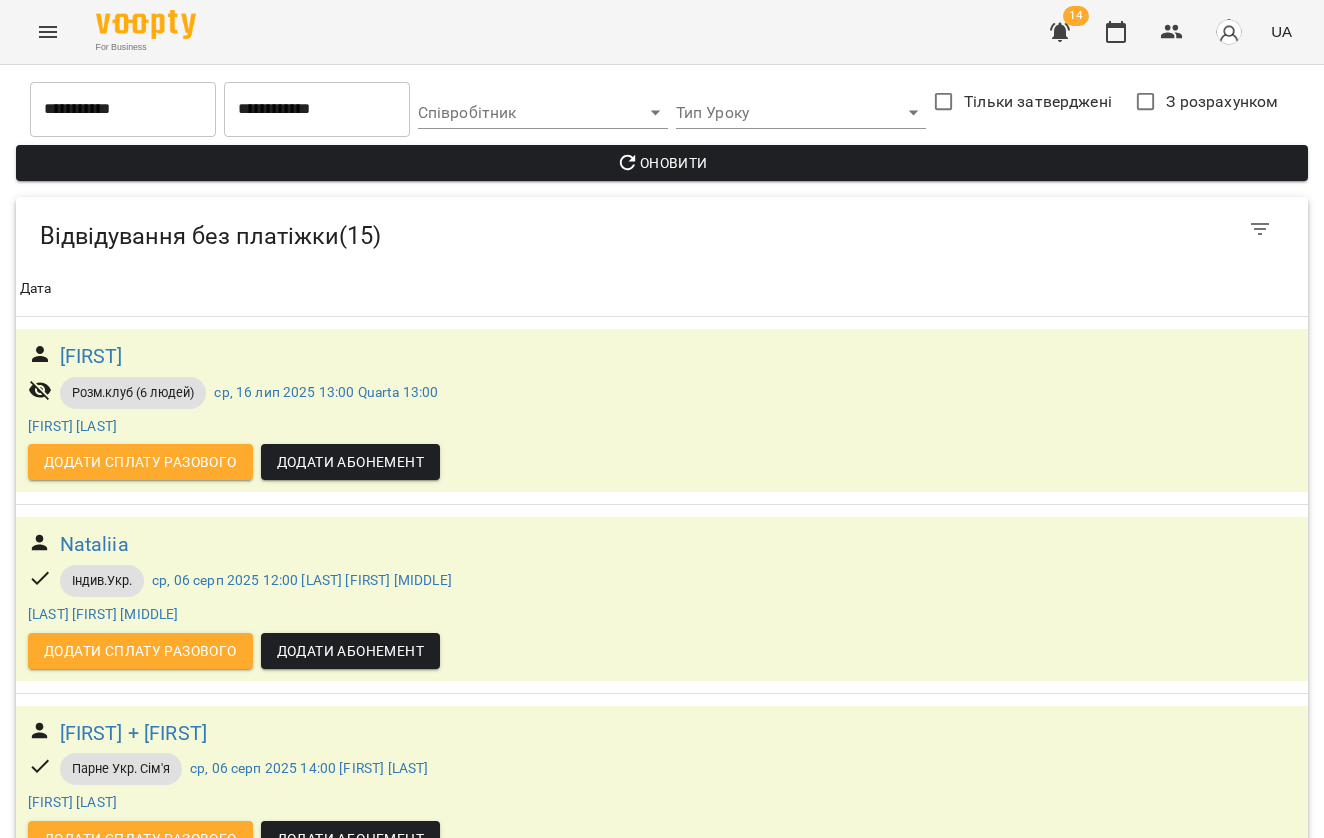 scroll, scrollTop: 0, scrollLeft: 0, axis: both 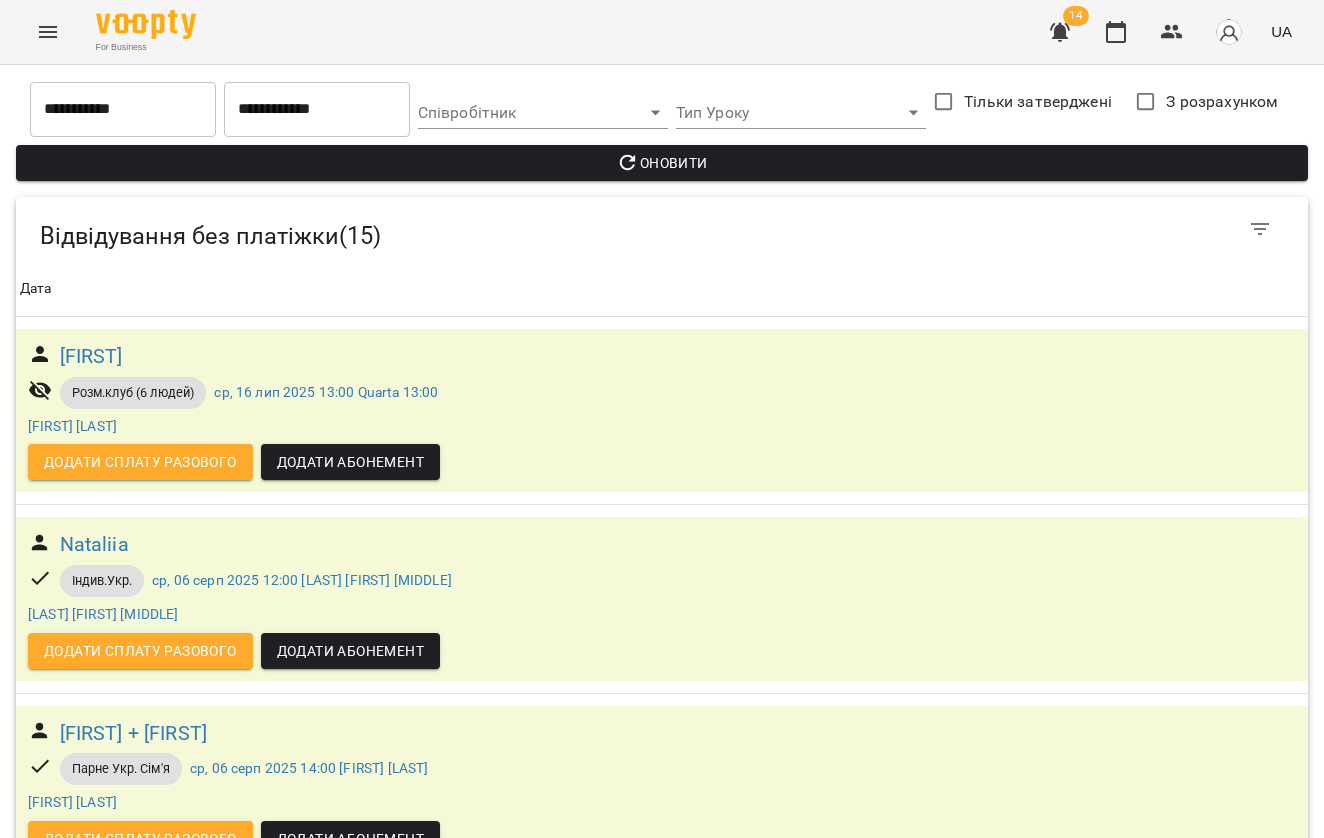 click 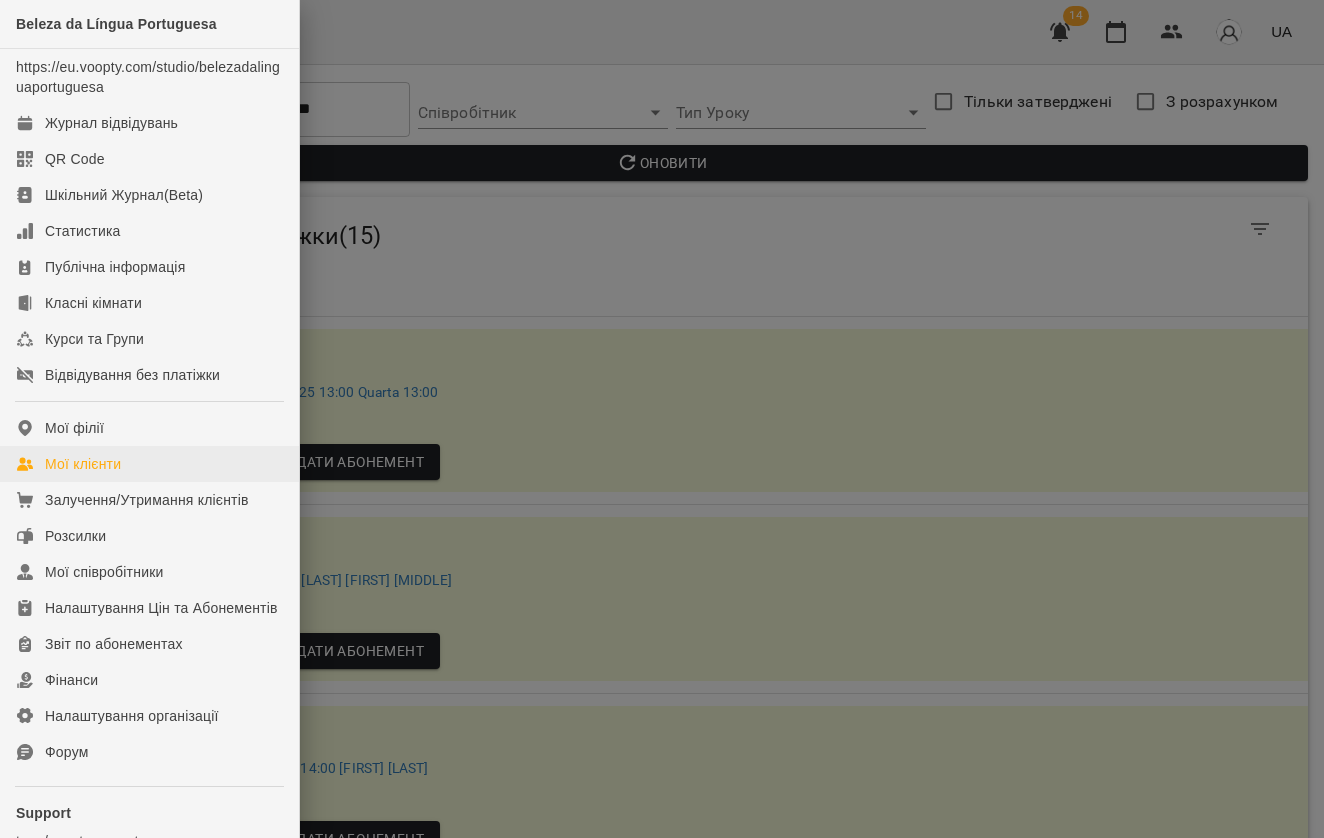 click on "Мої клієнти" at bounding box center (149, 464) 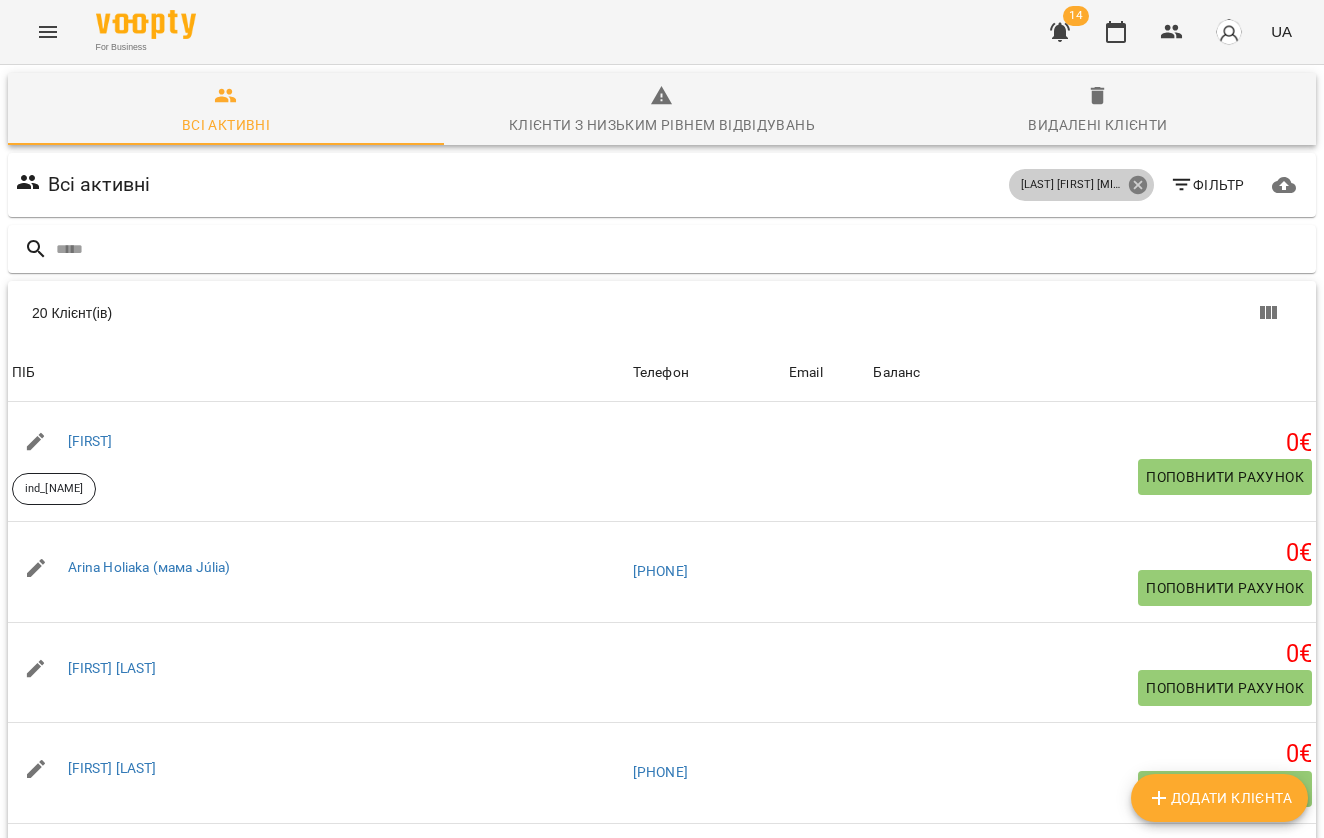 click 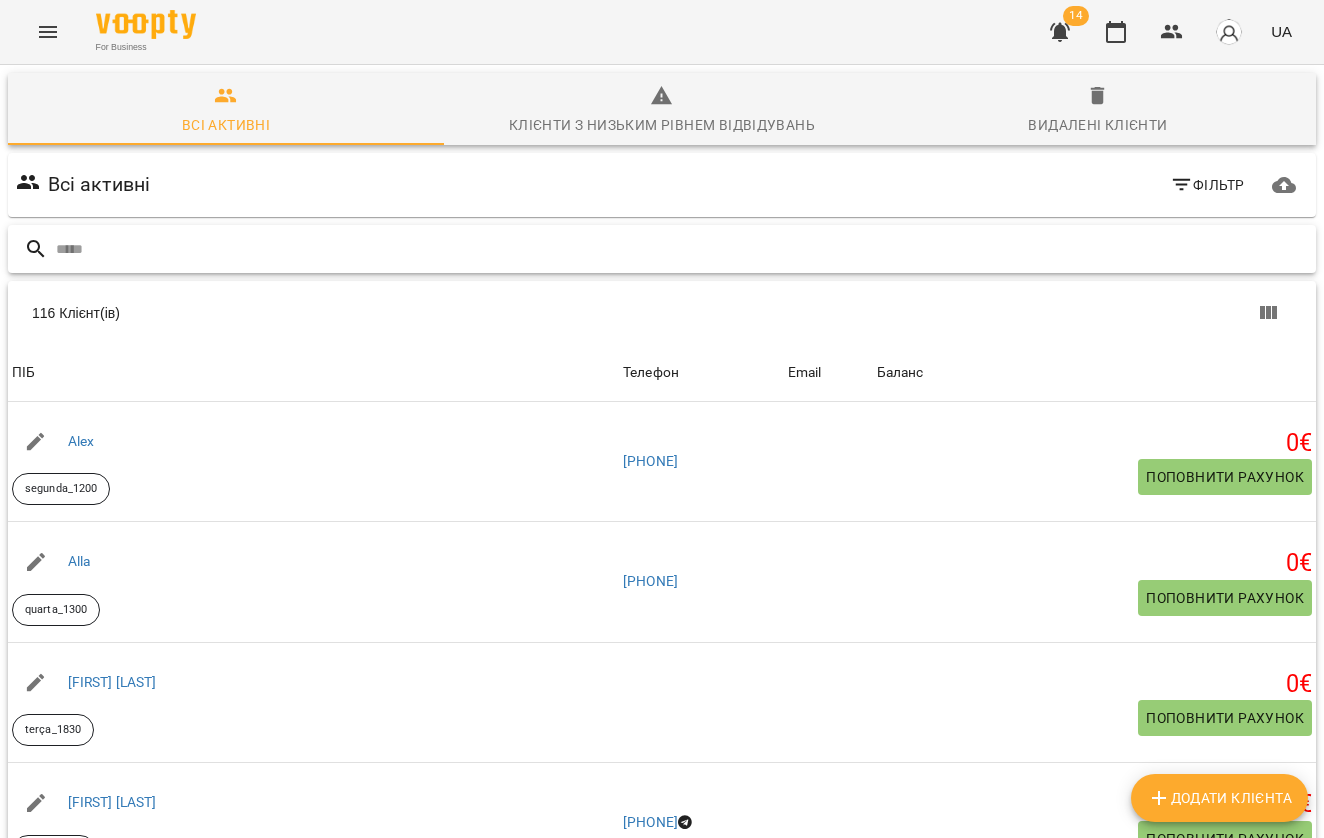 click at bounding box center (682, 249) 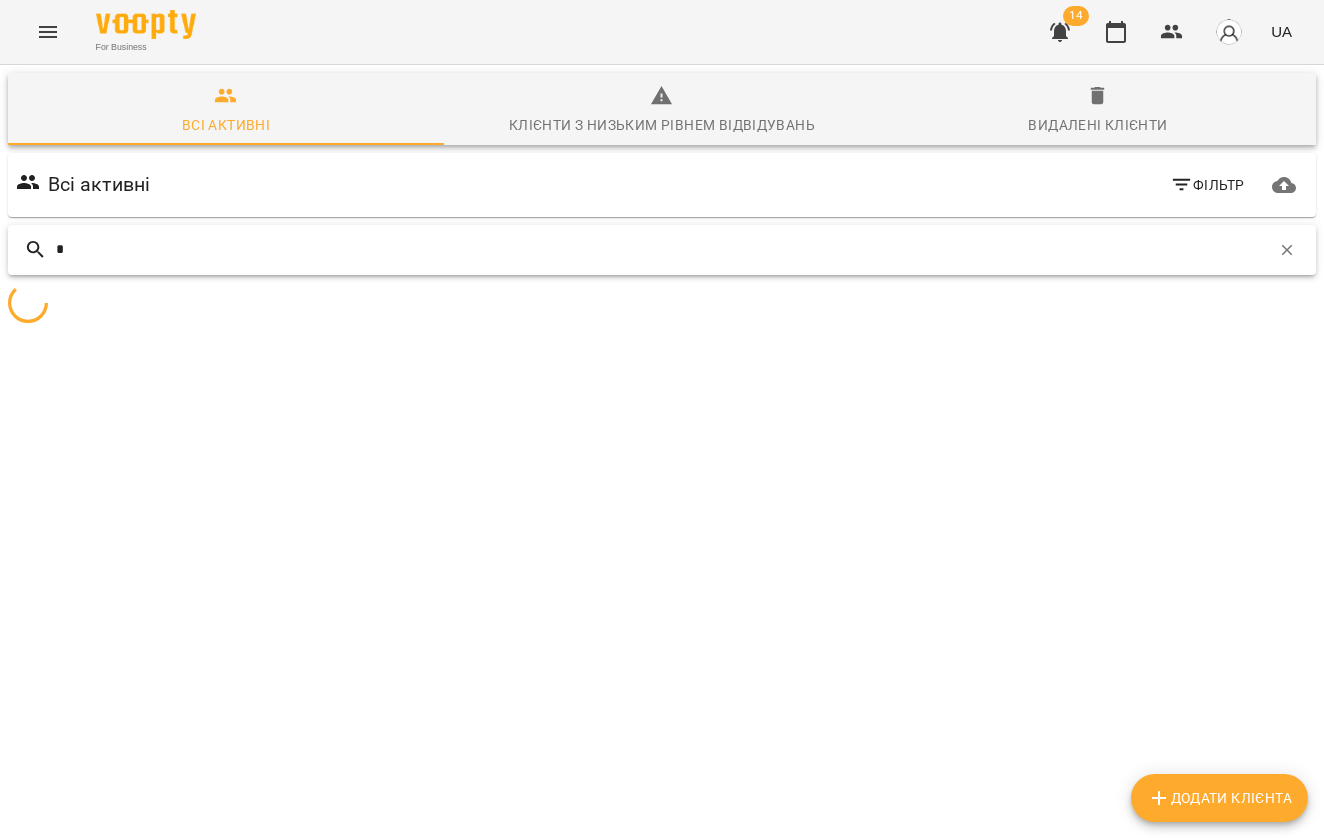 type 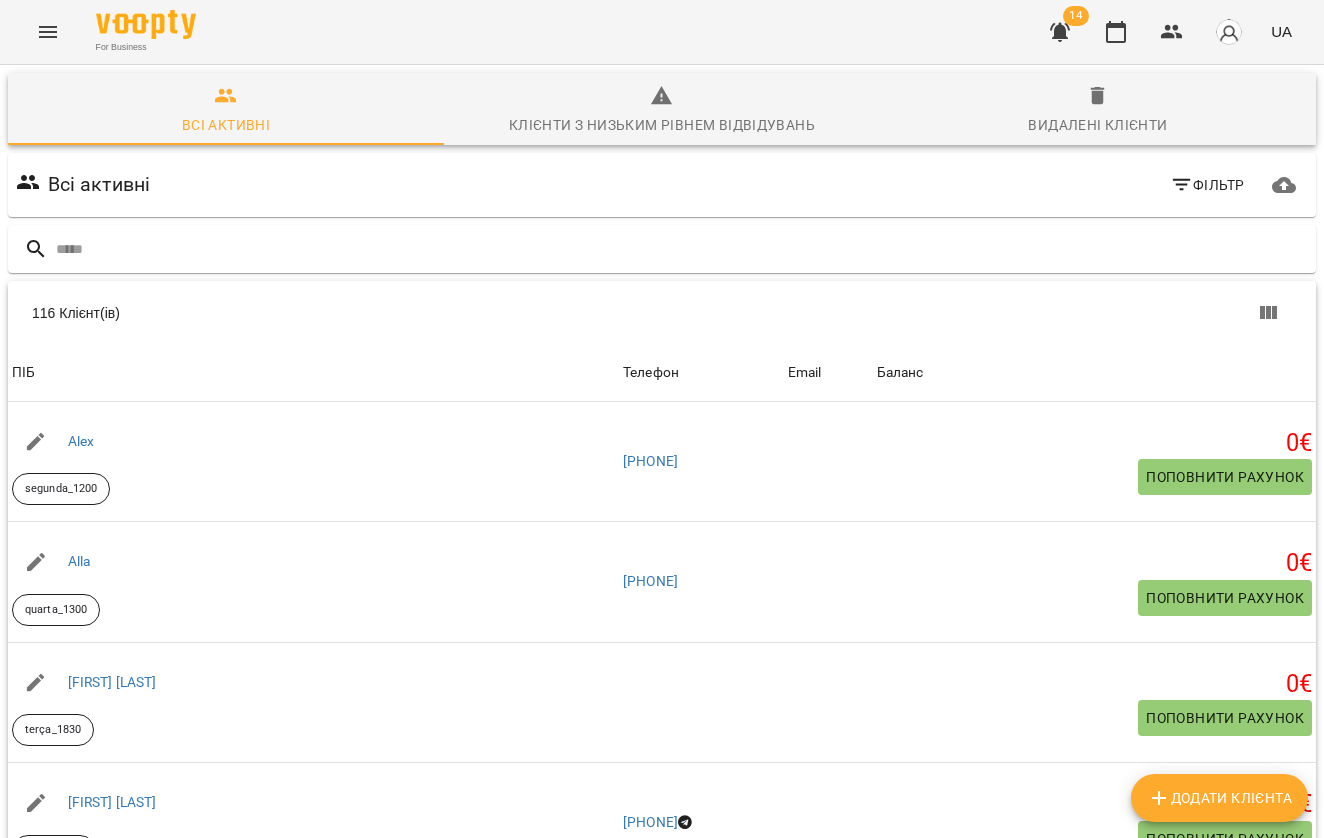 click on "Додати клієнта" at bounding box center [1219, 798] 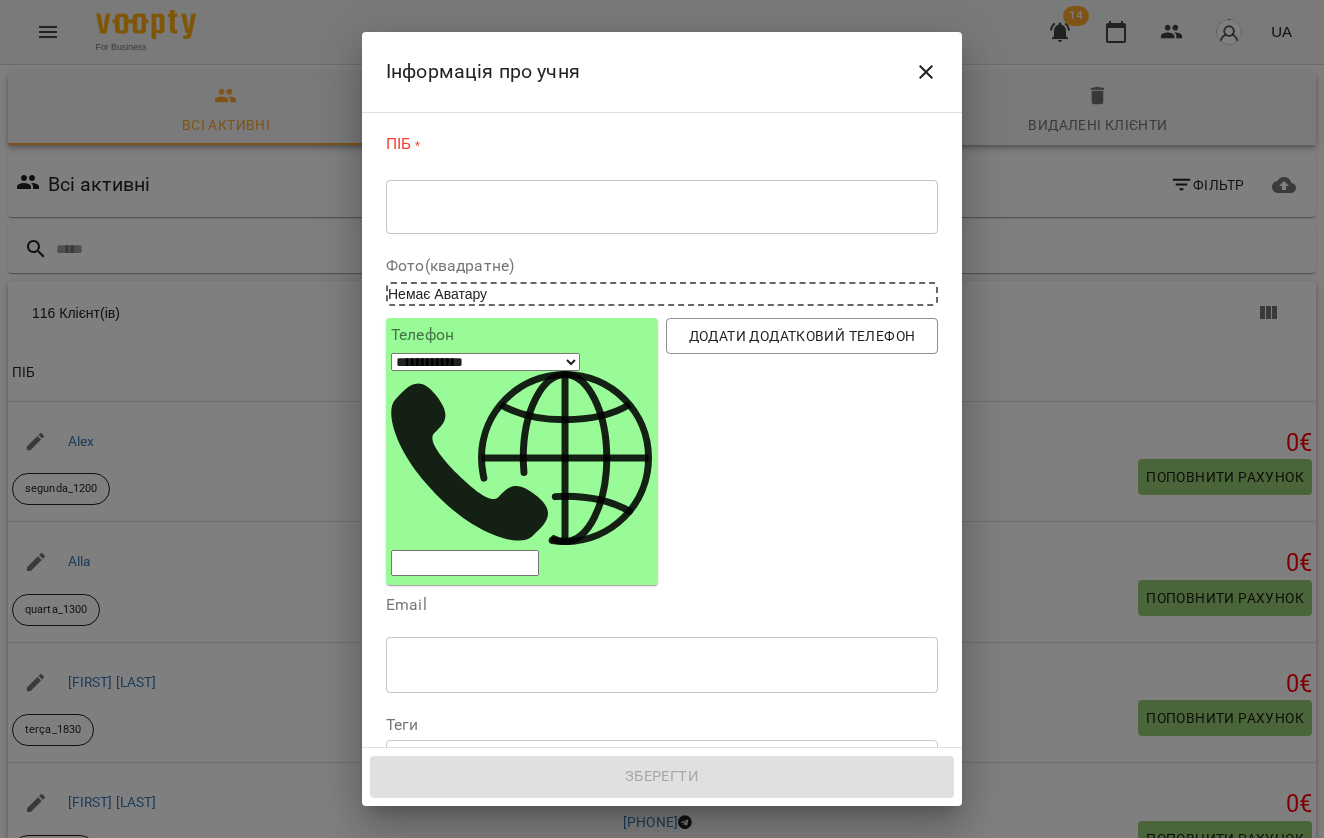 click at bounding box center (662, 207) 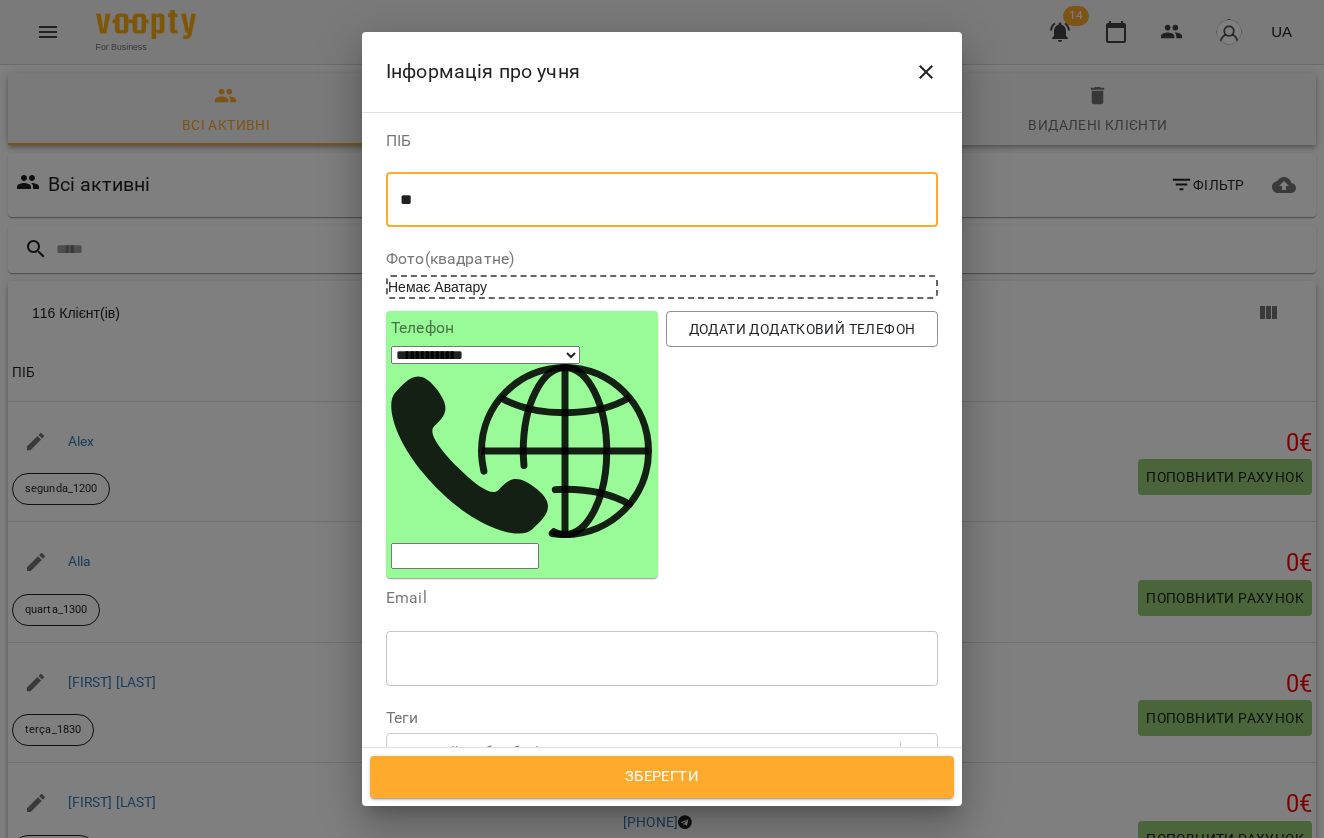 type on "*" 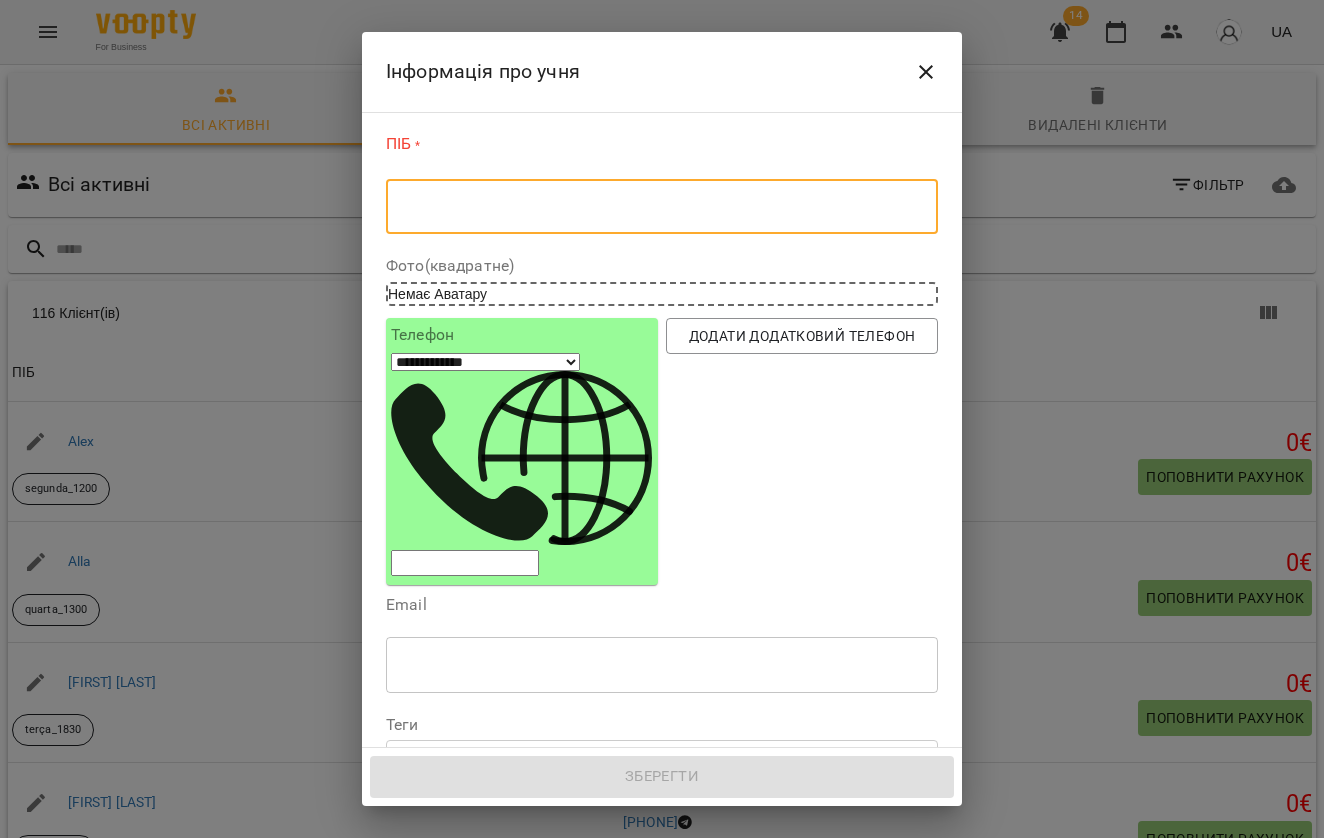 type on "*" 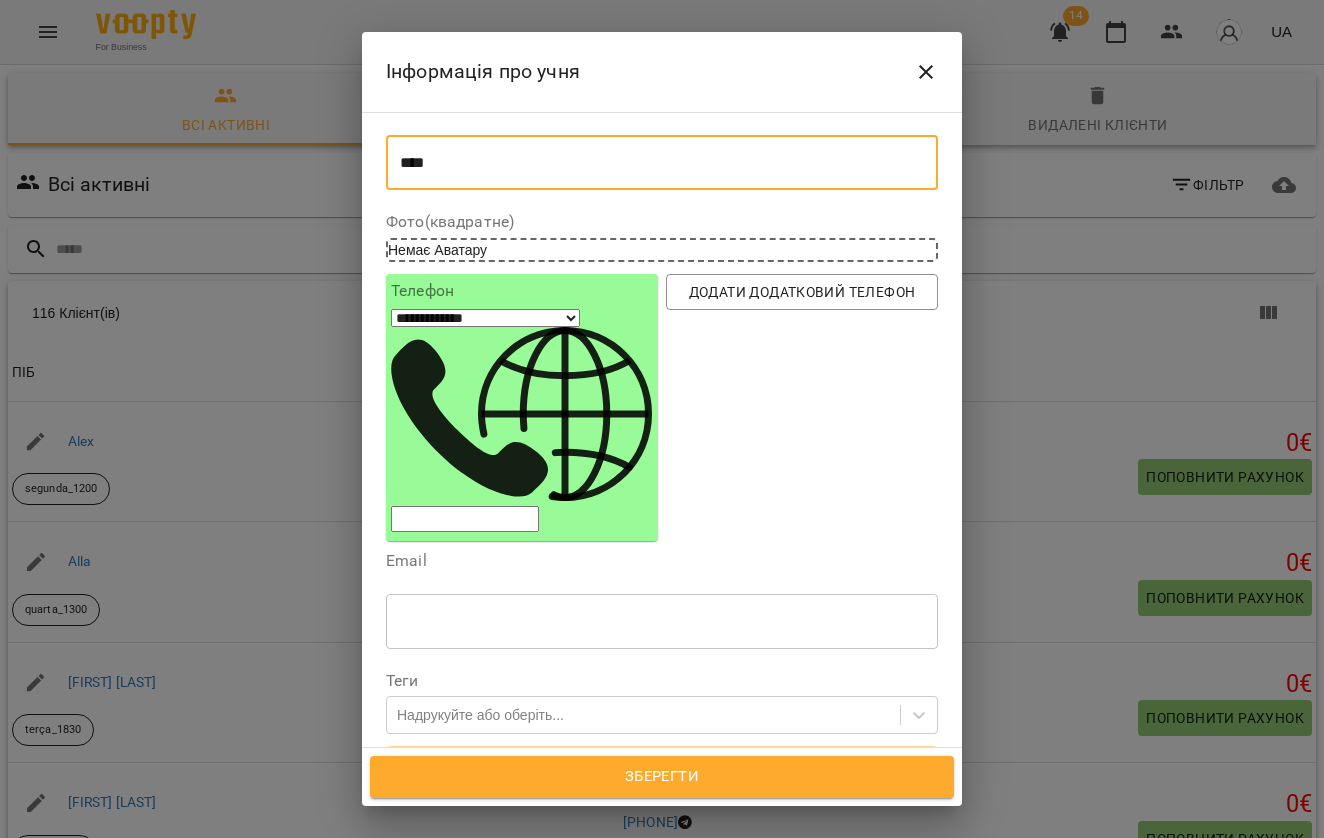 scroll, scrollTop: 41, scrollLeft: 0, axis: vertical 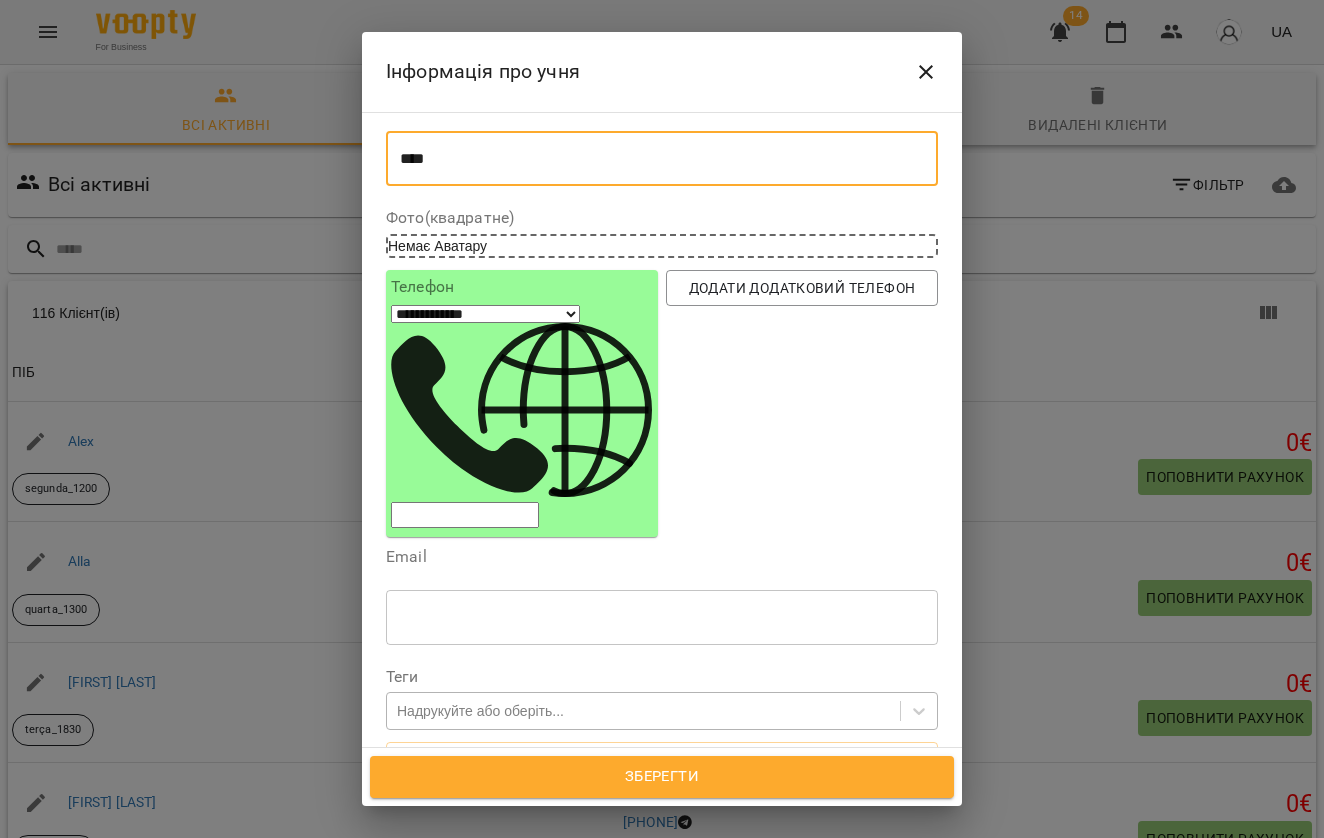 type on "****" 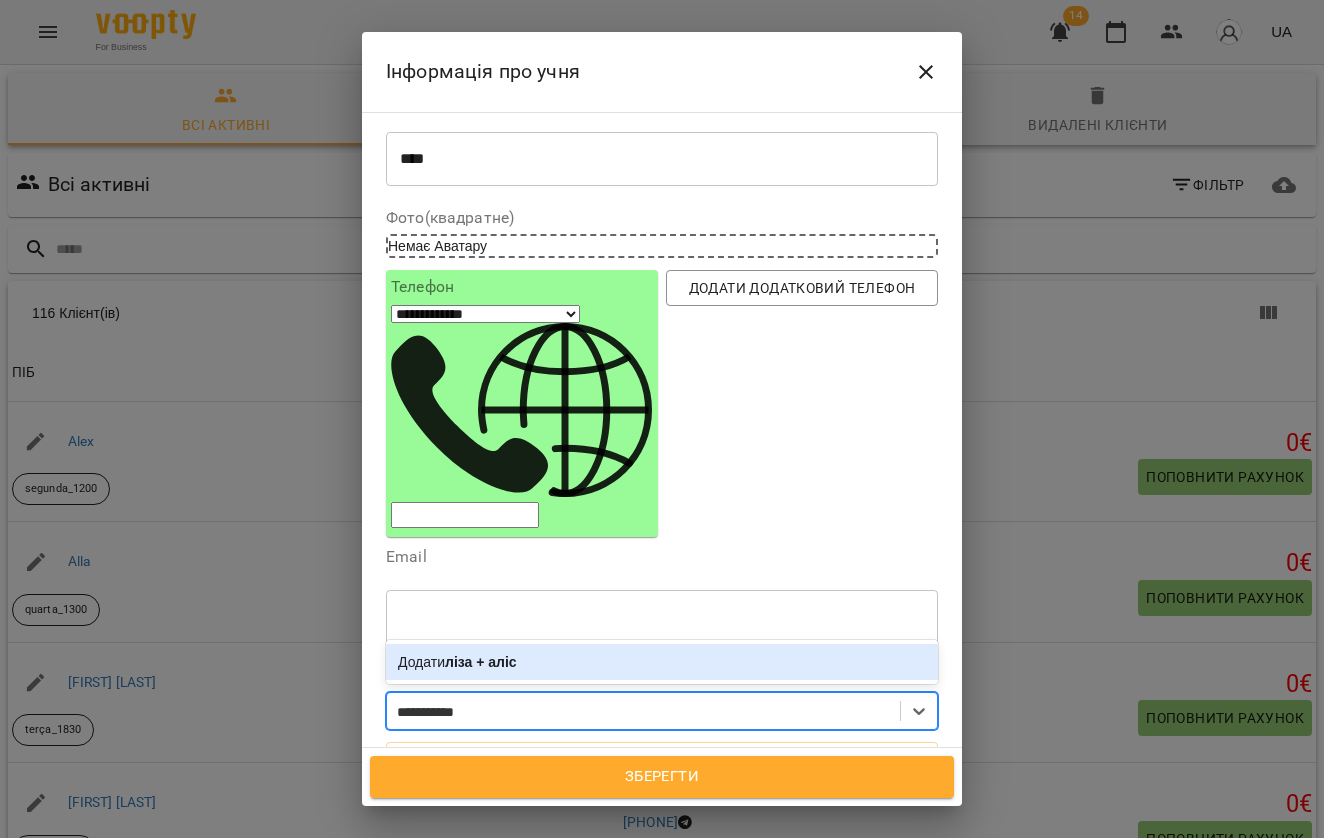 type on "**********" 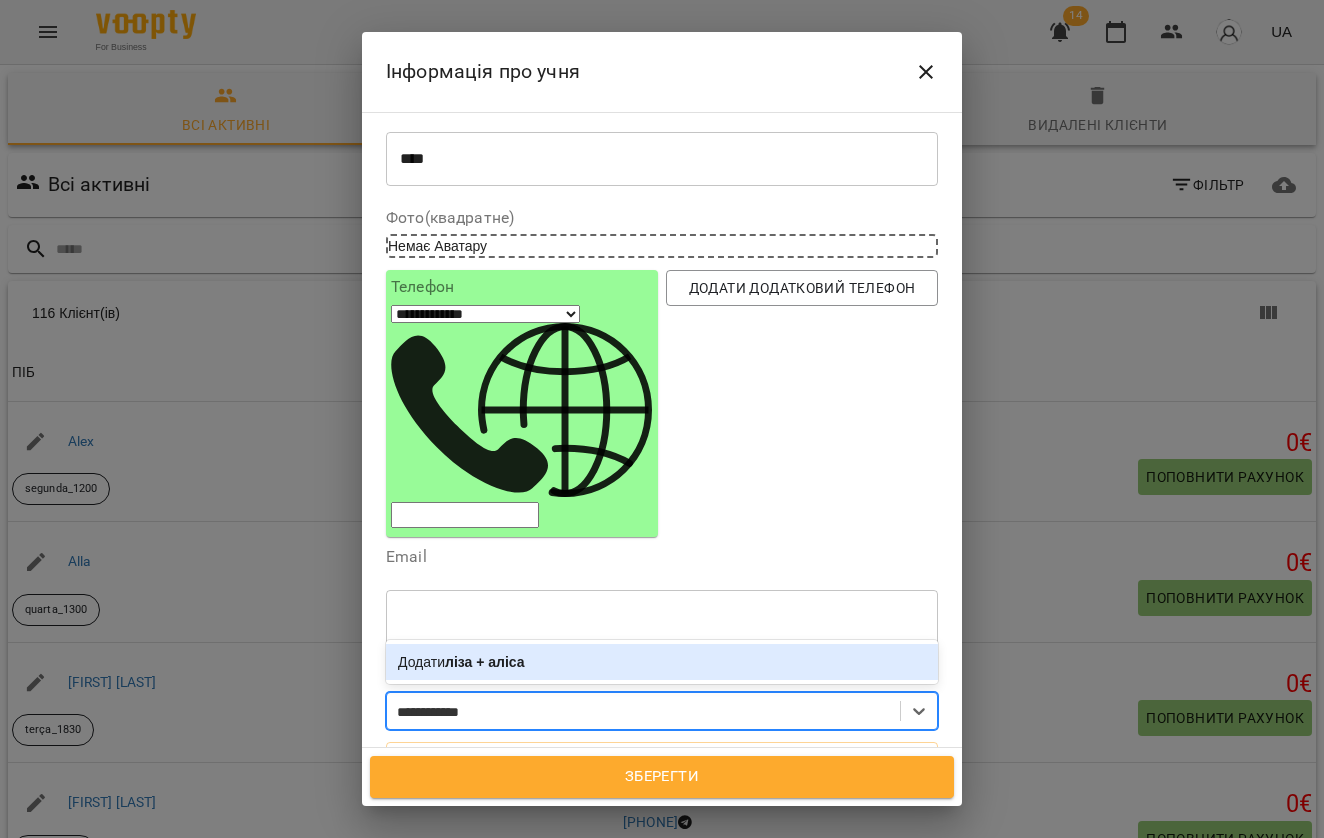 click on "[FIRST] + [FIRST]" at bounding box center [485, 662] 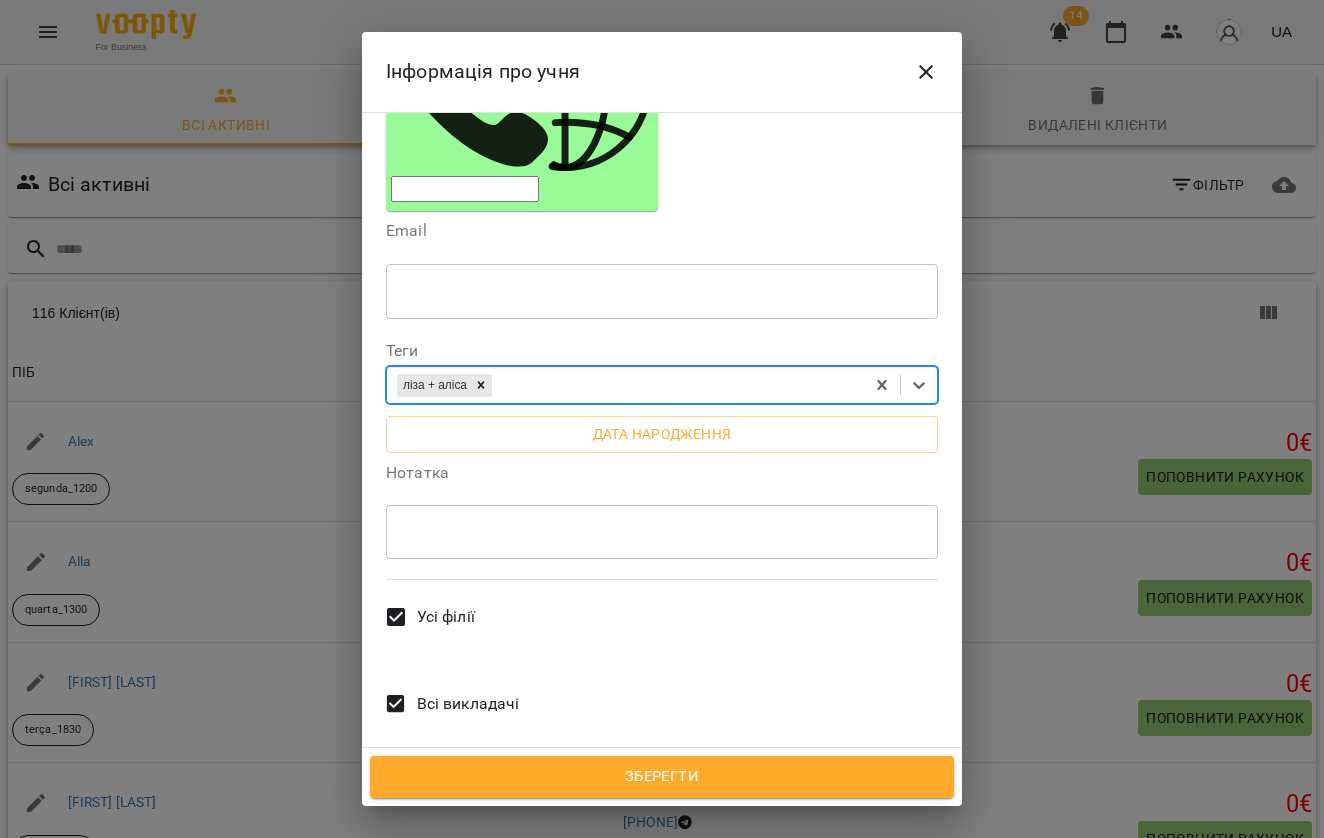 click on "Всі викладачі" at bounding box center [468, 704] 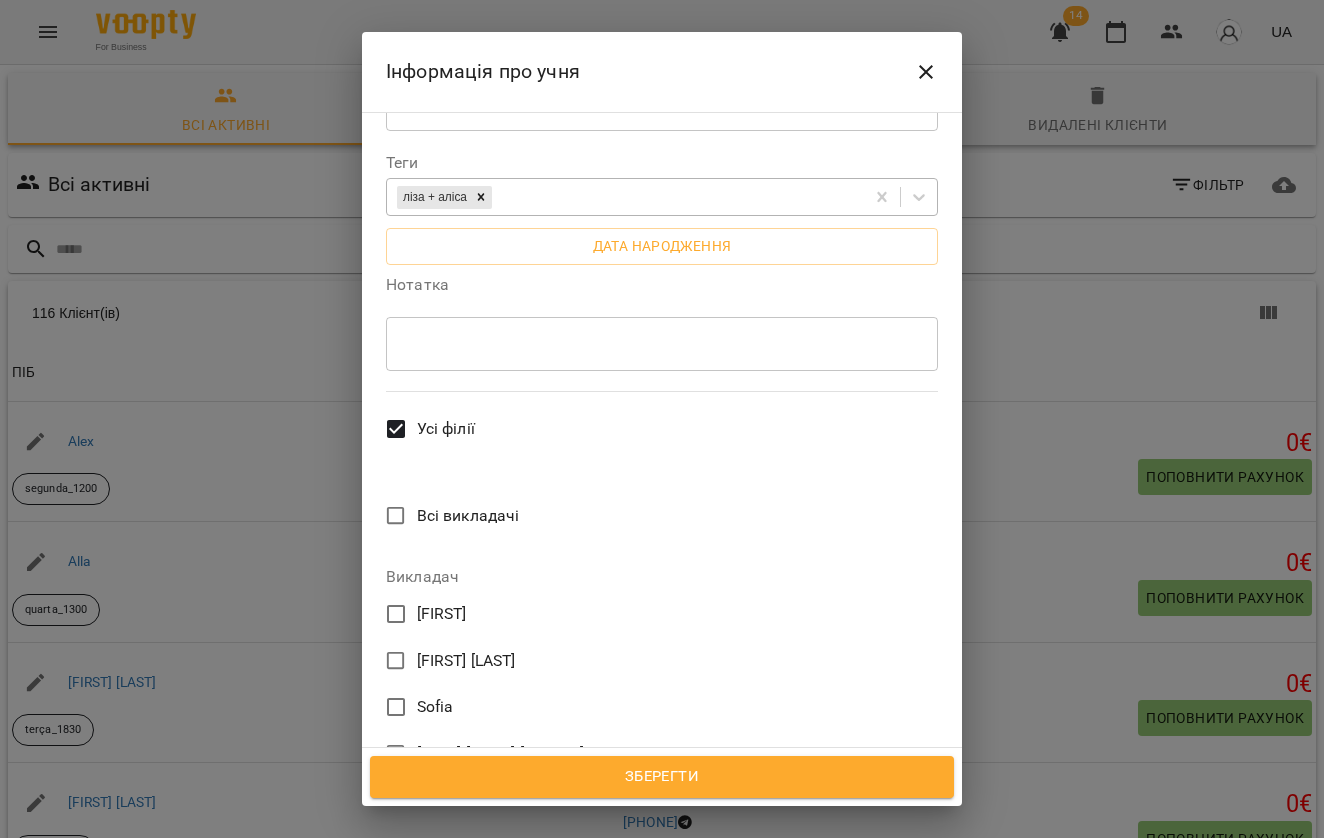 scroll, scrollTop: 566, scrollLeft: 0, axis: vertical 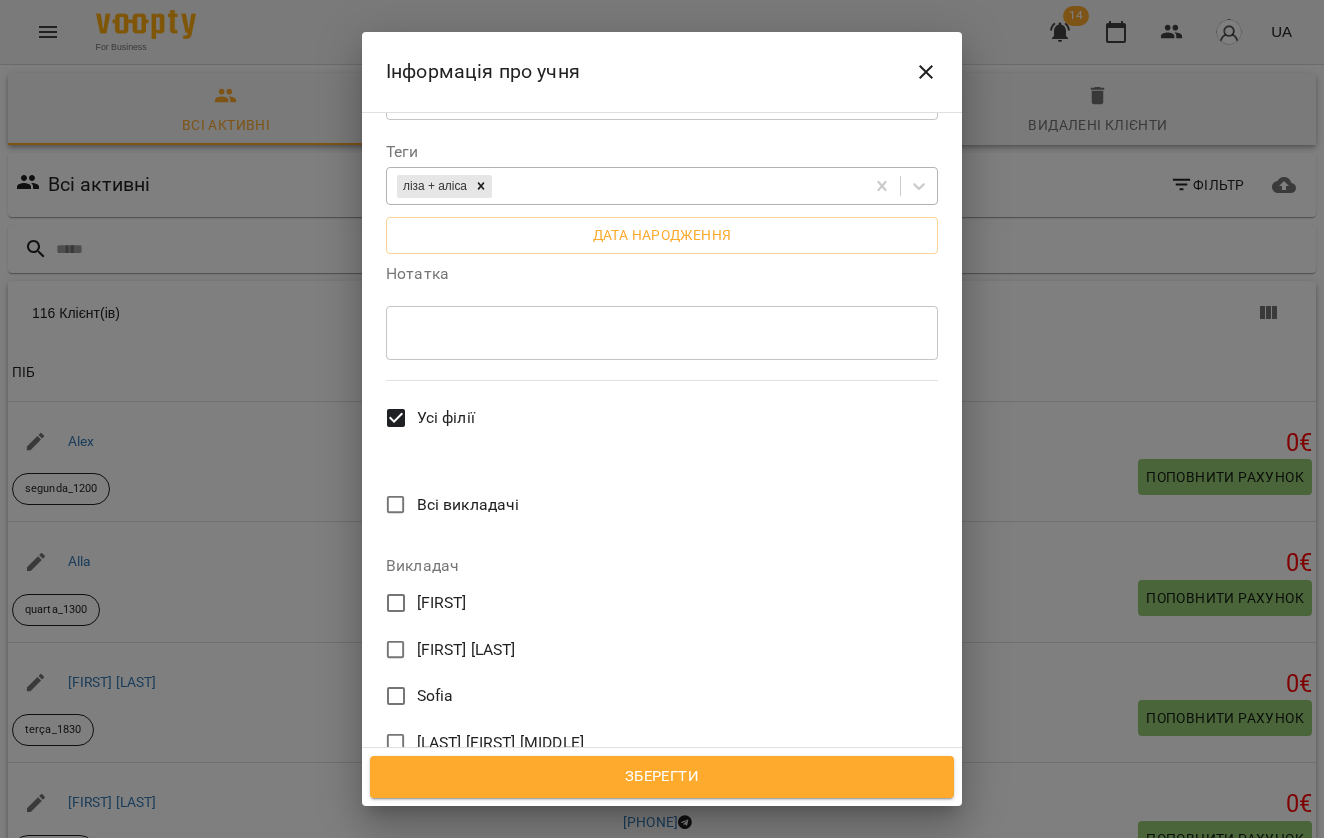 click on "[FIRST] [LAST]" at bounding box center [466, 789] 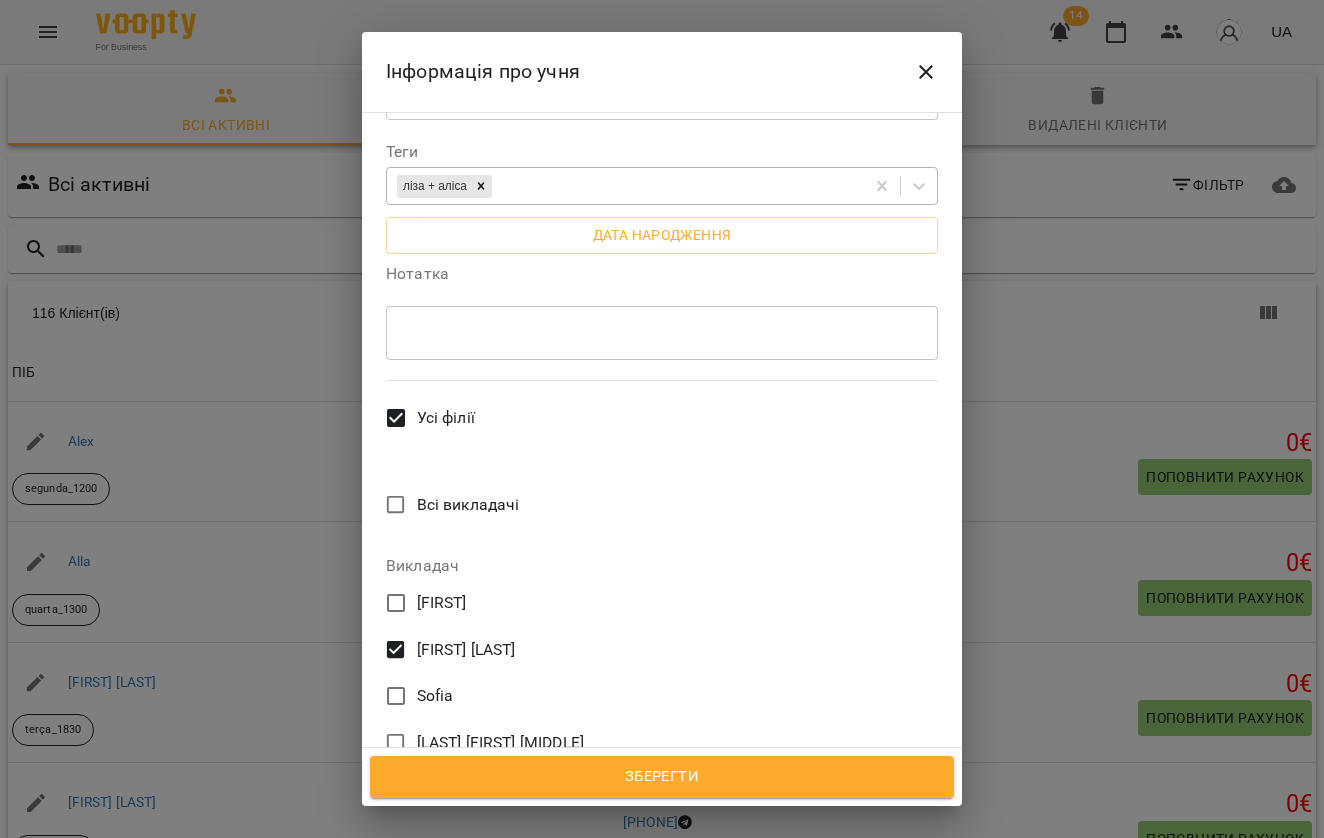 scroll, scrollTop: 555, scrollLeft: 0, axis: vertical 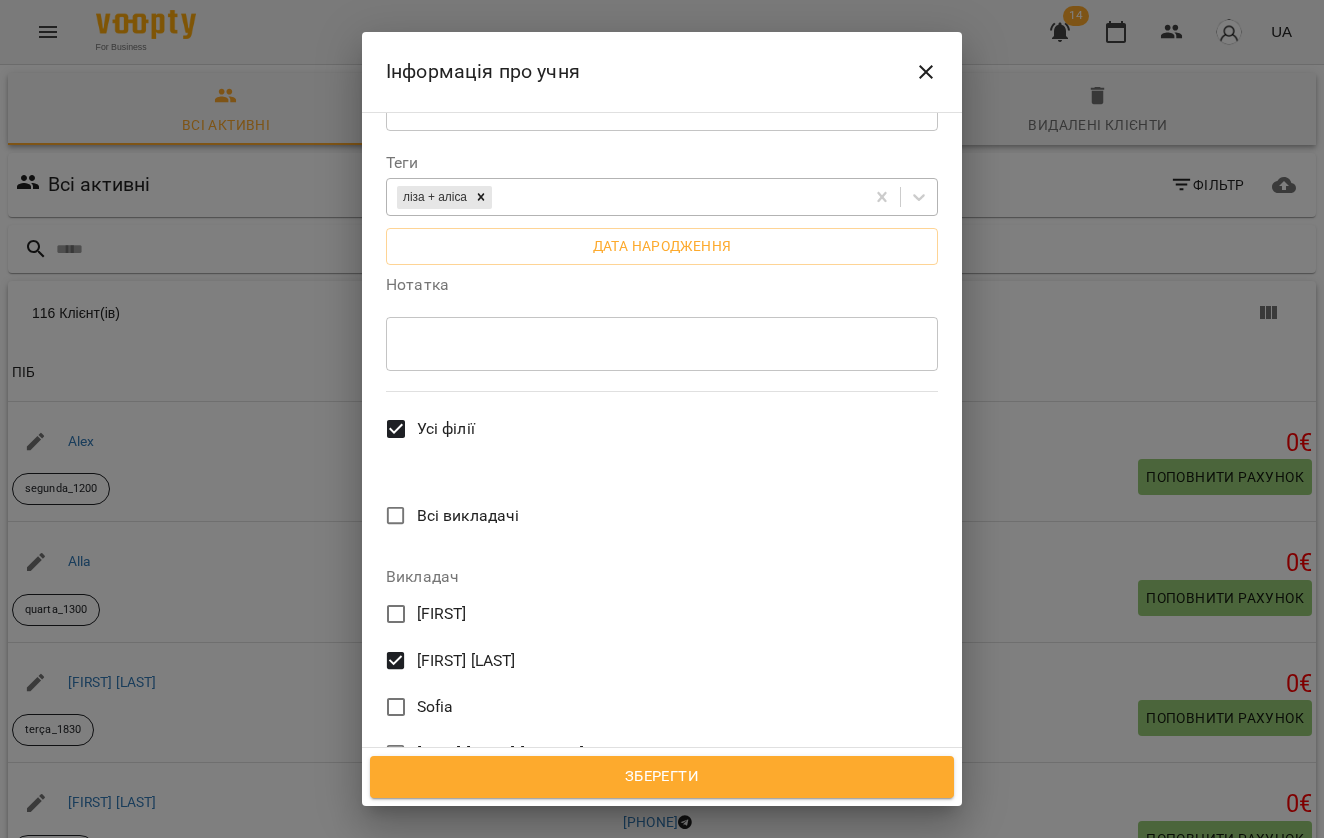 click on "[FIRST] [LAST]" at bounding box center [466, 661] 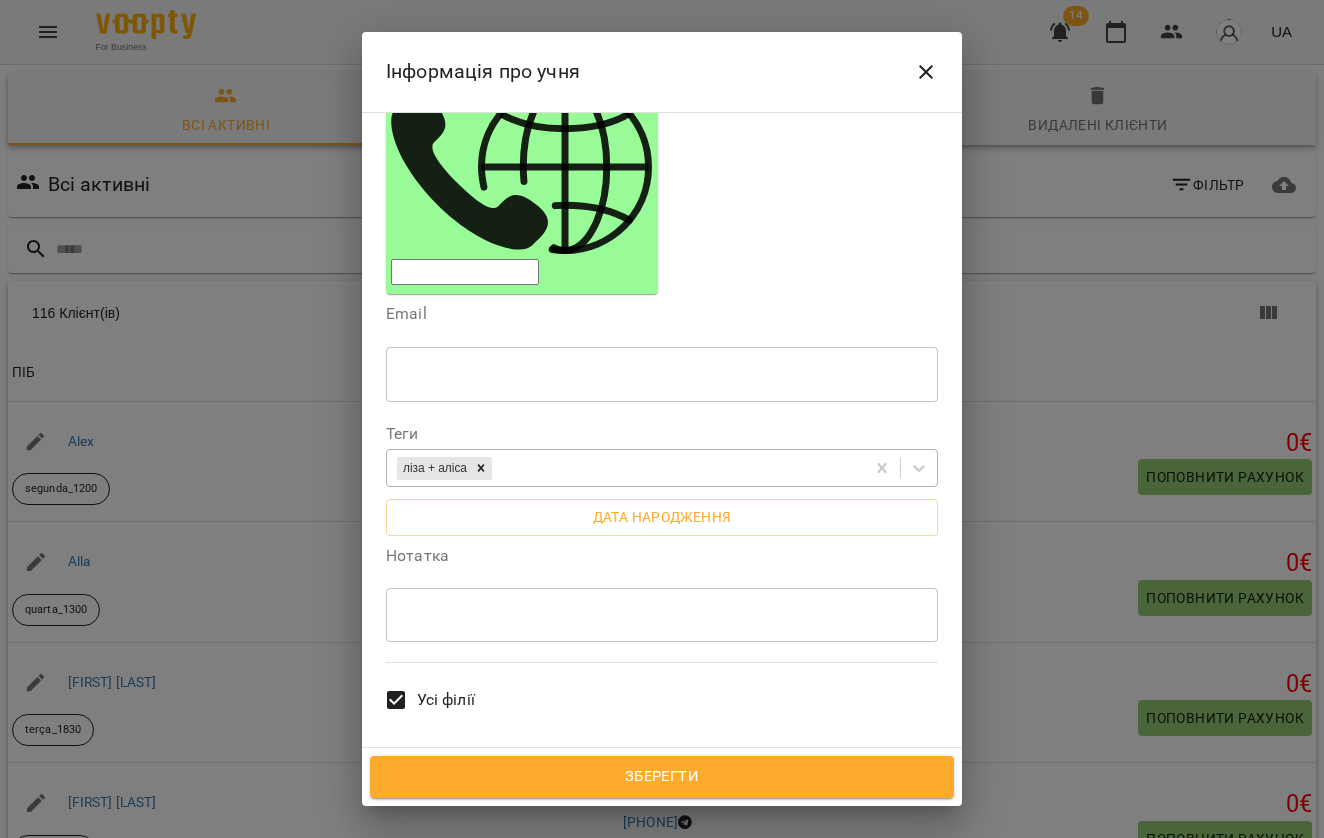 scroll, scrollTop: 286, scrollLeft: 0, axis: vertical 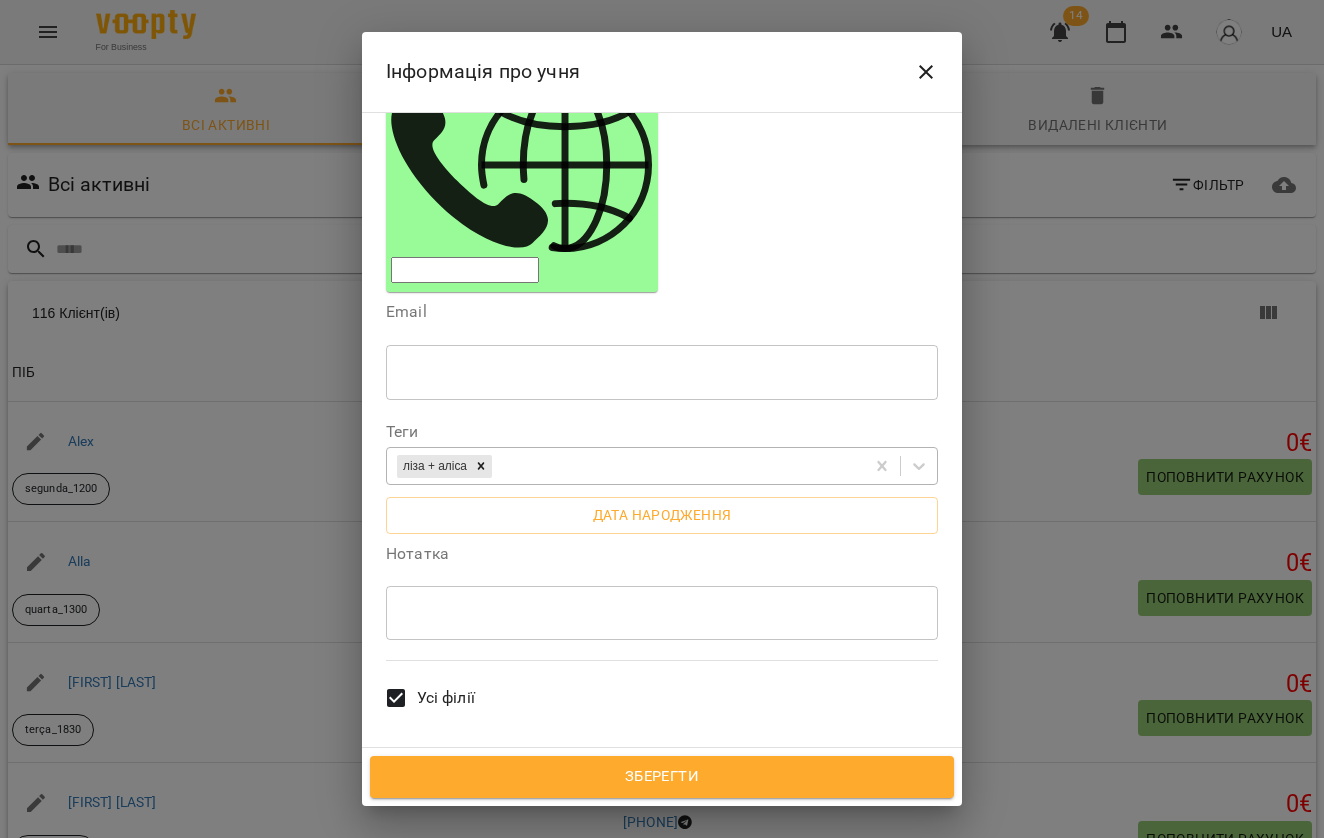 click on "Зберегти" at bounding box center (662, 777) 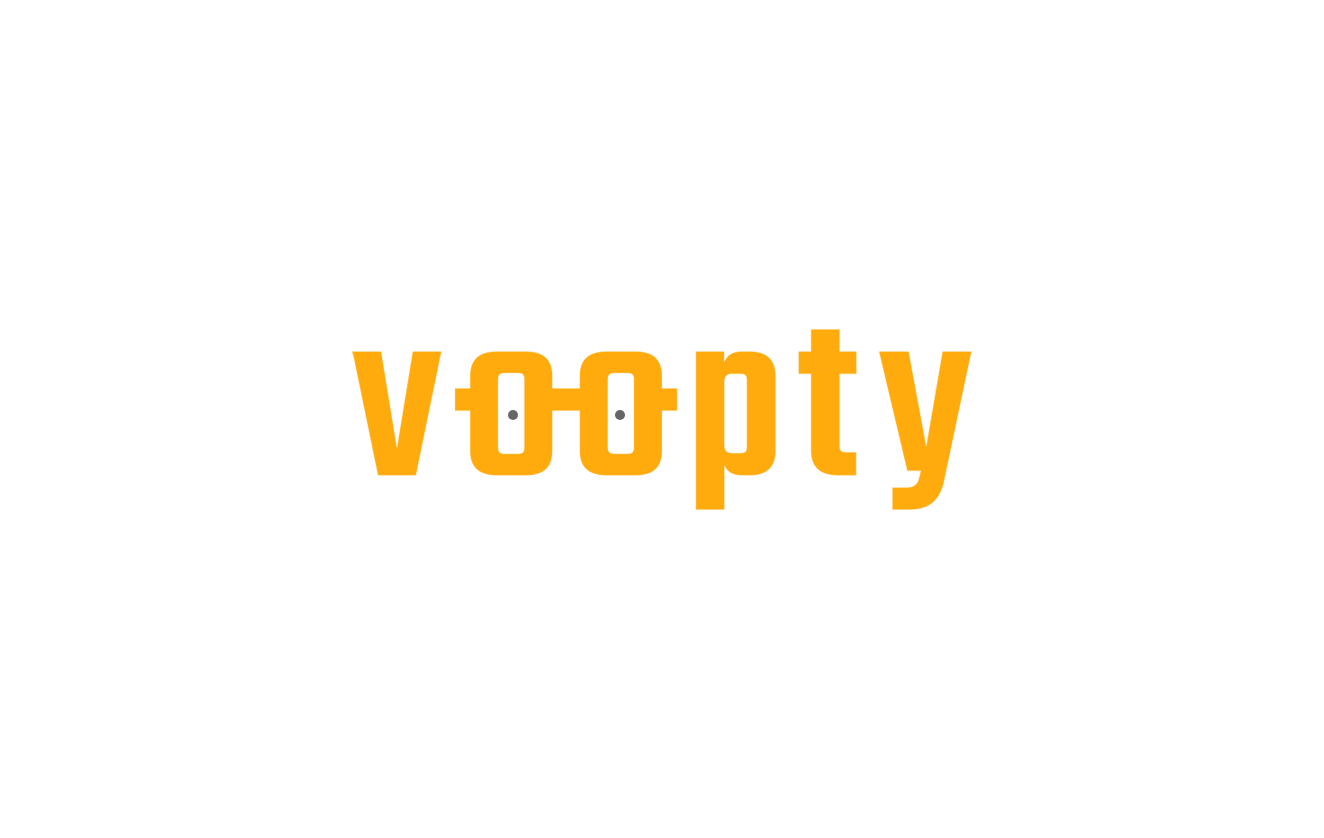 scroll, scrollTop: 0, scrollLeft: 0, axis: both 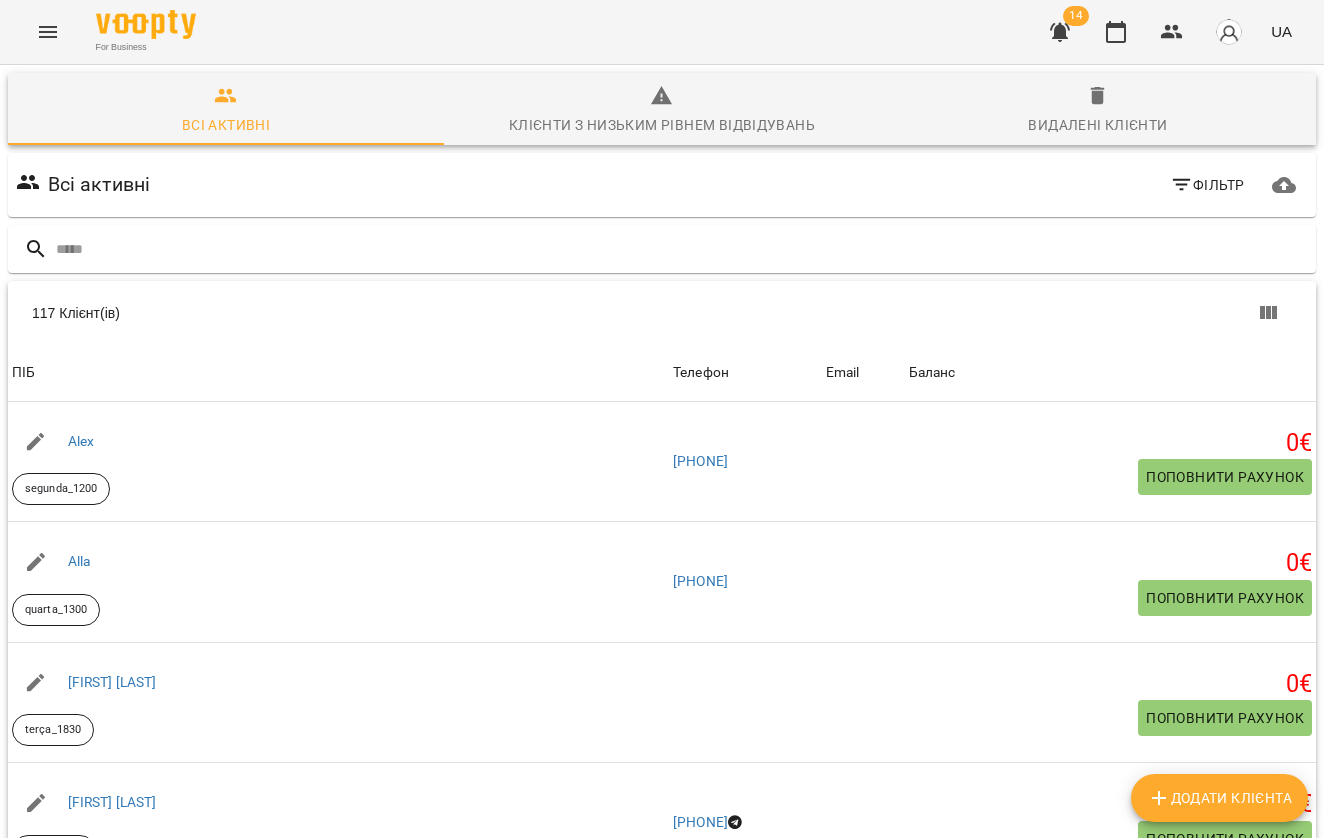 click on "Додати клієнта" at bounding box center [1219, 798] 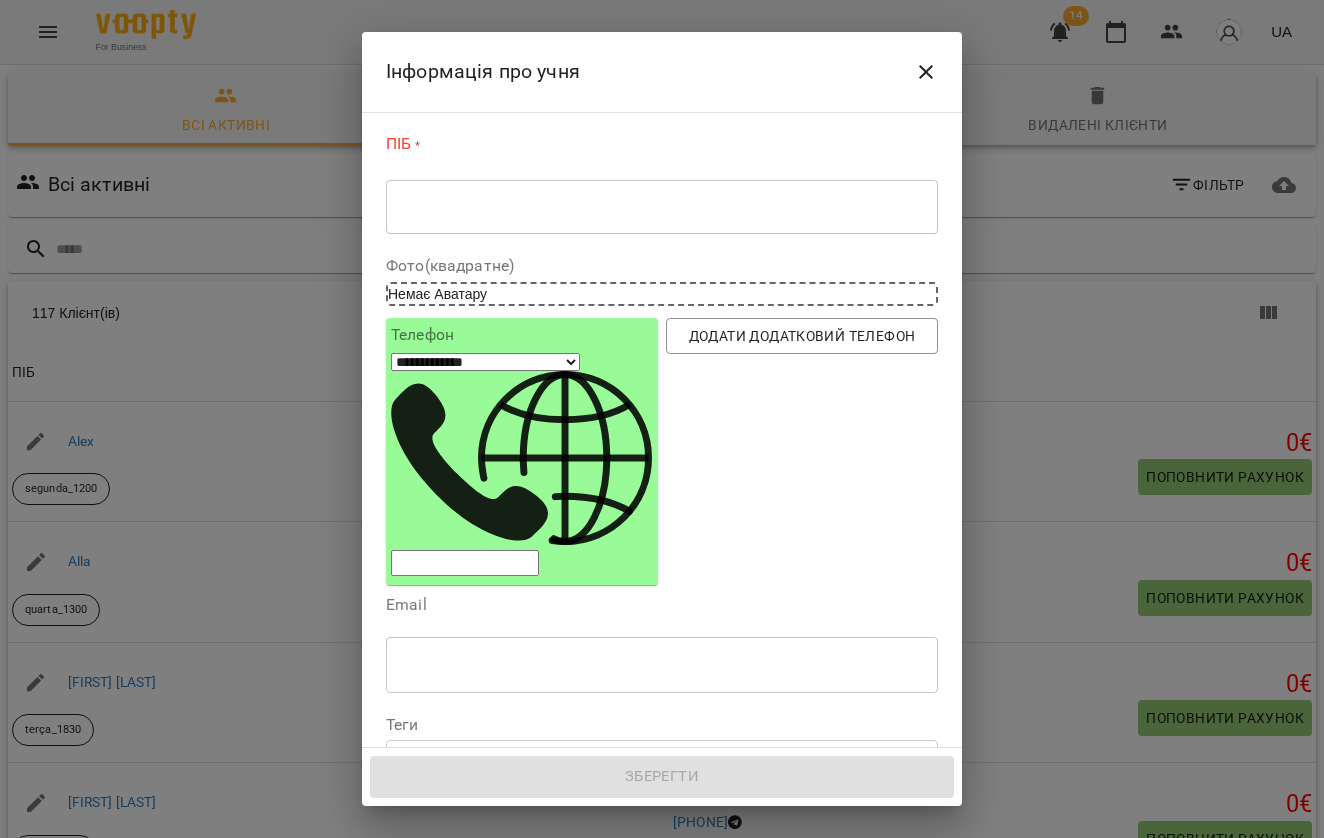 click at bounding box center (662, 207) 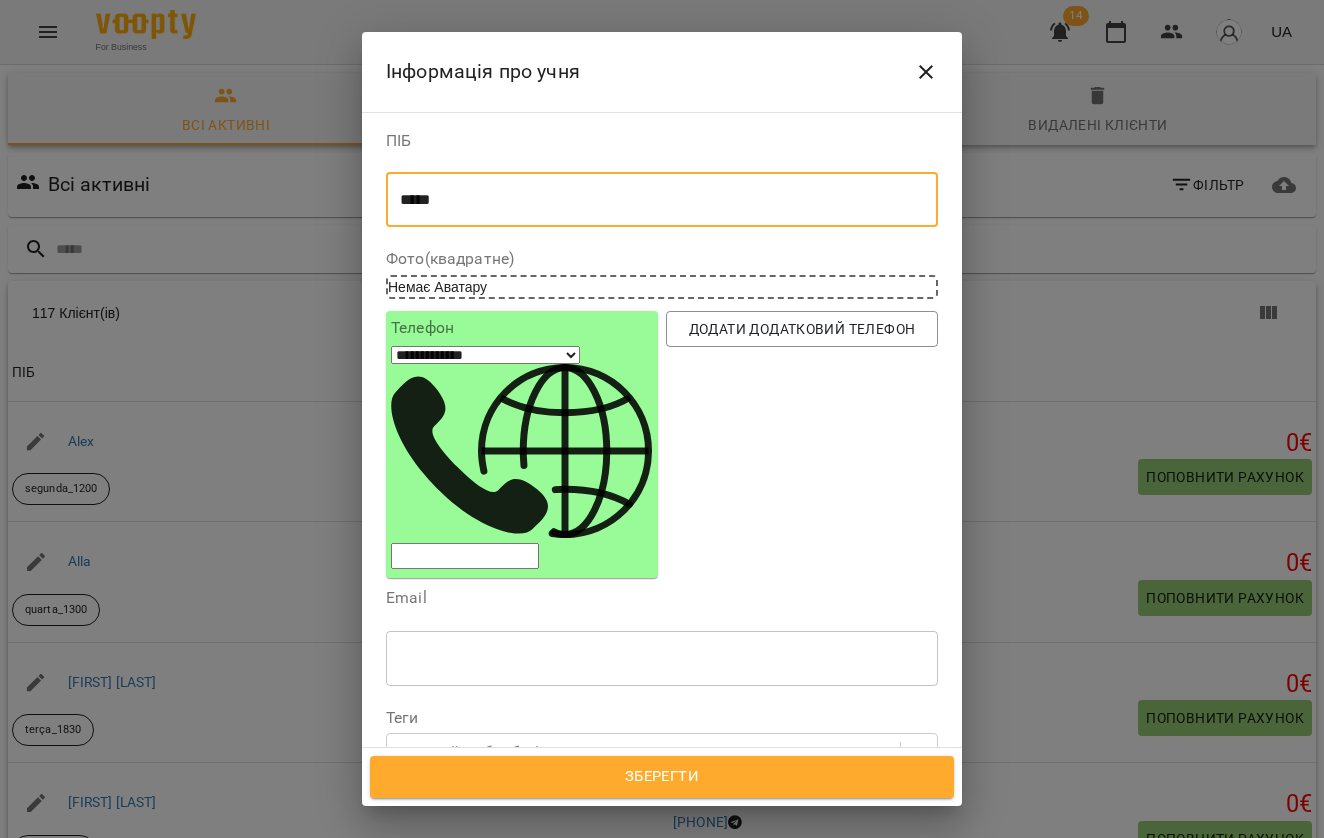 scroll, scrollTop: 128, scrollLeft: 0, axis: vertical 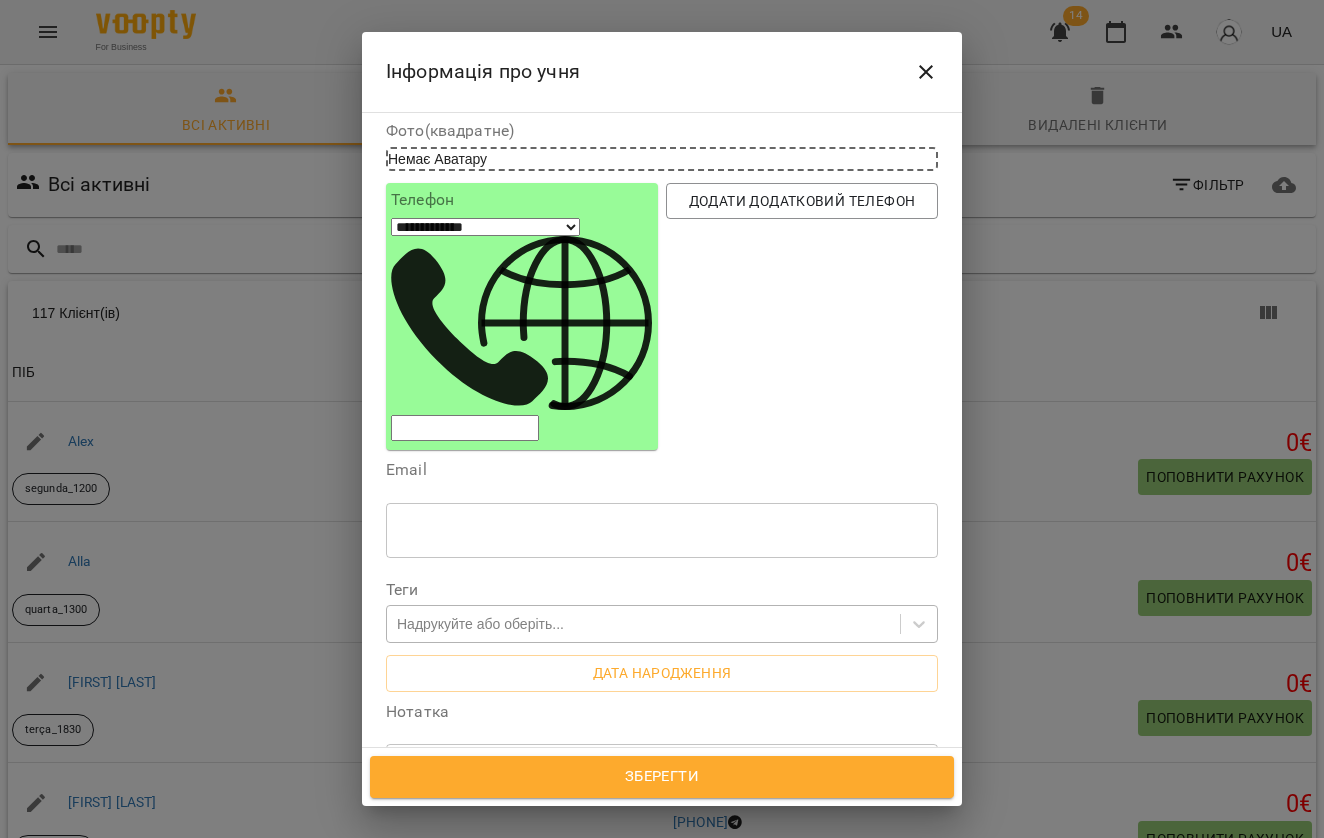 type on "*****" 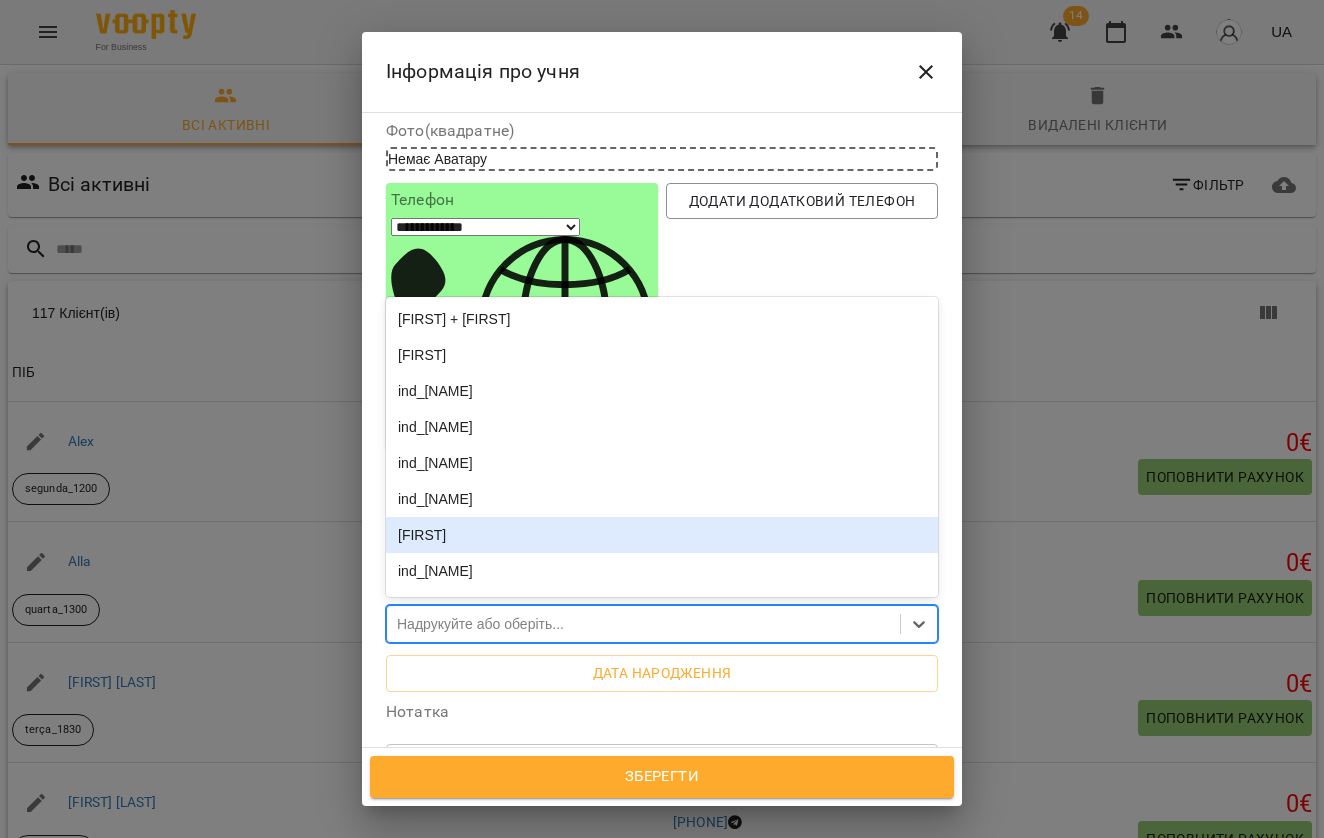 scroll, scrollTop: 430, scrollLeft: 0, axis: vertical 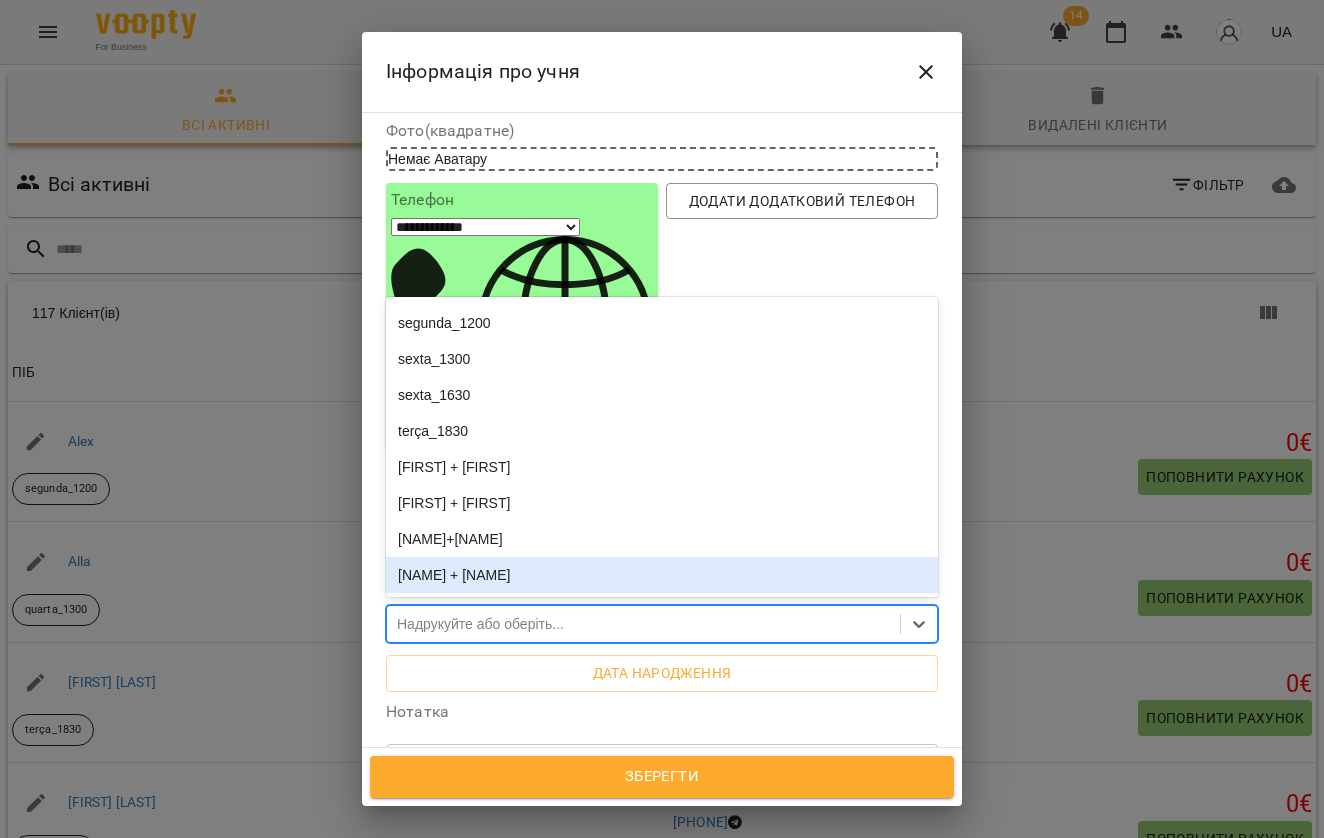 click on "[FIRST] + [FIRST]" at bounding box center (662, 575) 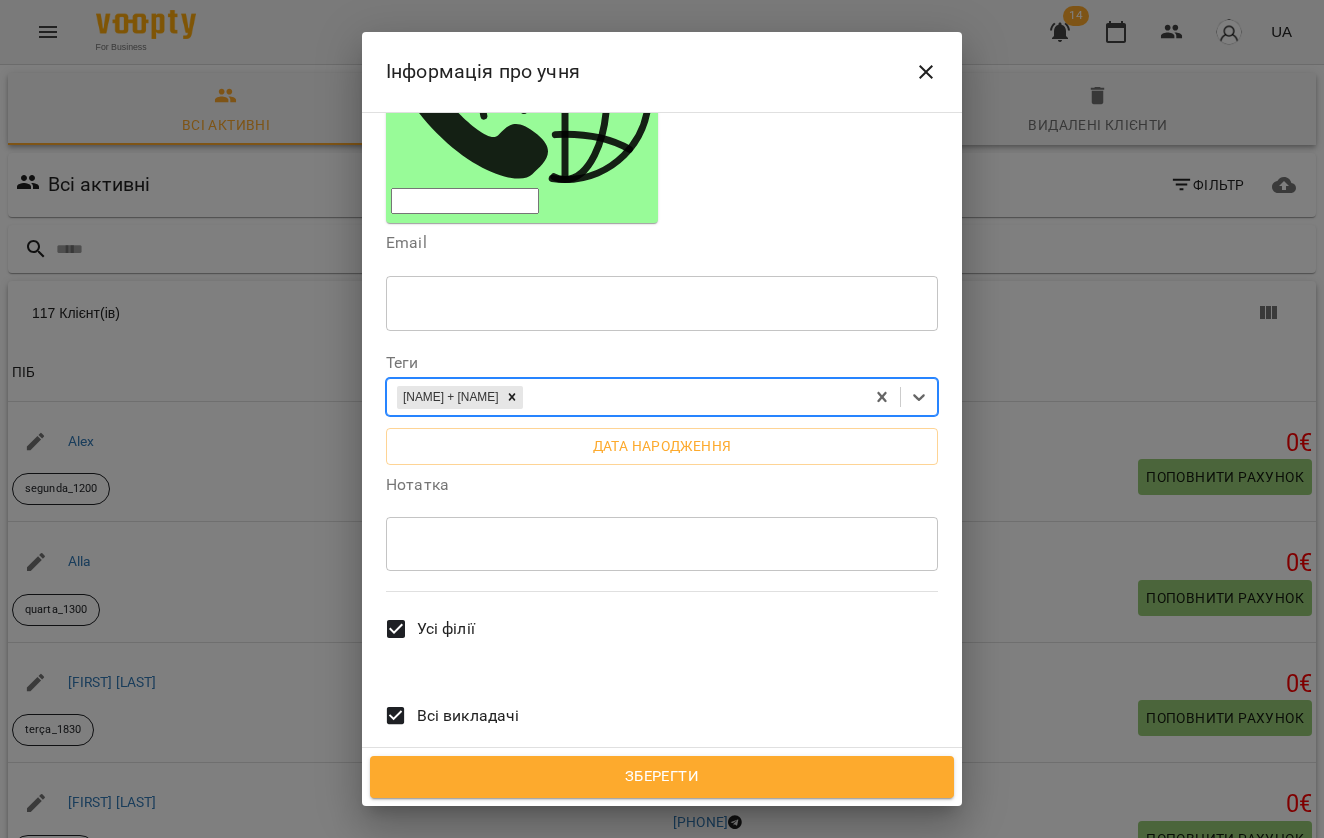 scroll, scrollTop: 357, scrollLeft: 0, axis: vertical 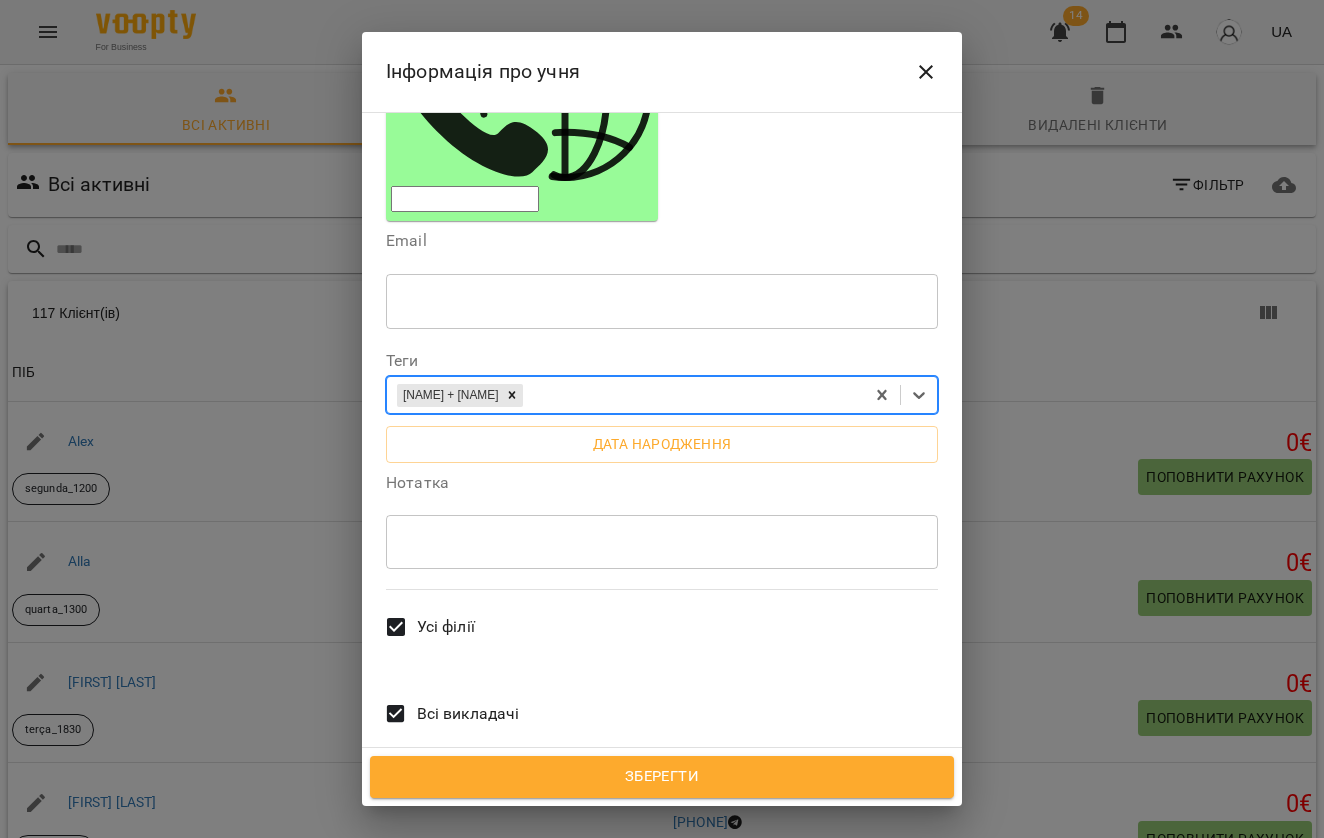 click on "Всі викладачі" at bounding box center (468, 714) 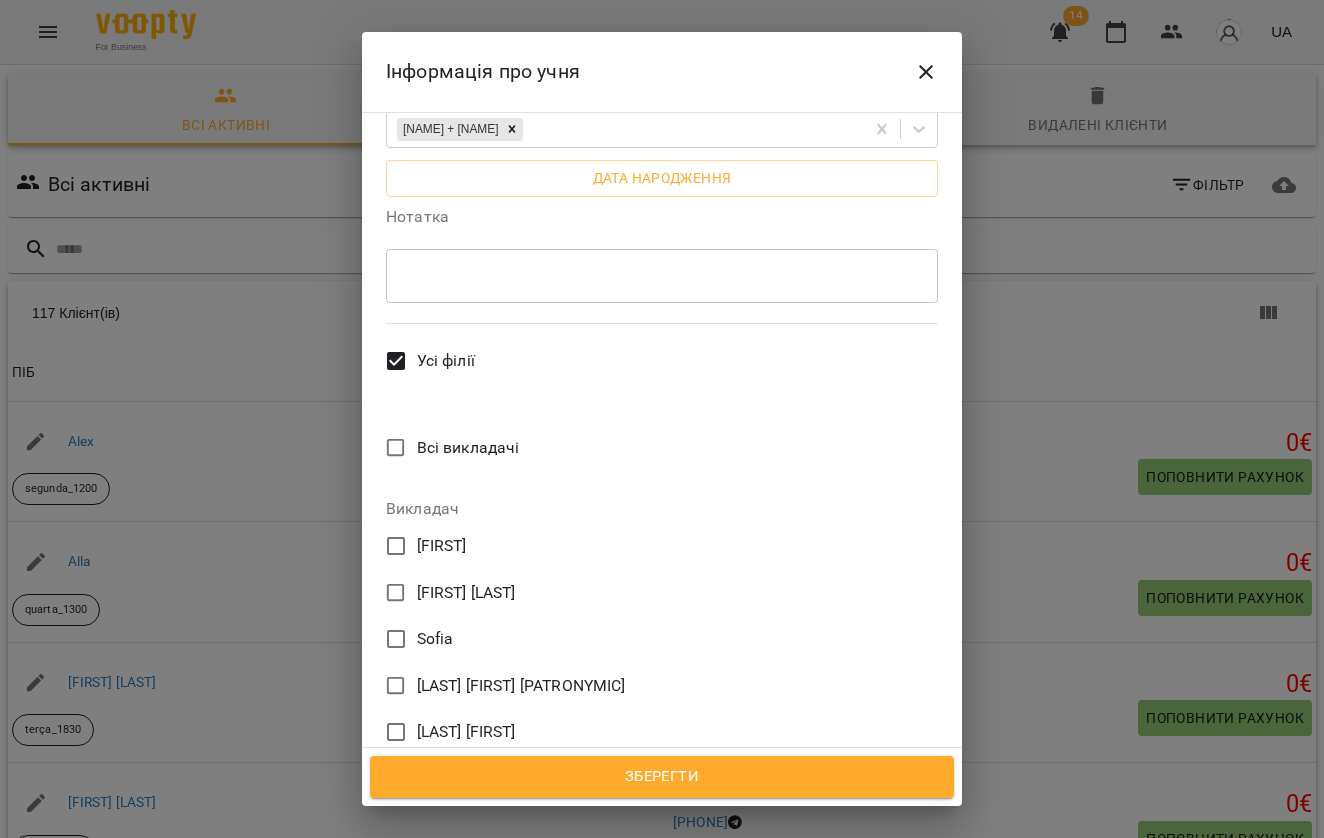 scroll, scrollTop: 628, scrollLeft: 0, axis: vertical 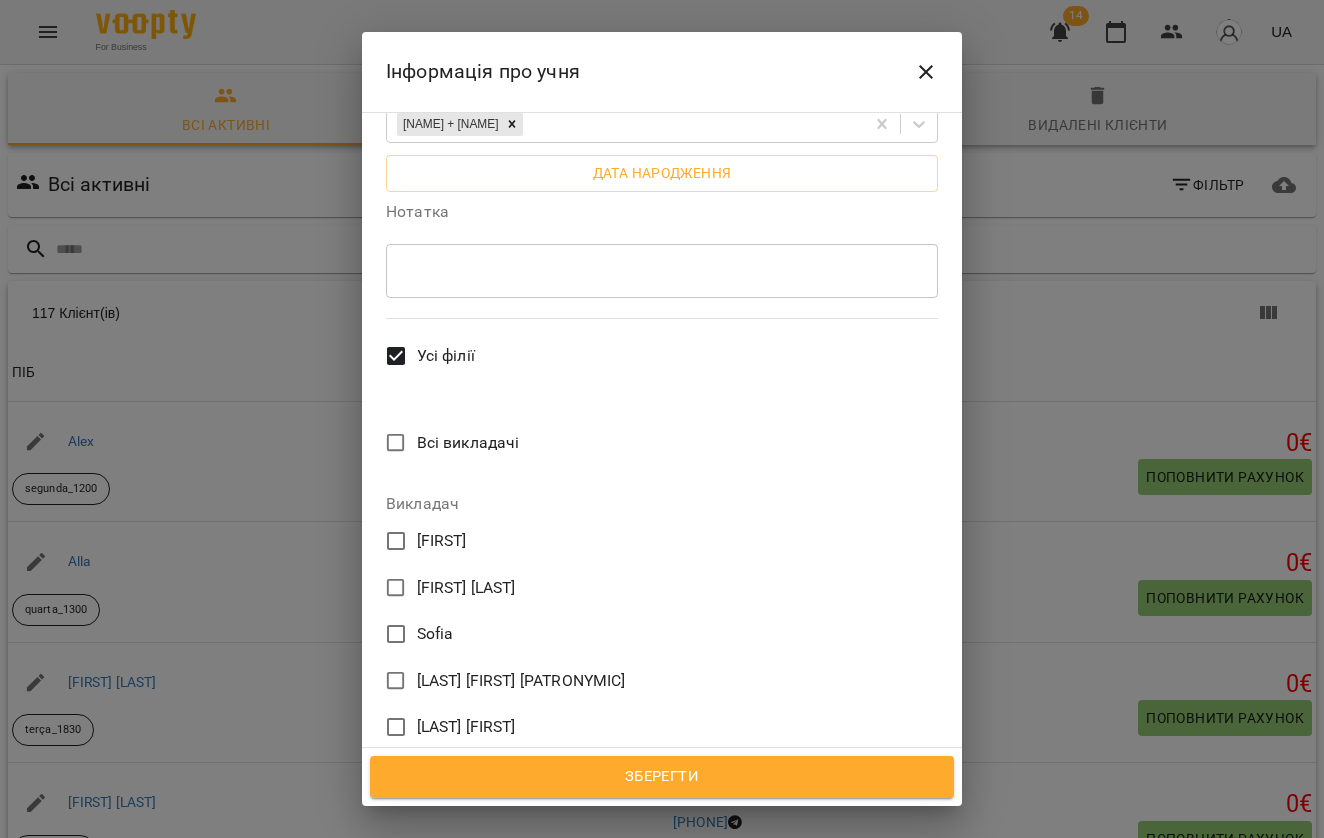 click on "[FIRST] [LAST]" at bounding box center (466, 727) 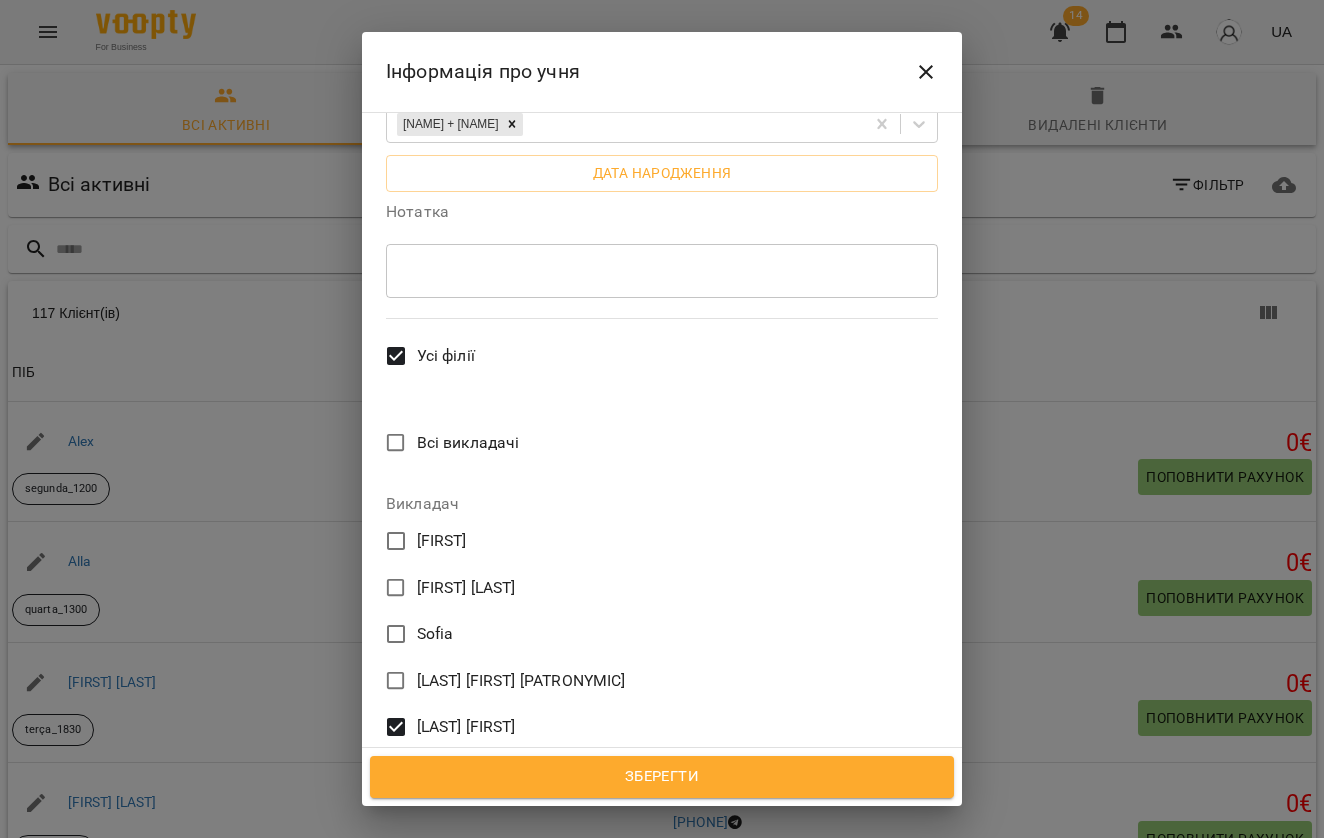 click on "Зберегти" at bounding box center (662, 777) 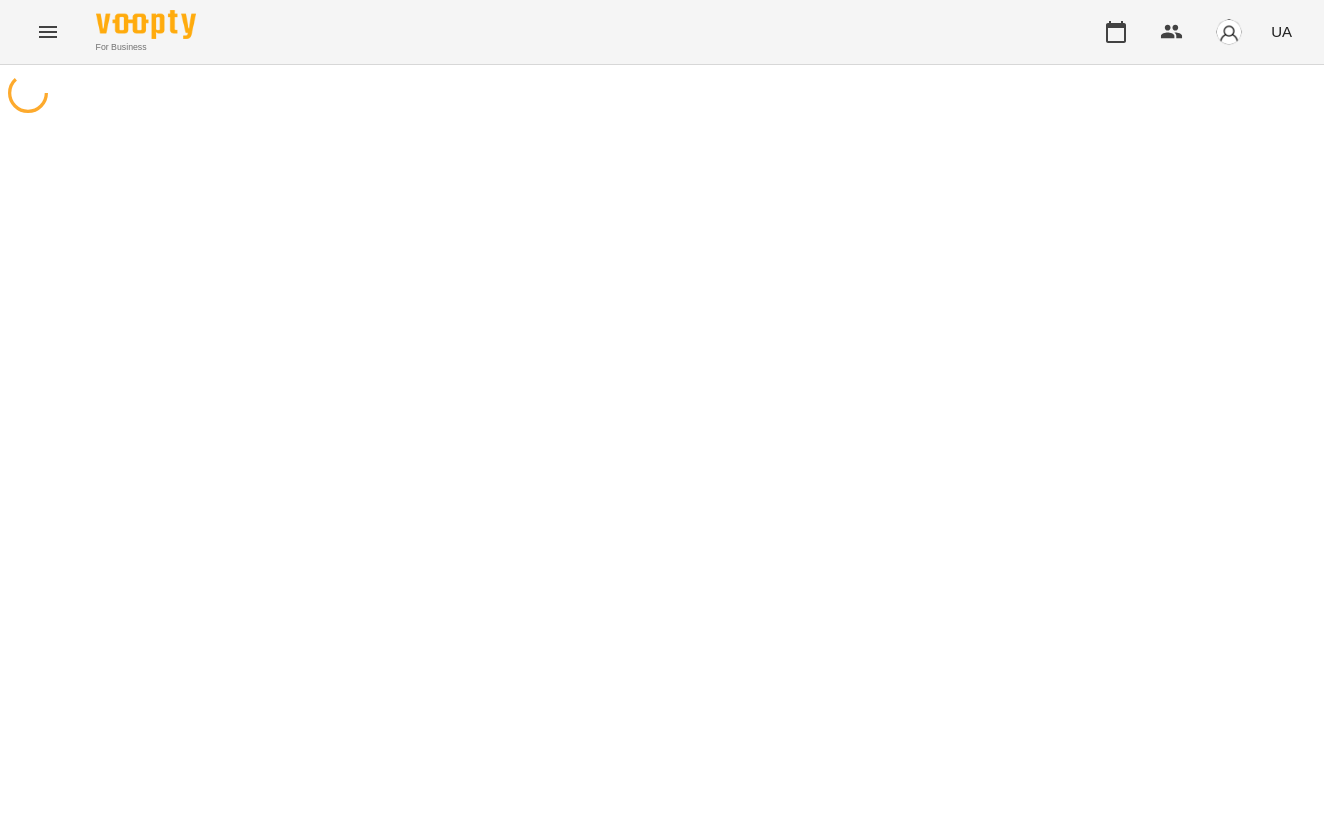 scroll, scrollTop: 0, scrollLeft: 0, axis: both 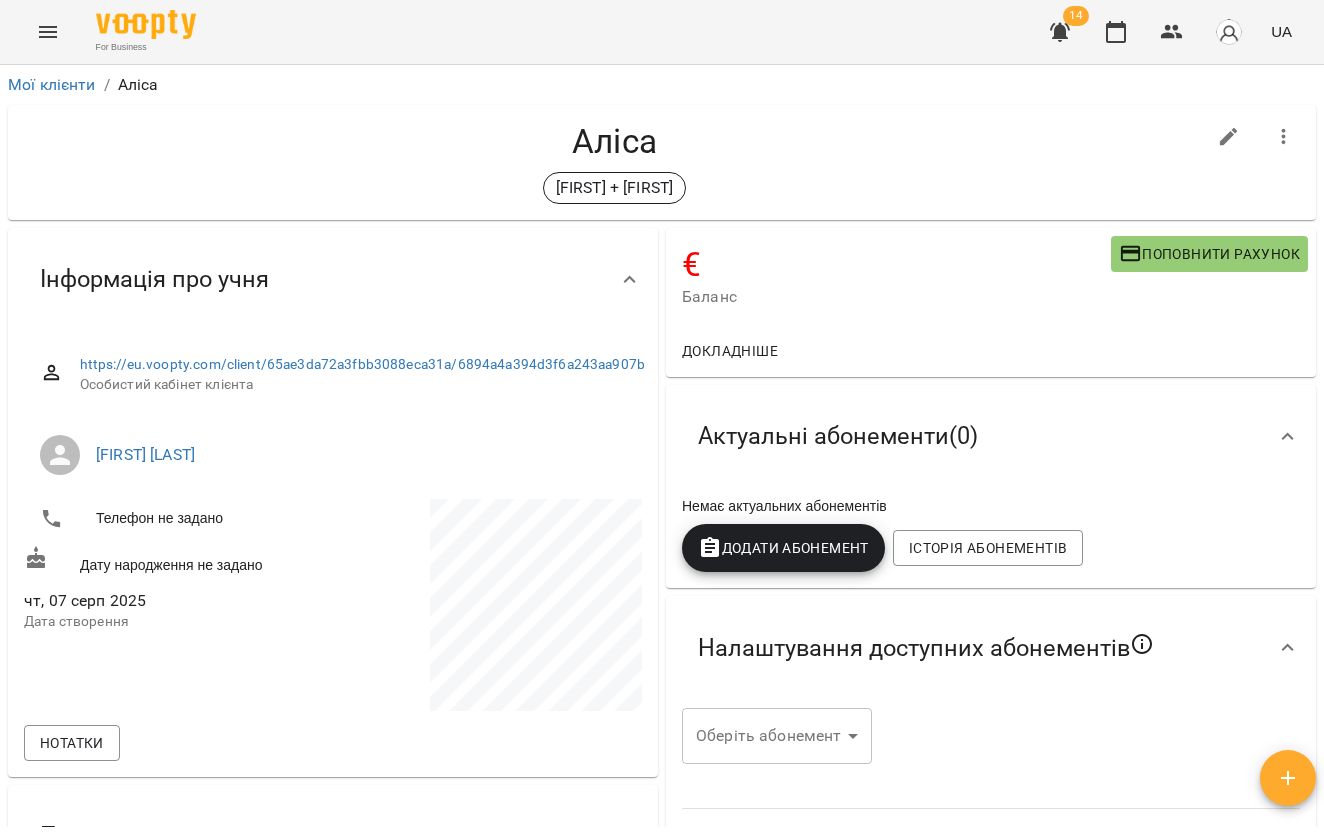 click 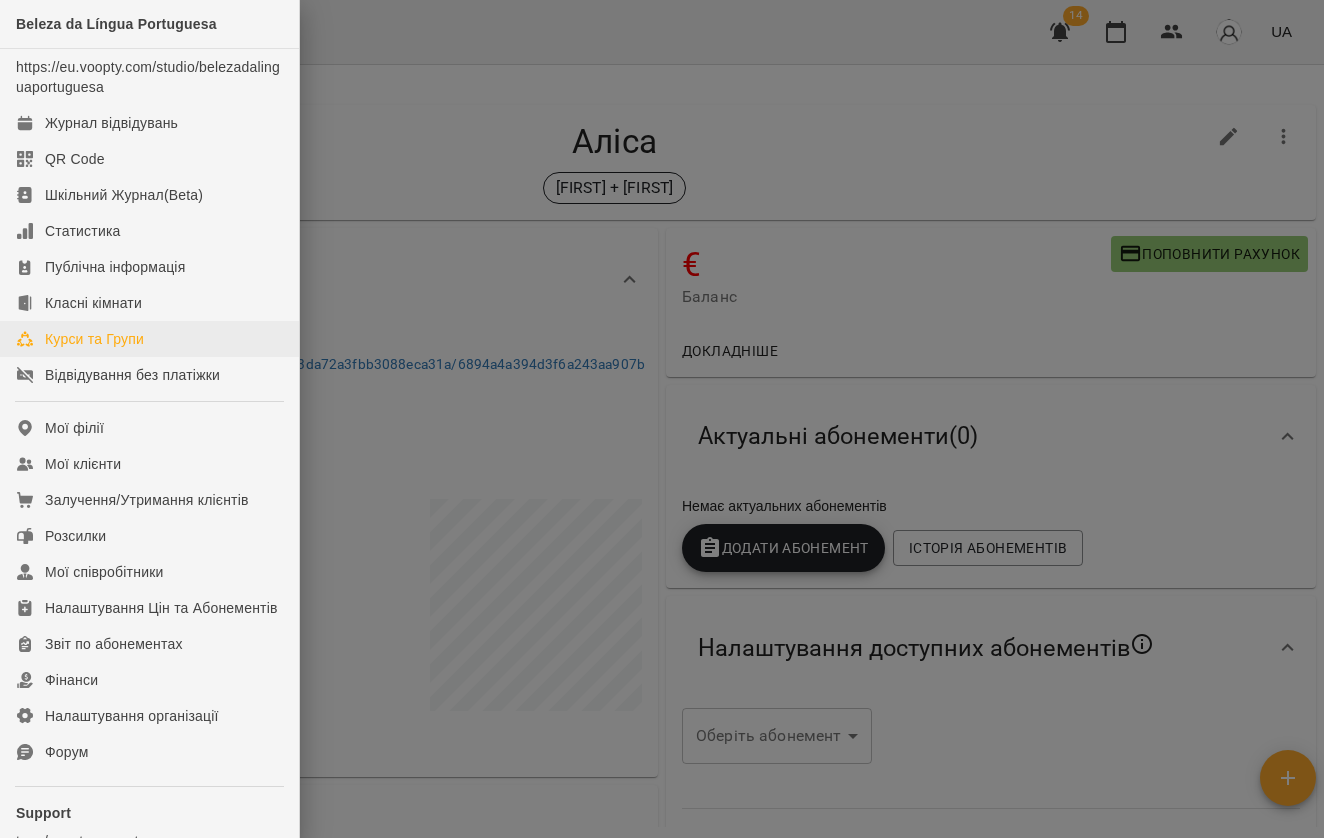 click on "Курси та Групи" at bounding box center [94, 339] 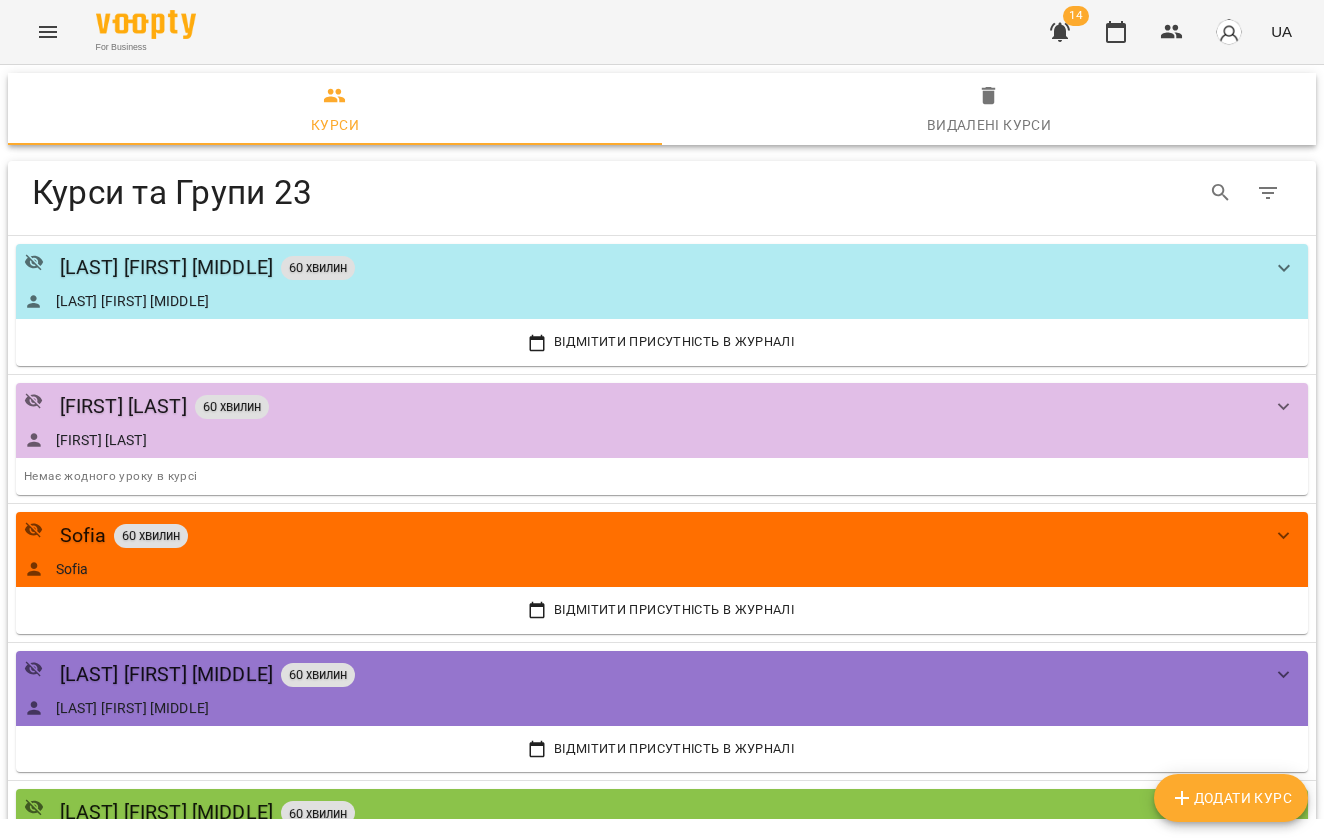 click on "Додати Курс" at bounding box center (1231, 798) 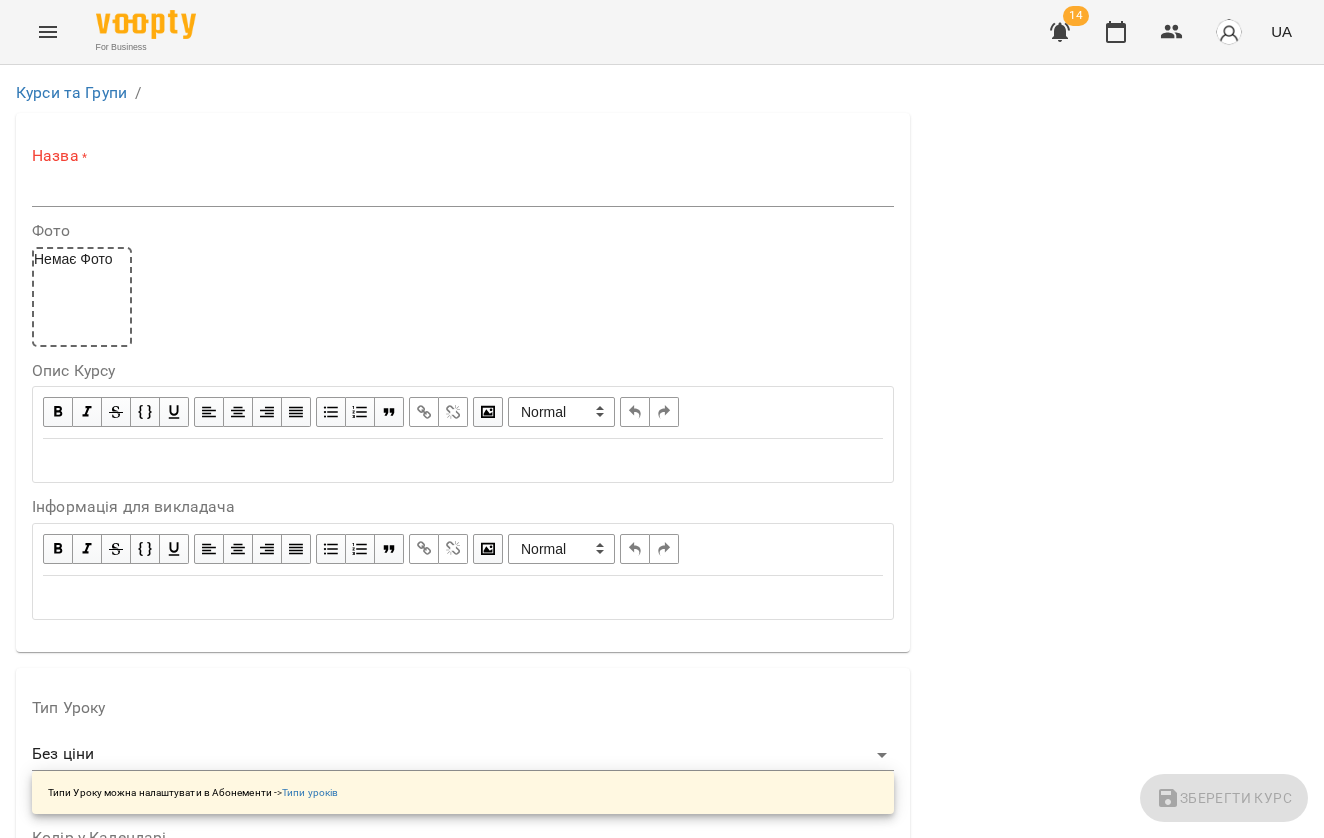 click at bounding box center (463, 191) 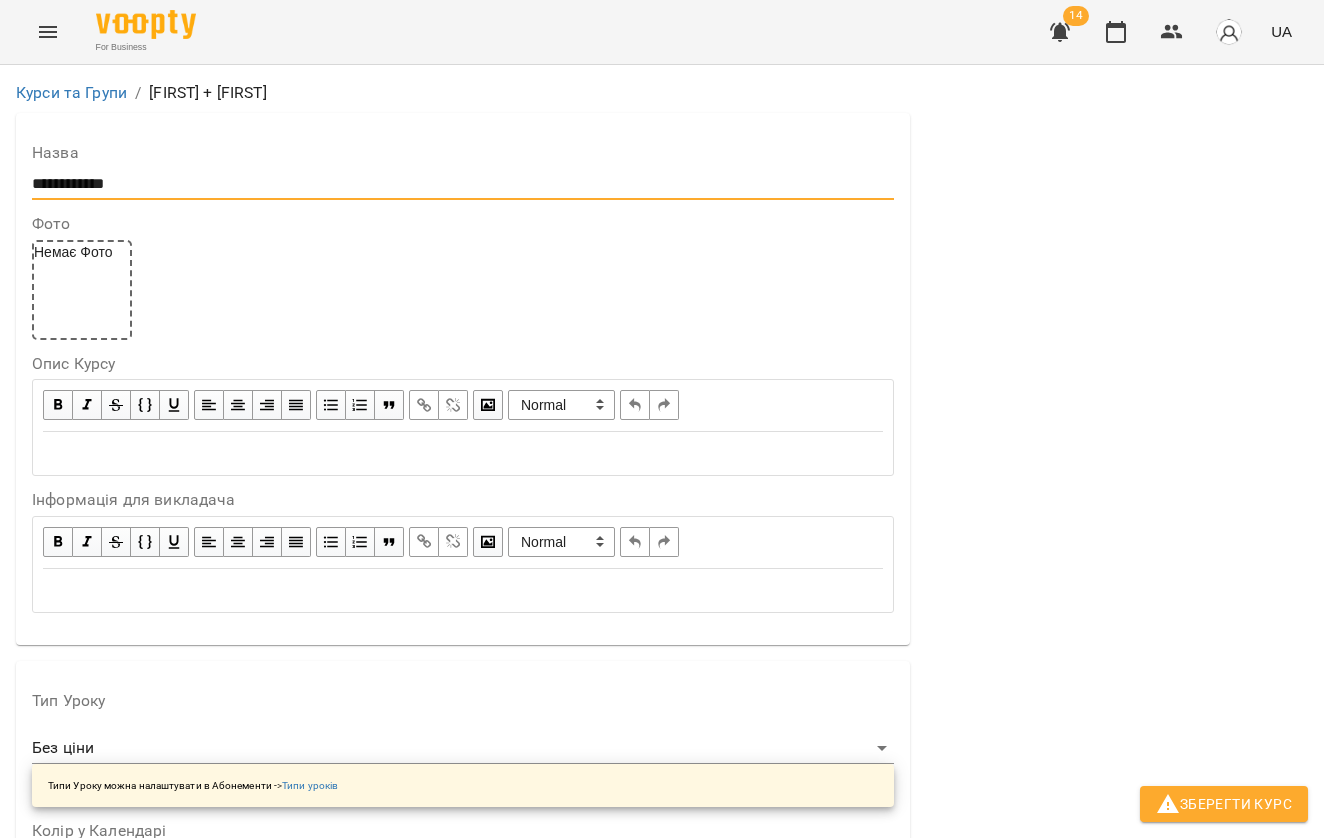 scroll, scrollTop: 335, scrollLeft: 0, axis: vertical 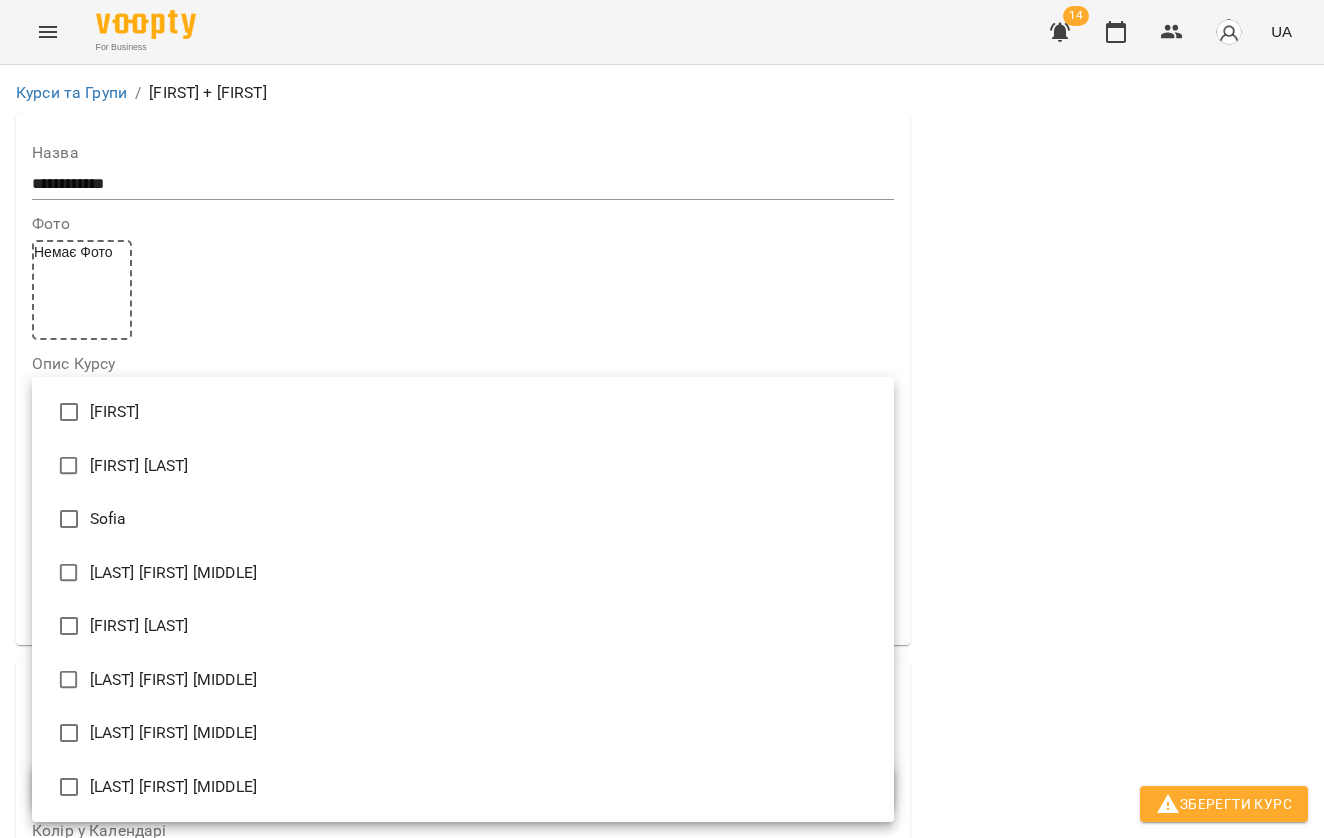 click on "[FIRST] [LAST]" at bounding box center (463, 626) 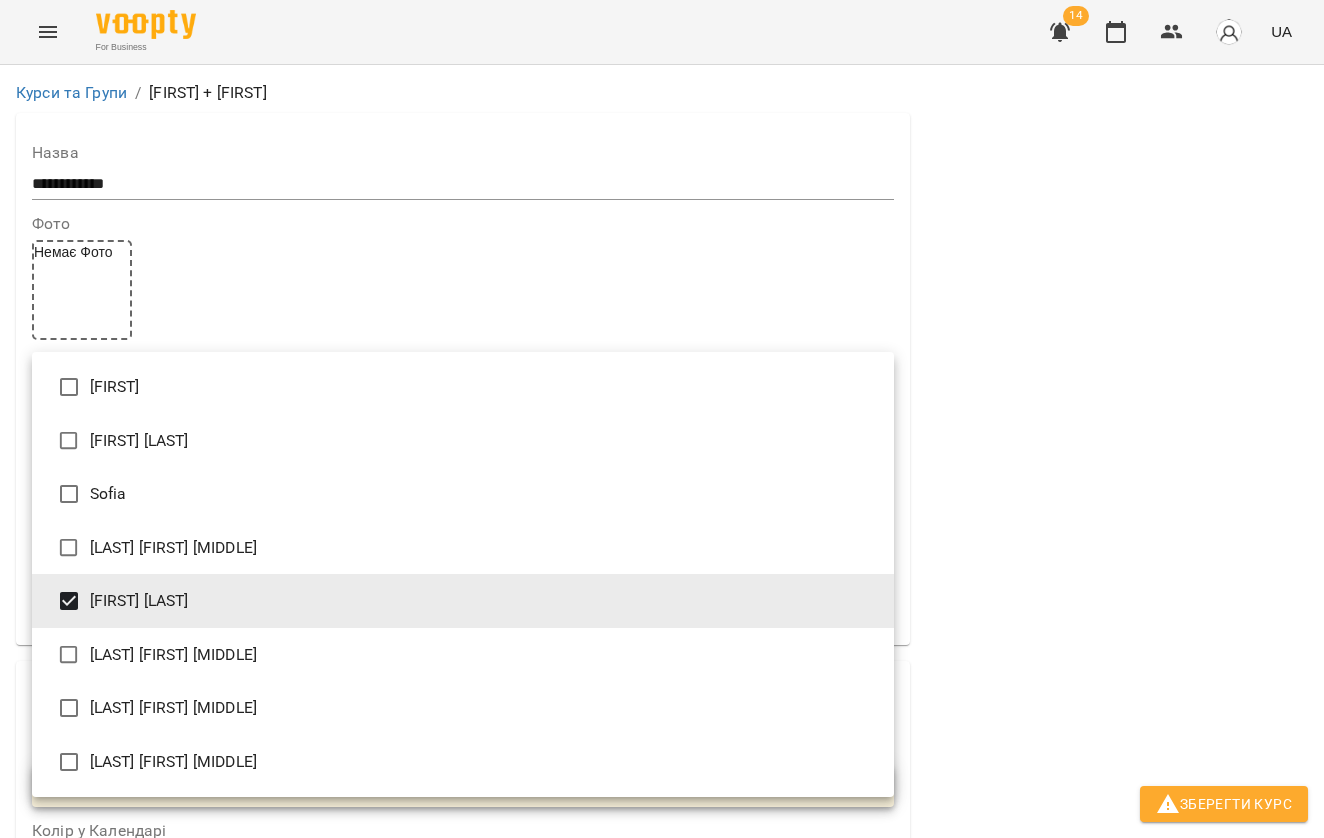click at bounding box center [662, 419] 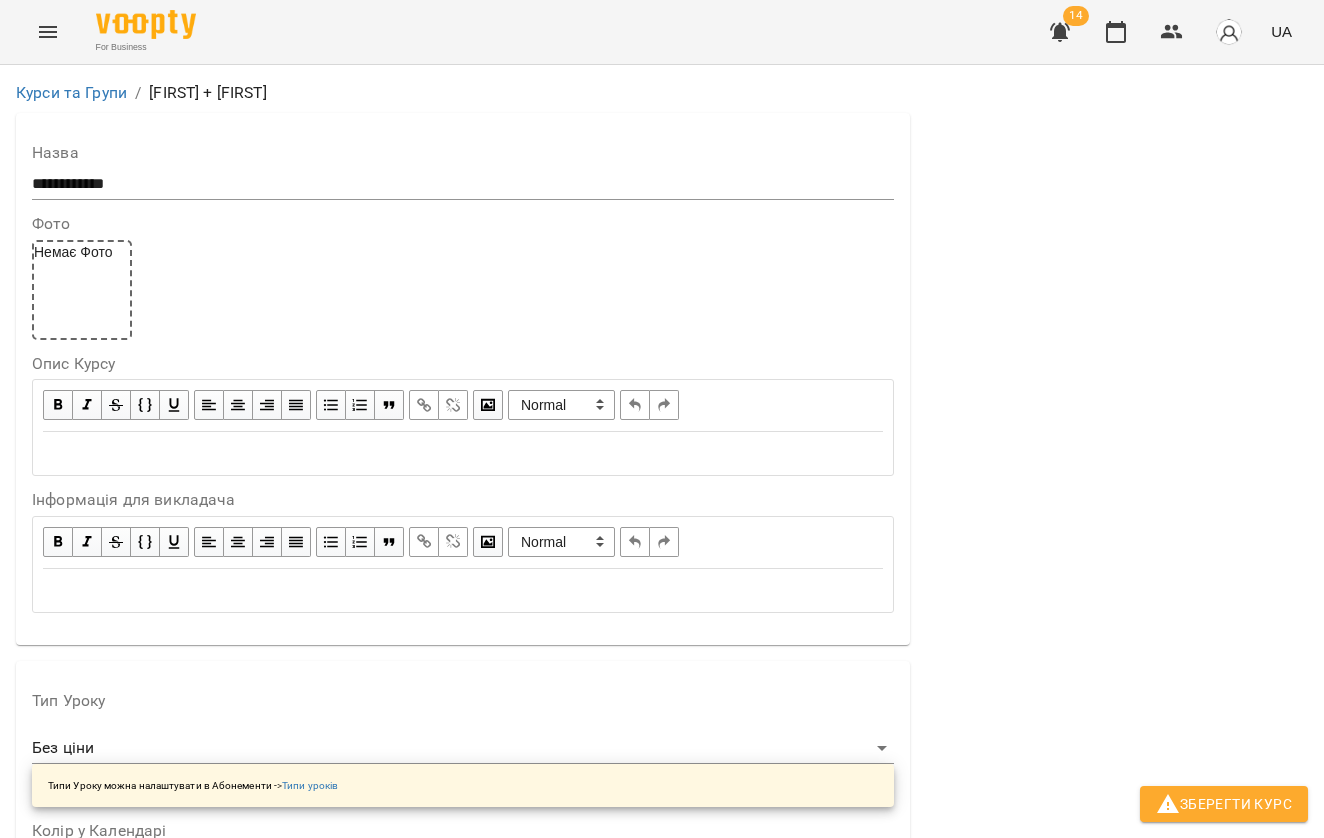 click on "Колір у Календарі" at bounding box center (463, 845) 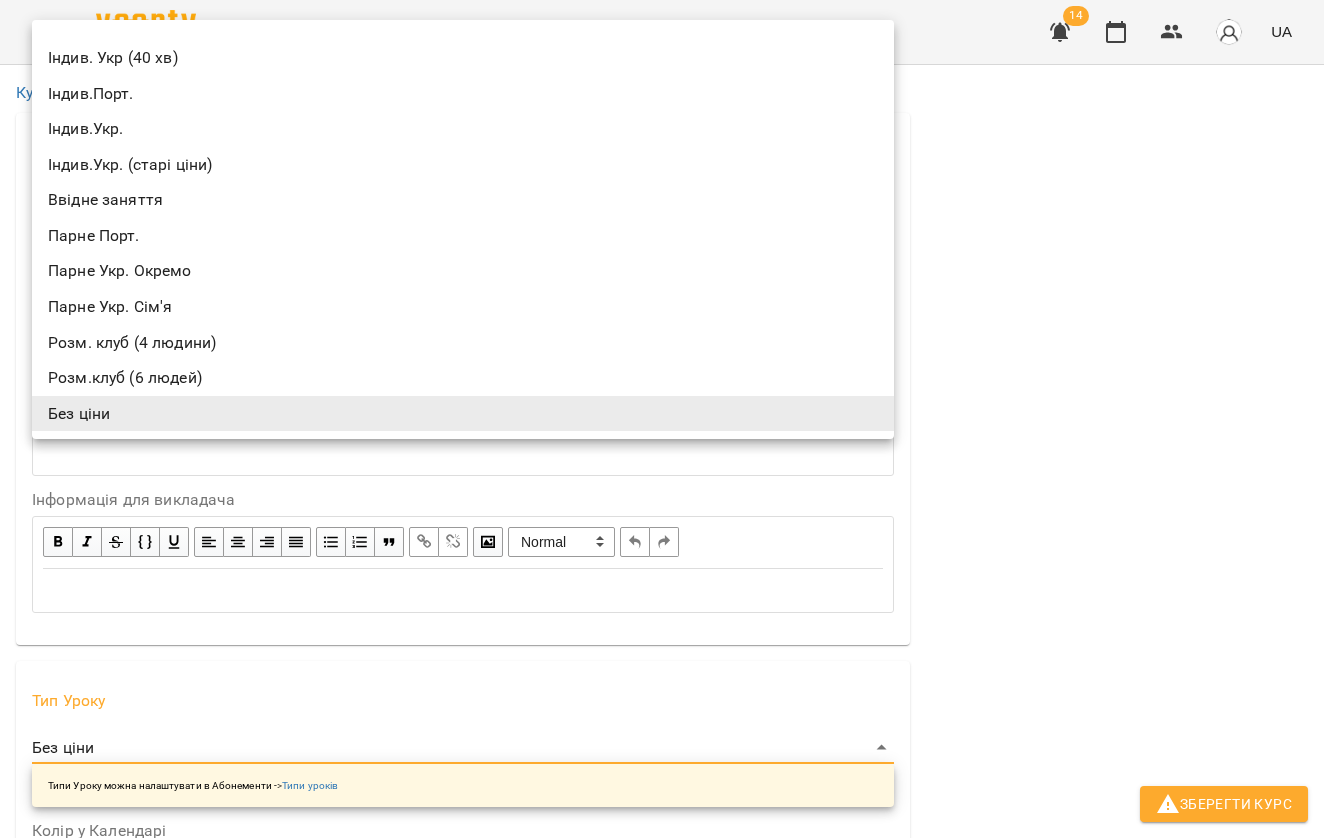 click on "Парне Укр. Окремо" at bounding box center [463, 271] 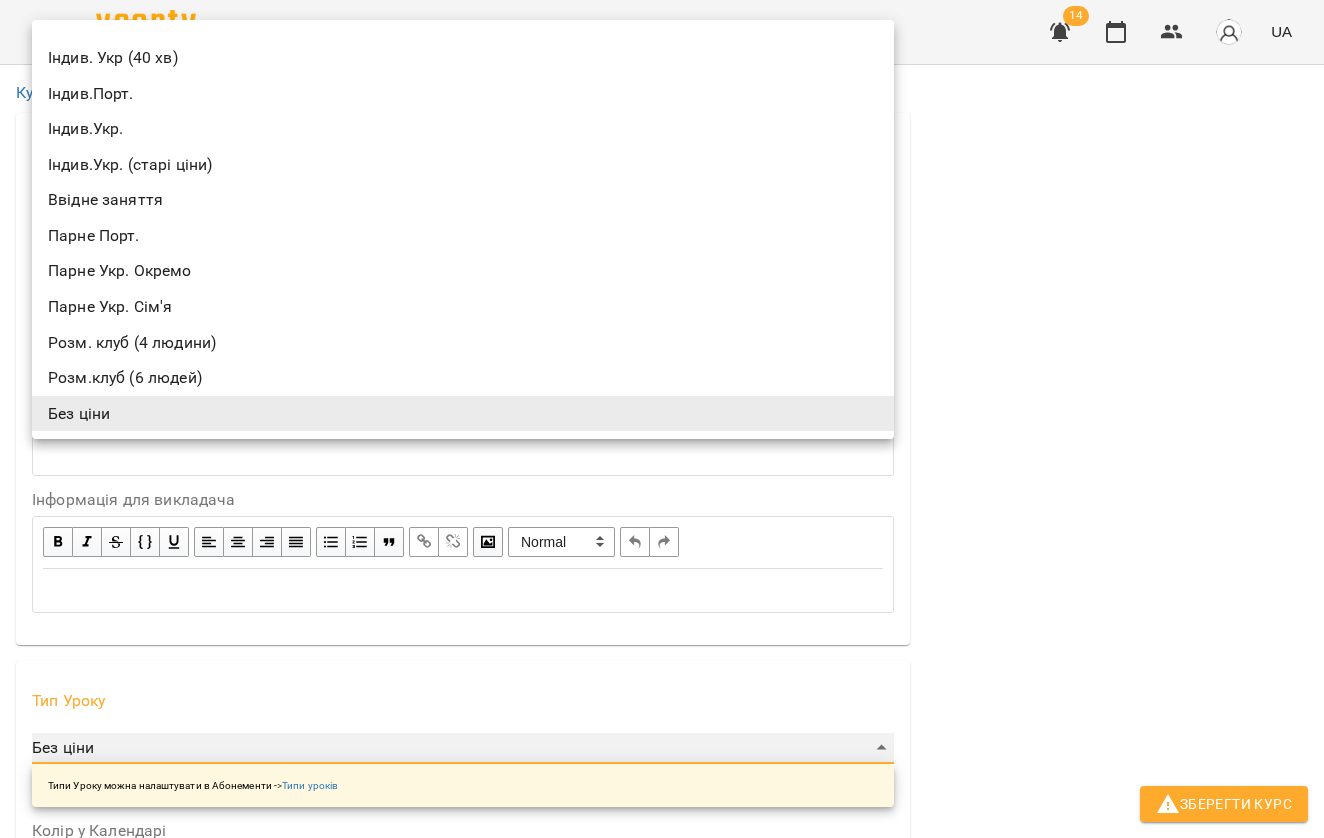 type on "**********" 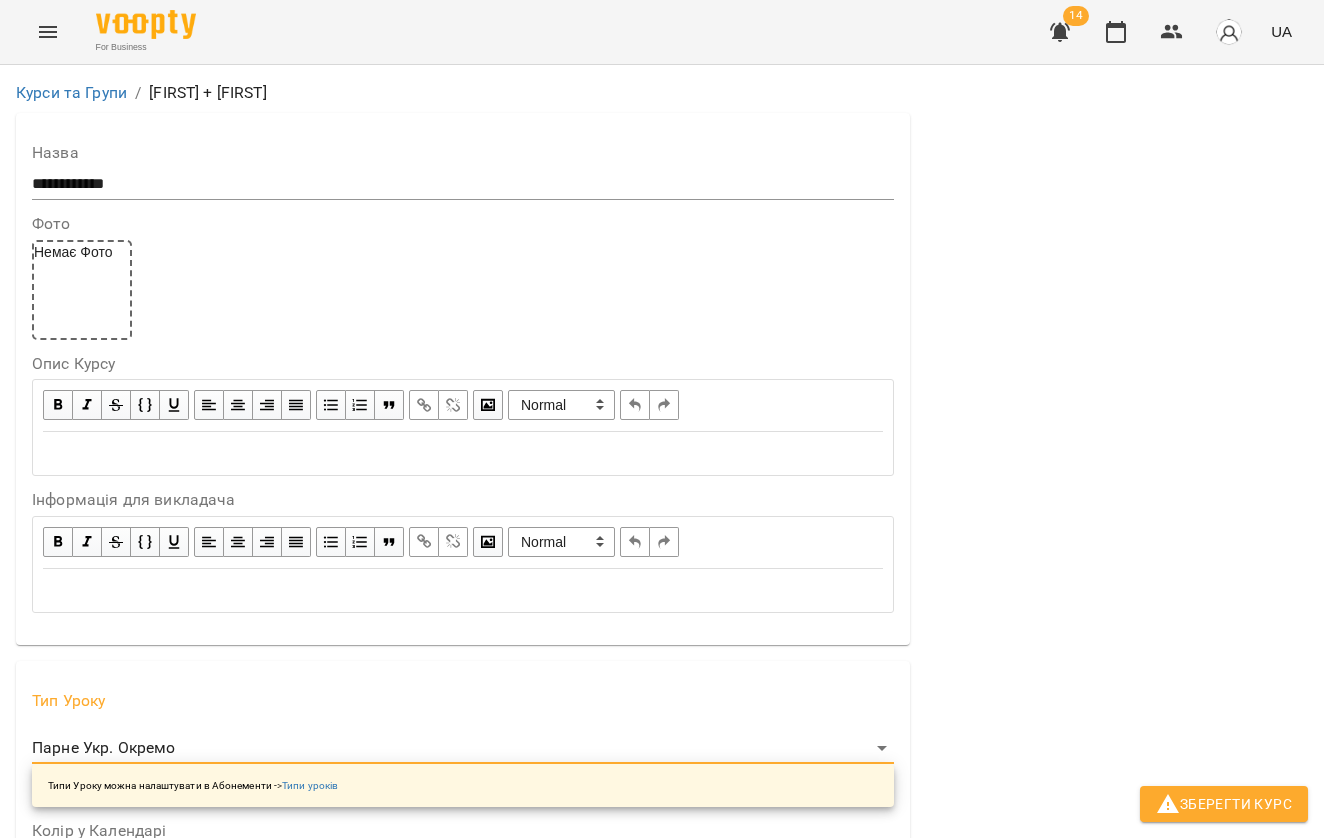 click at bounding box center [67, 857] 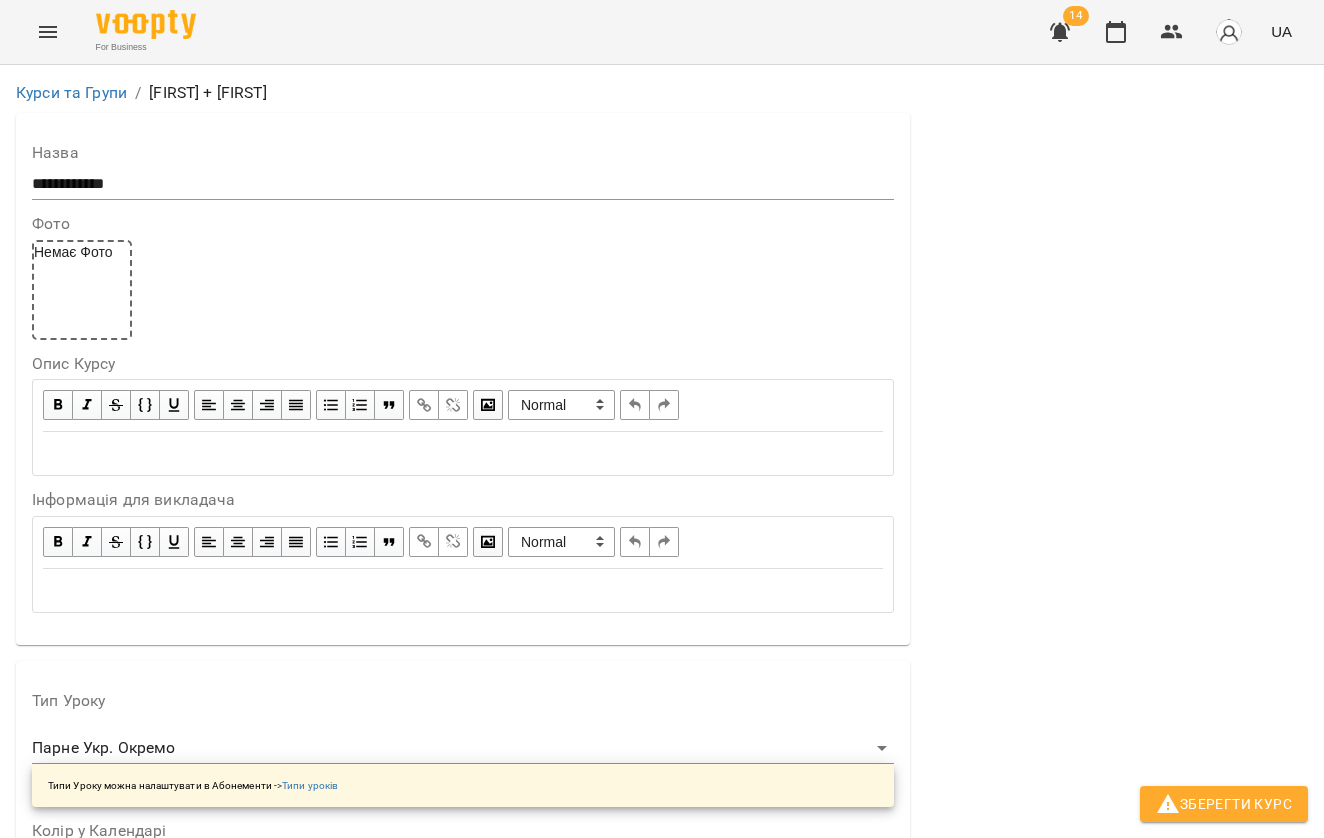 click at bounding box center (118, 945) 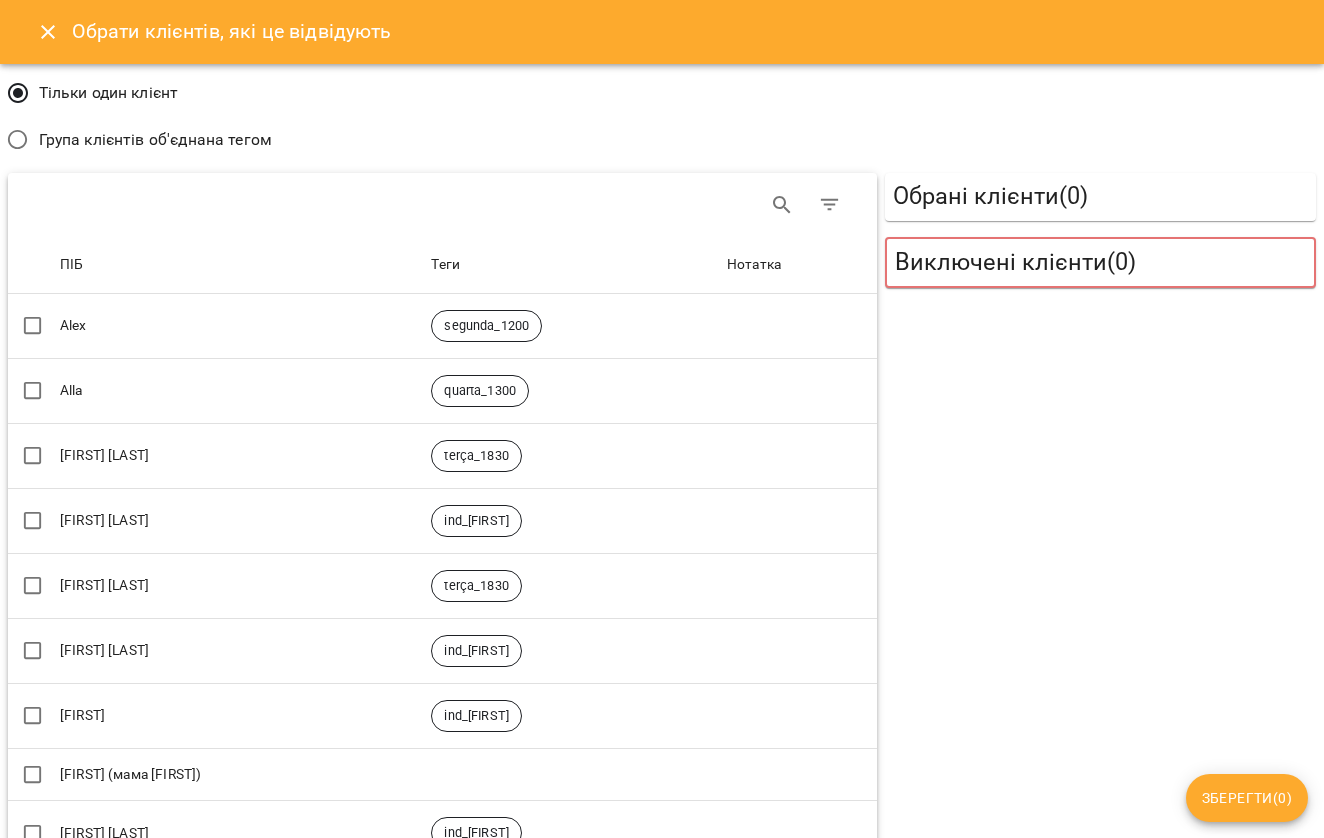 click on "Група клієнтів об'єднана тегом" at bounding box center (155, 140) 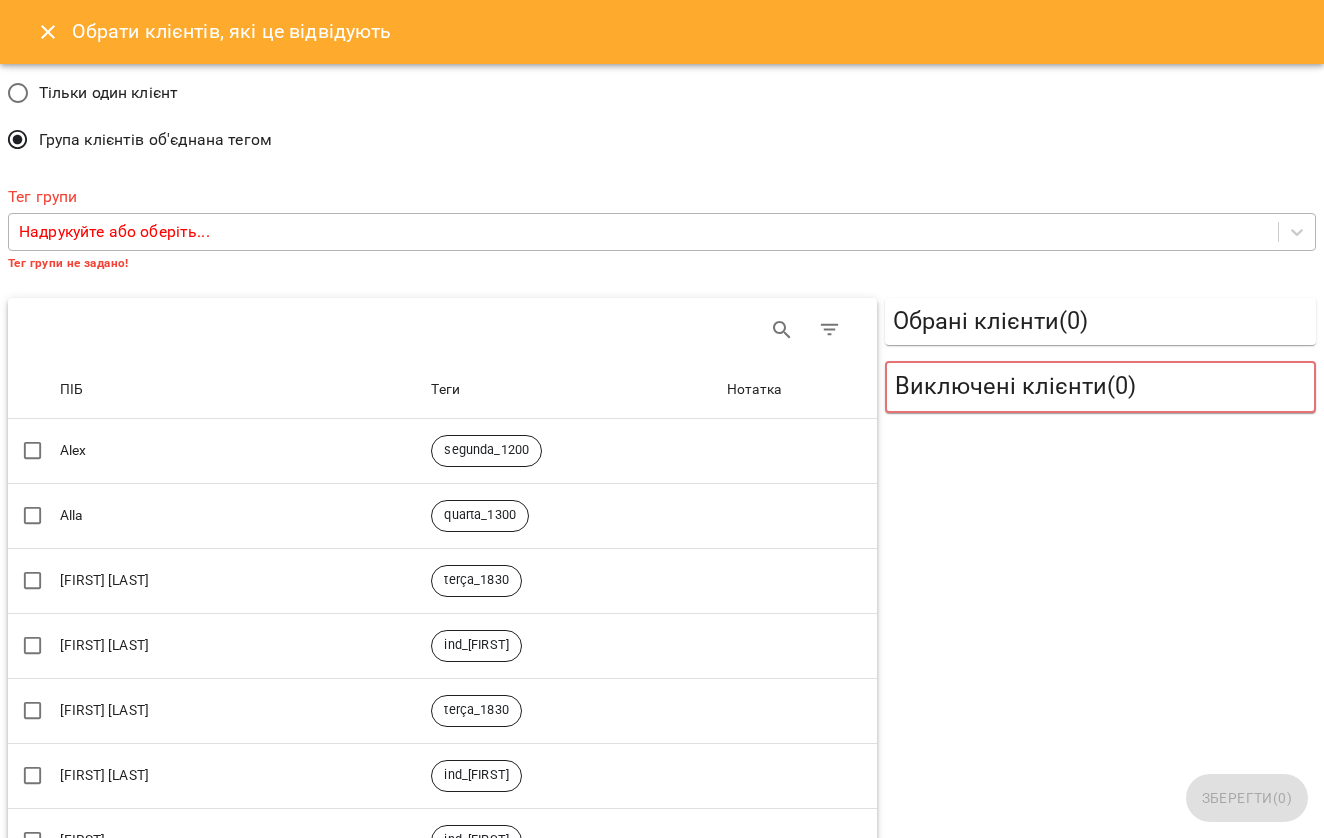 click on "Надрукуйте або оберіть..." at bounding box center [114, 232] 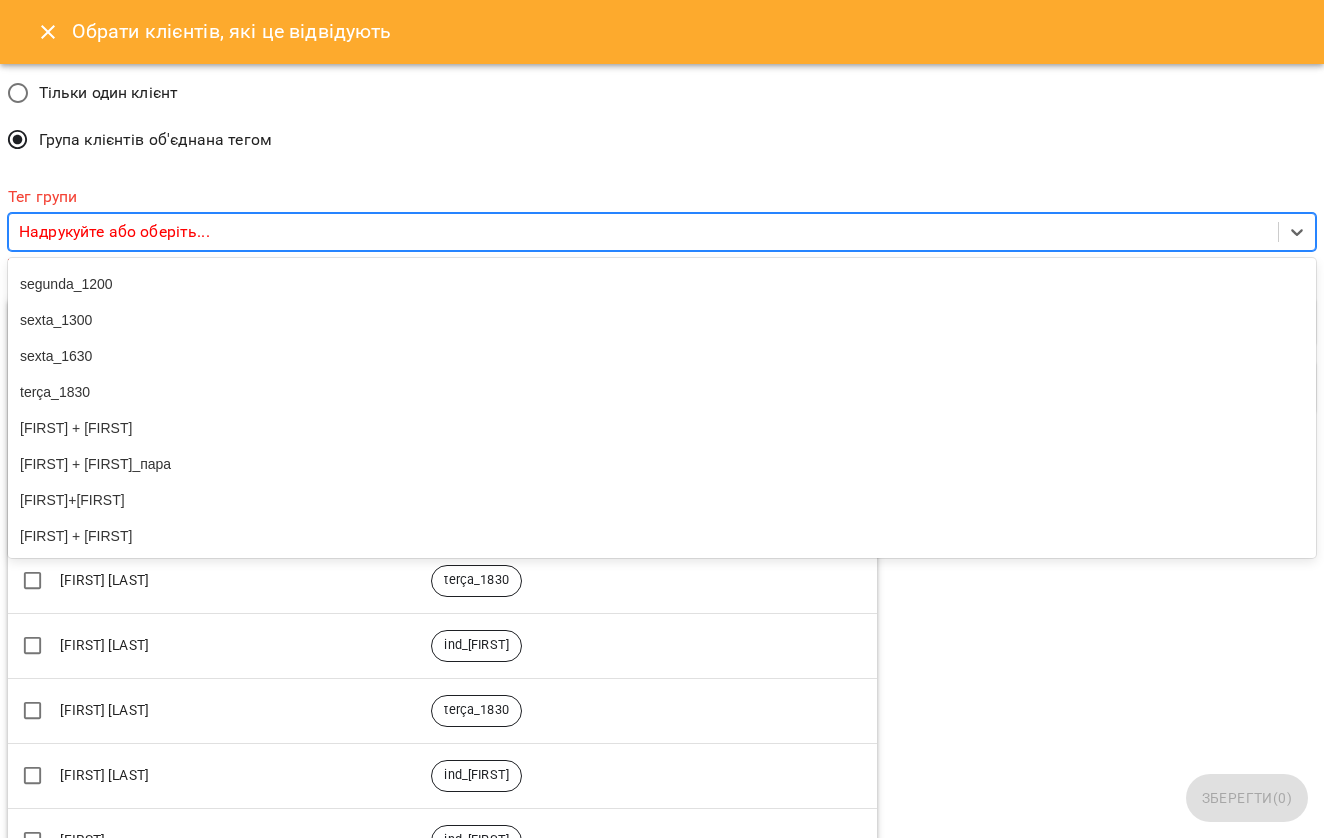 scroll, scrollTop: 430, scrollLeft: 0, axis: vertical 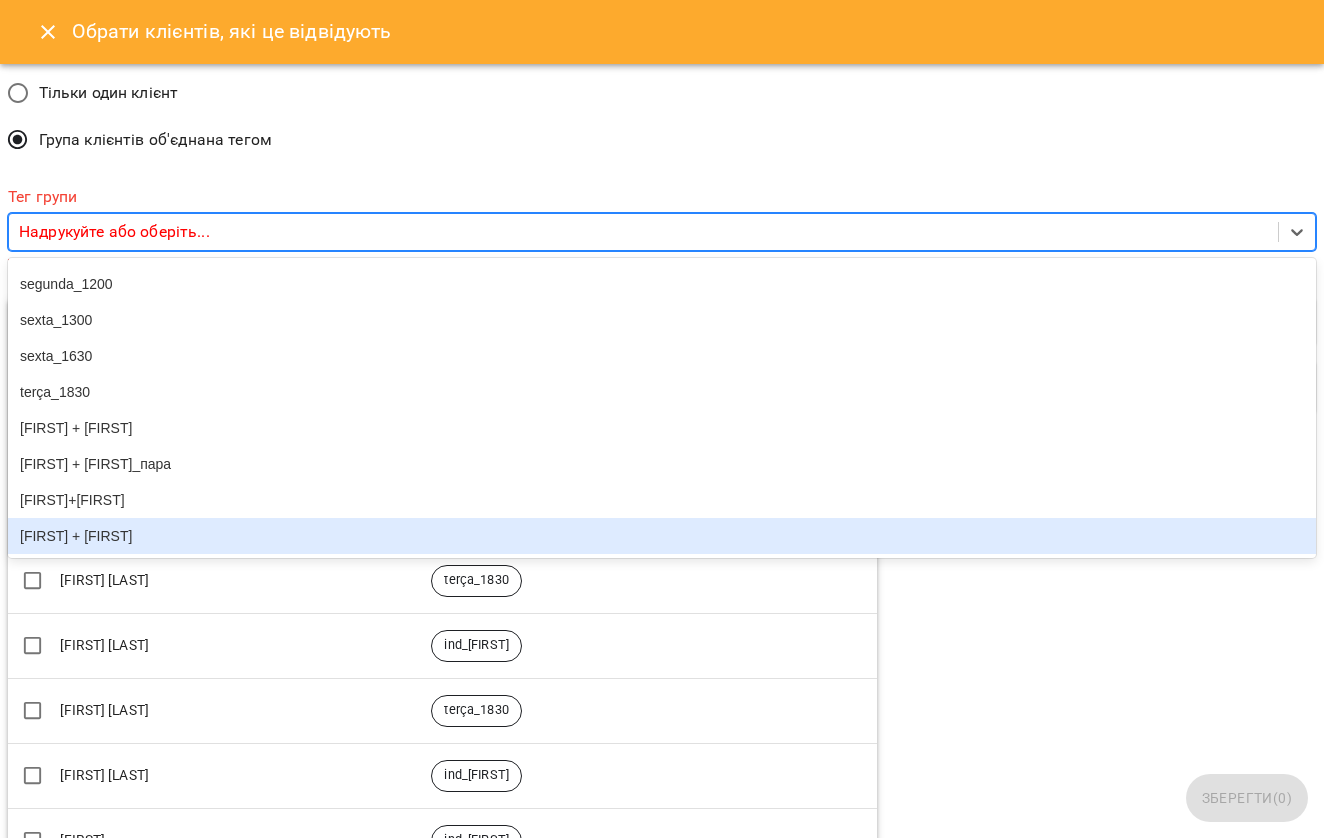 click on "[FIRST] + [FIRST]" at bounding box center (662, 536) 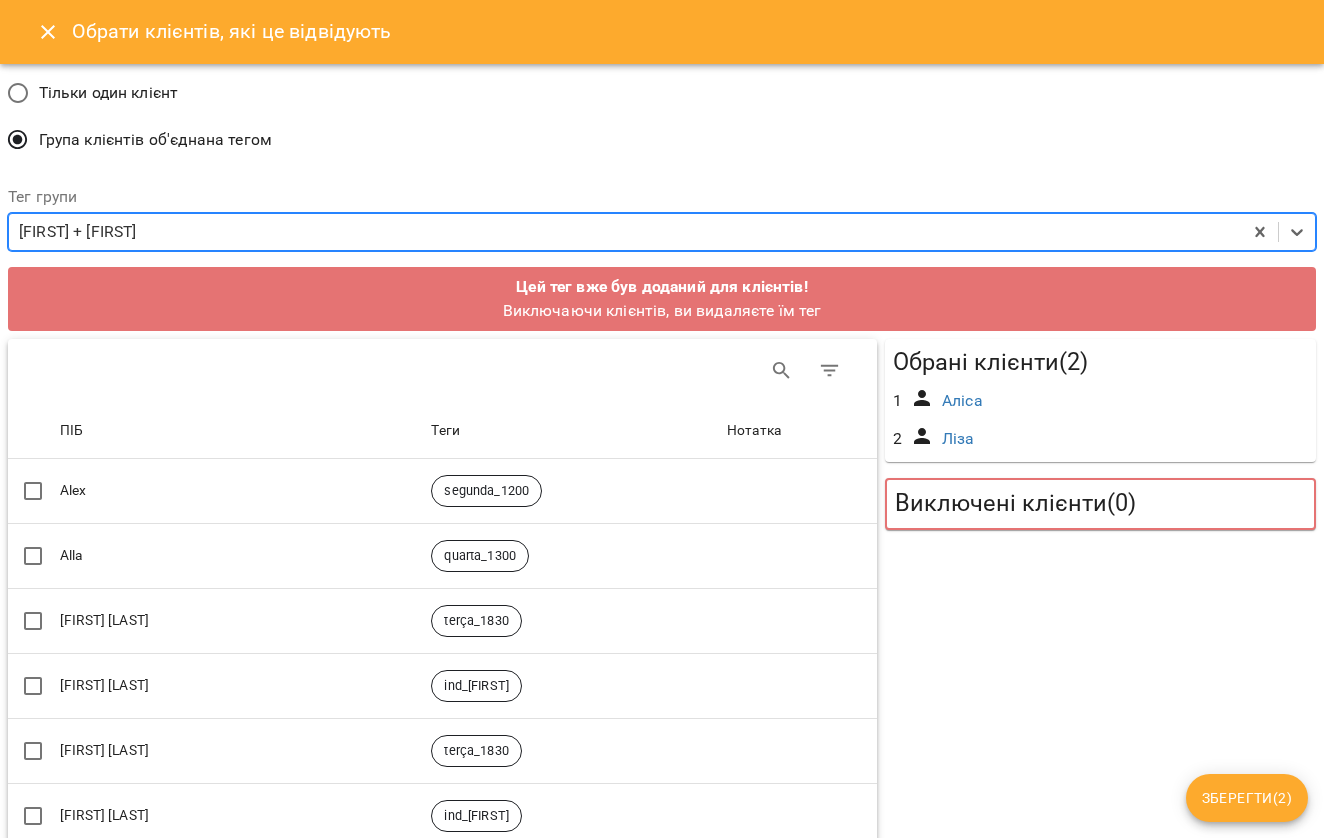 click on "Зберегти ( 2 )" at bounding box center (1247, 798) 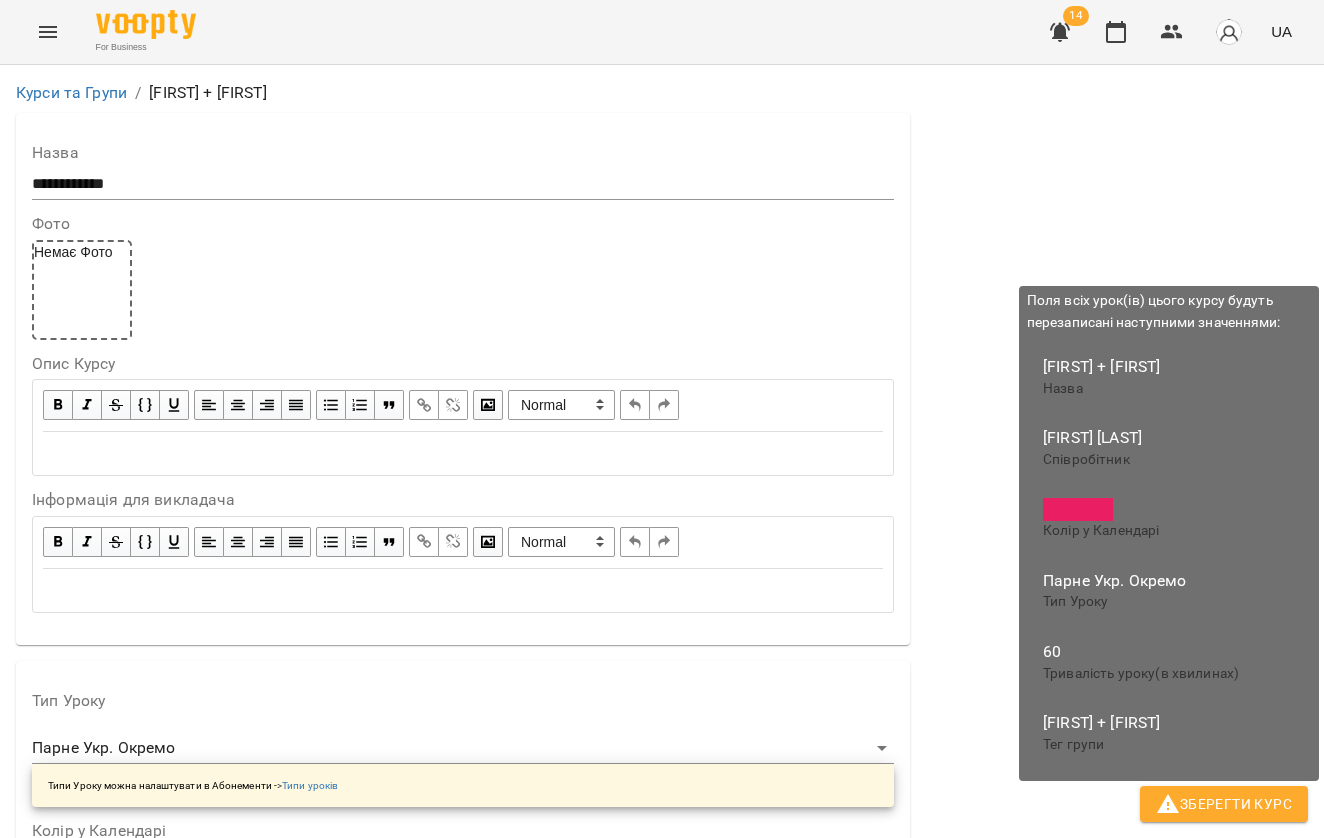 click on "Зберегти Курс" at bounding box center (1224, 804) 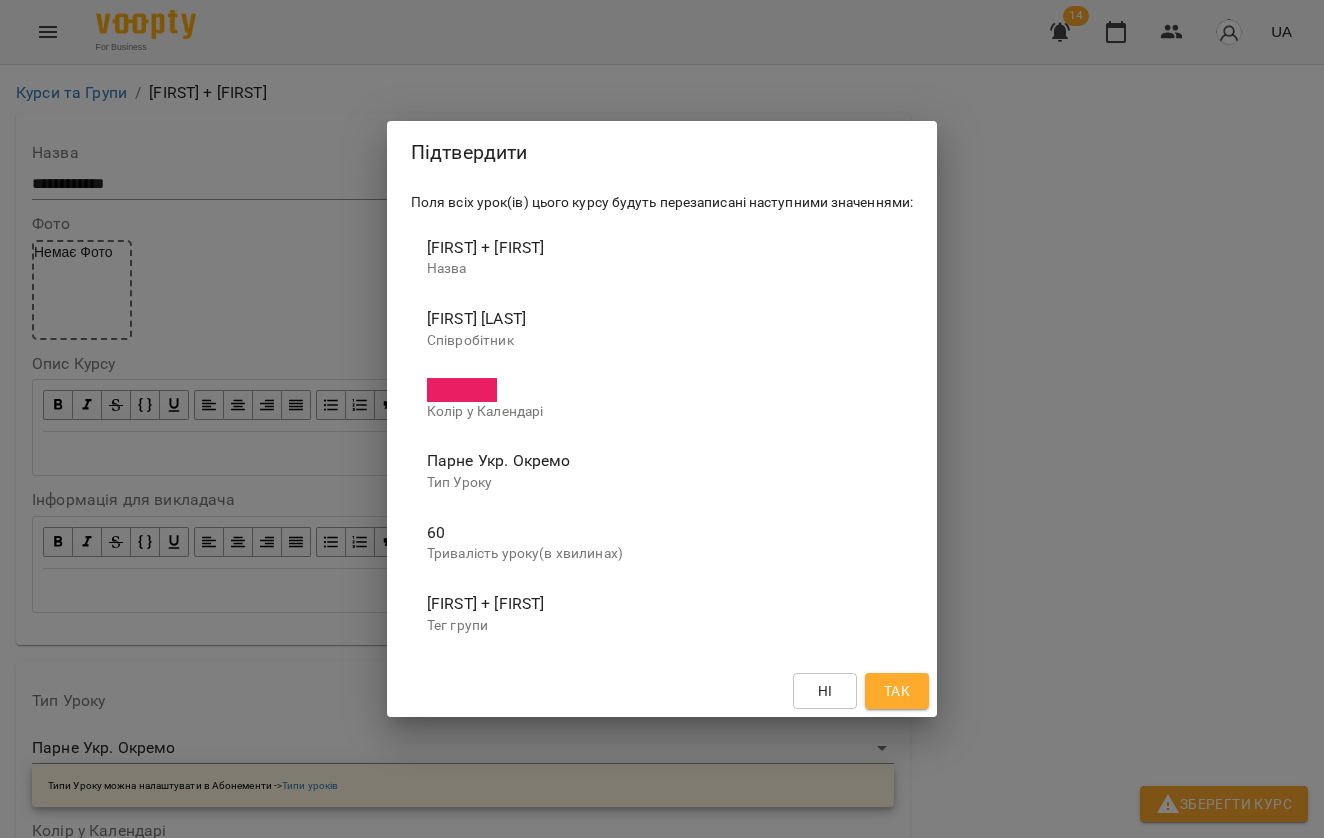 click on "Так" at bounding box center [897, 691] 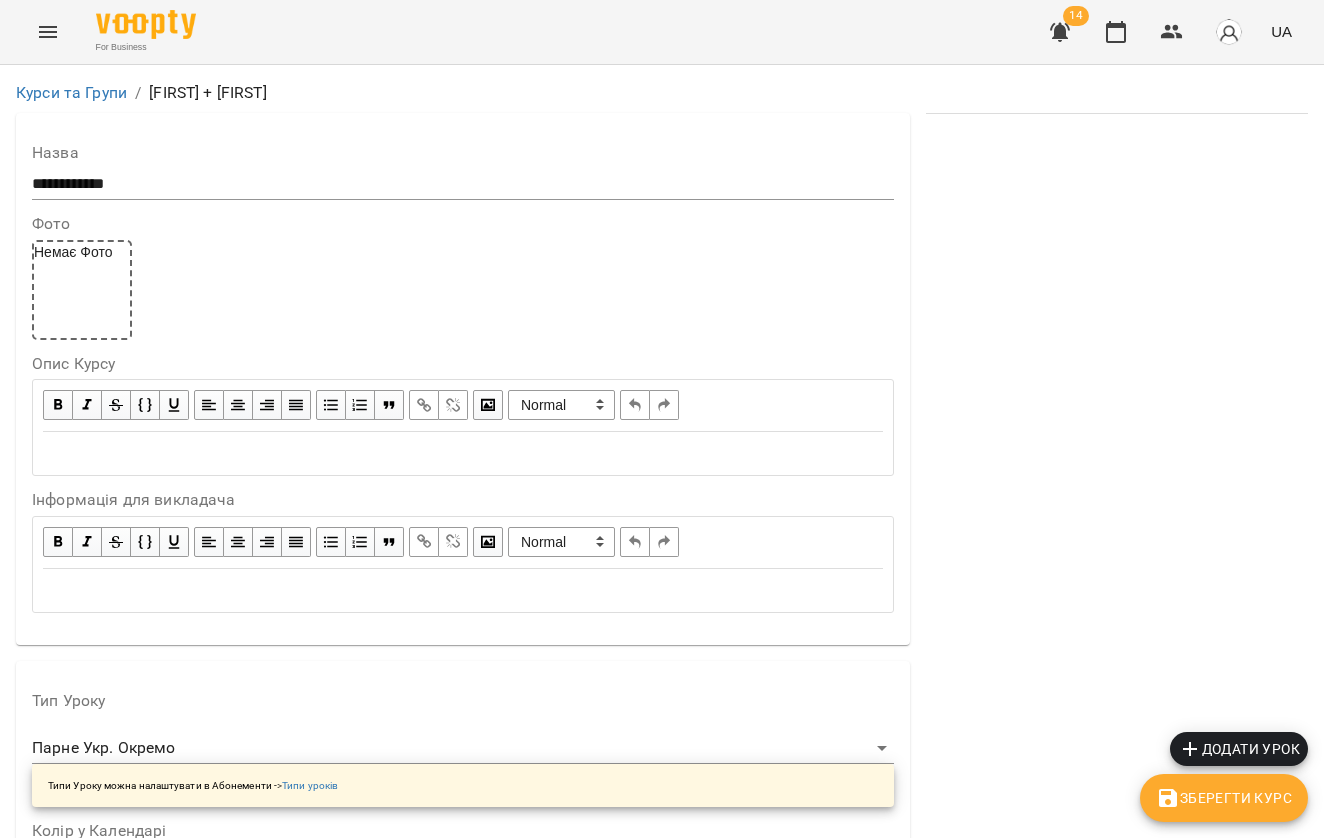 scroll, scrollTop: 0, scrollLeft: 0, axis: both 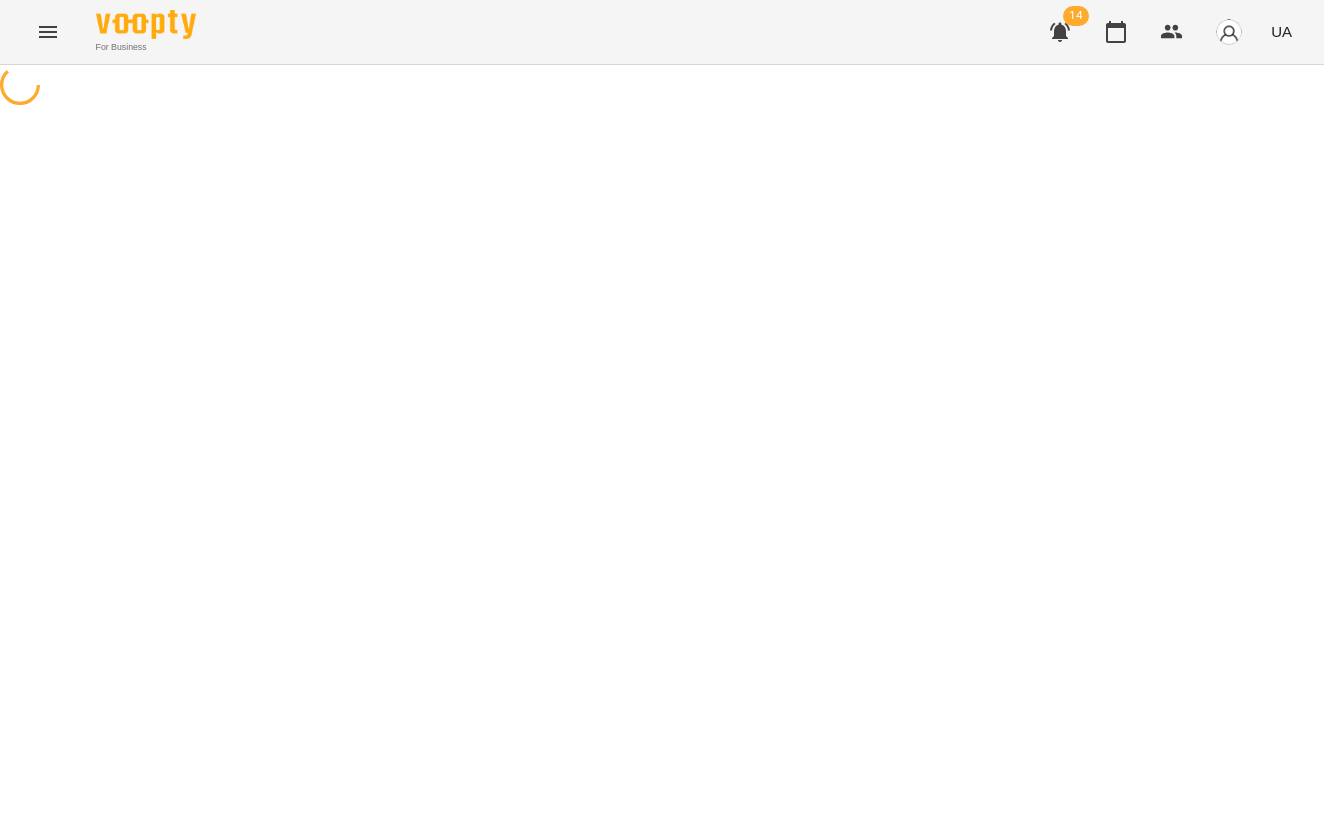 select on "**********" 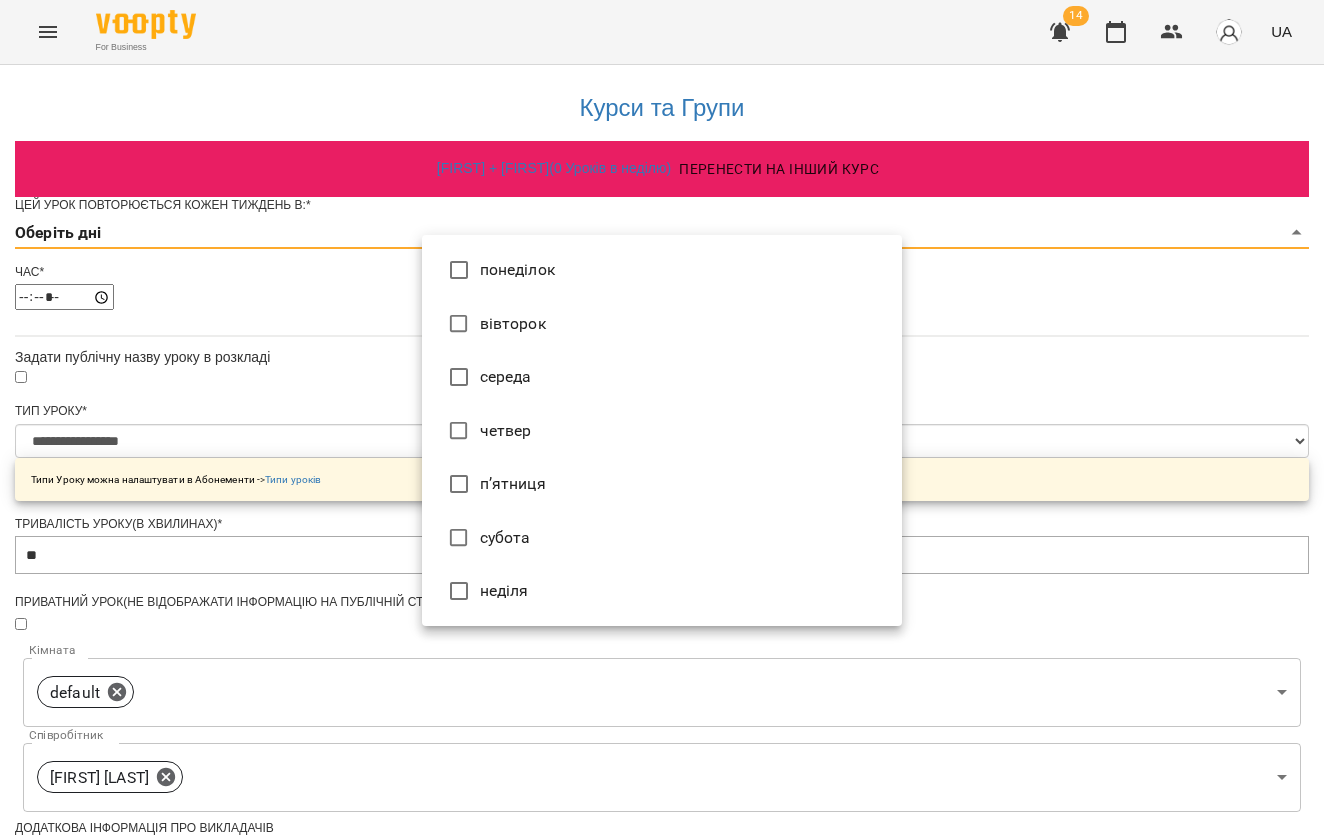 click on "**********" at bounding box center (662, 659) 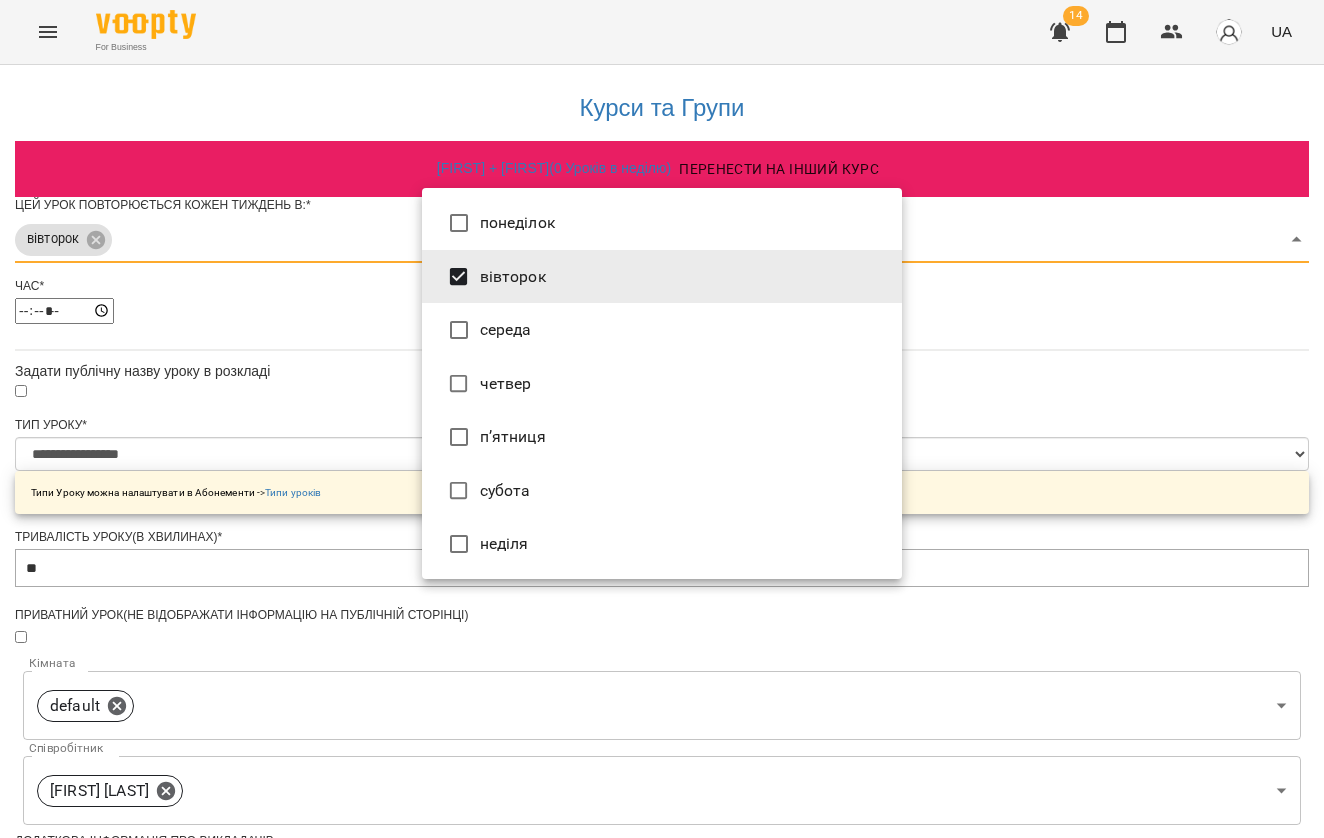 click at bounding box center [662, 419] 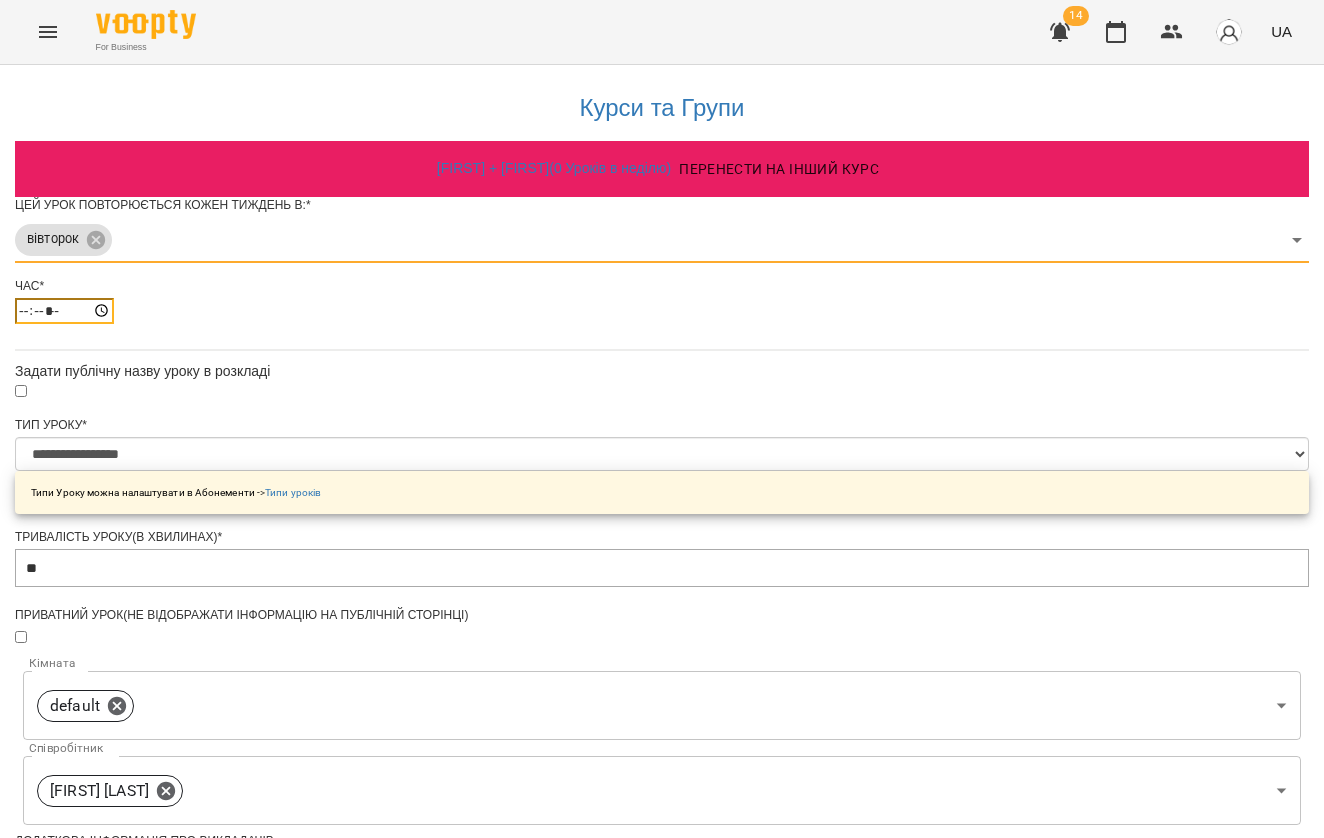 click on "*****" at bounding box center [64, 311] 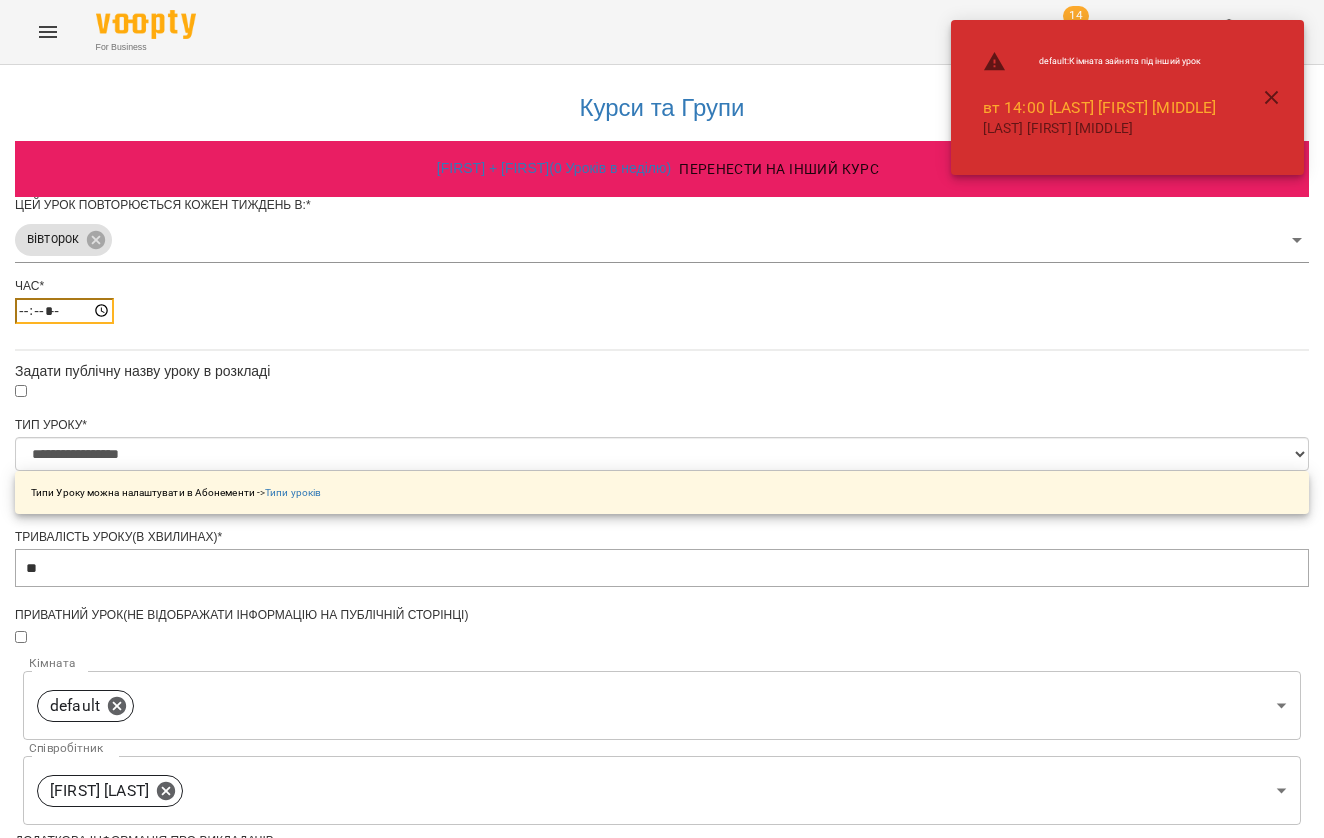type on "*****" 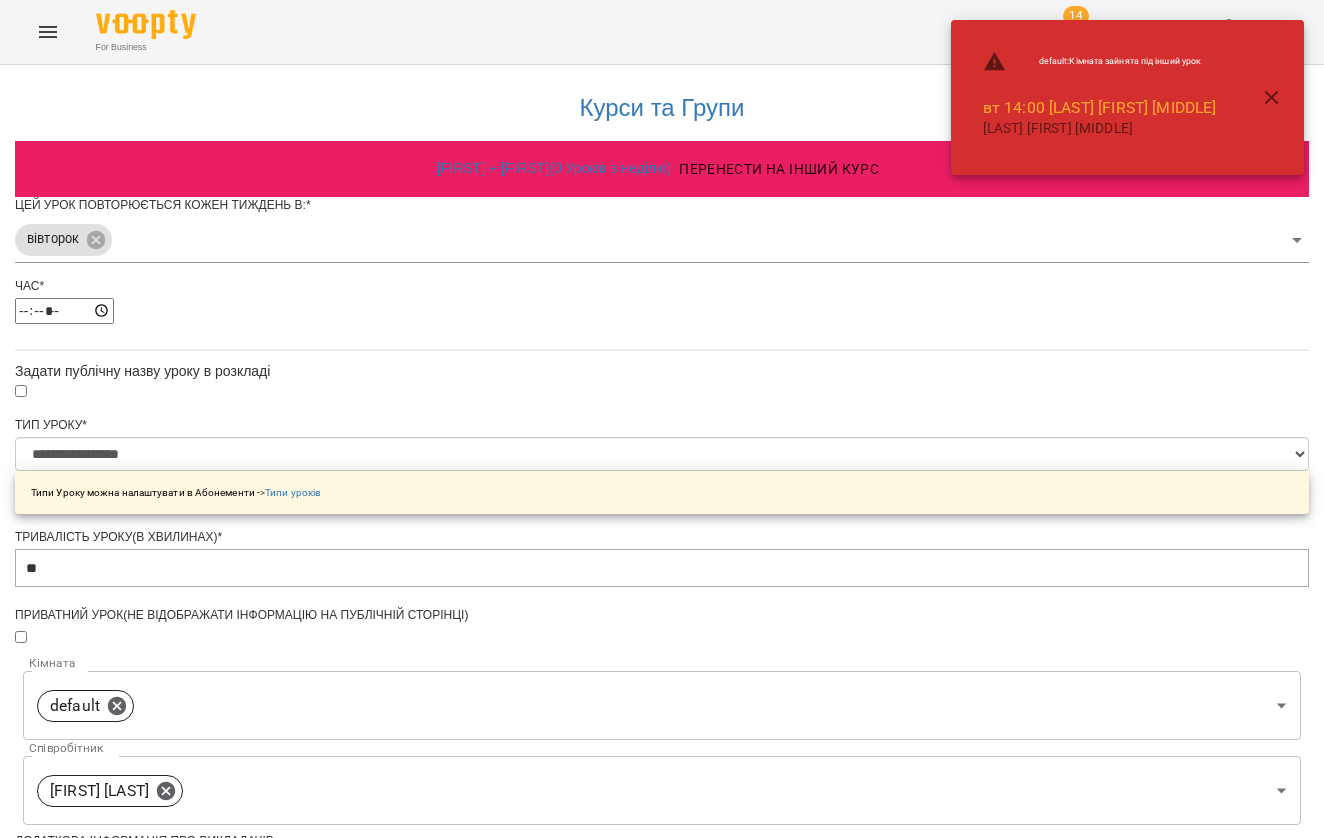 click on "**********" at bounding box center (662, 700) 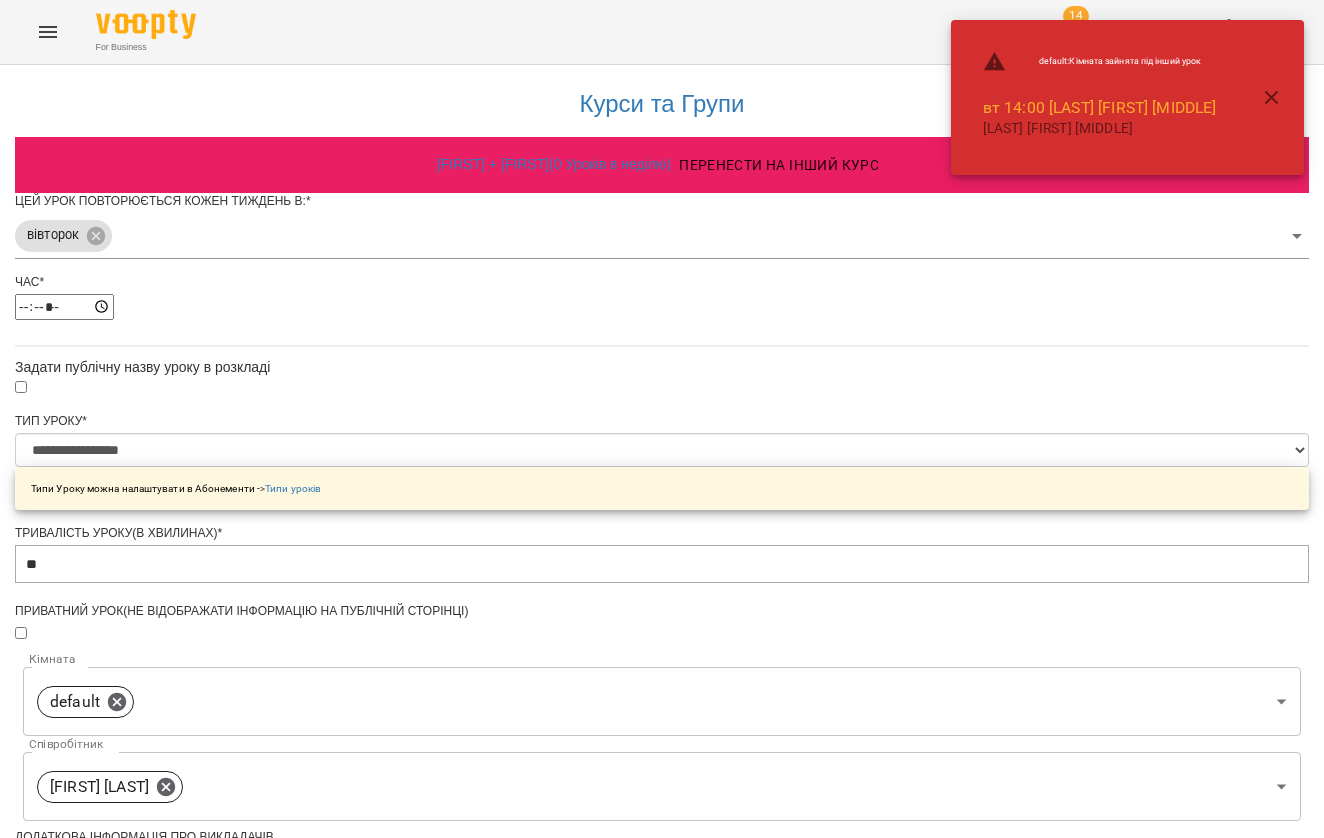 scroll, scrollTop: 579, scrollLeft: 0, axis: vertical 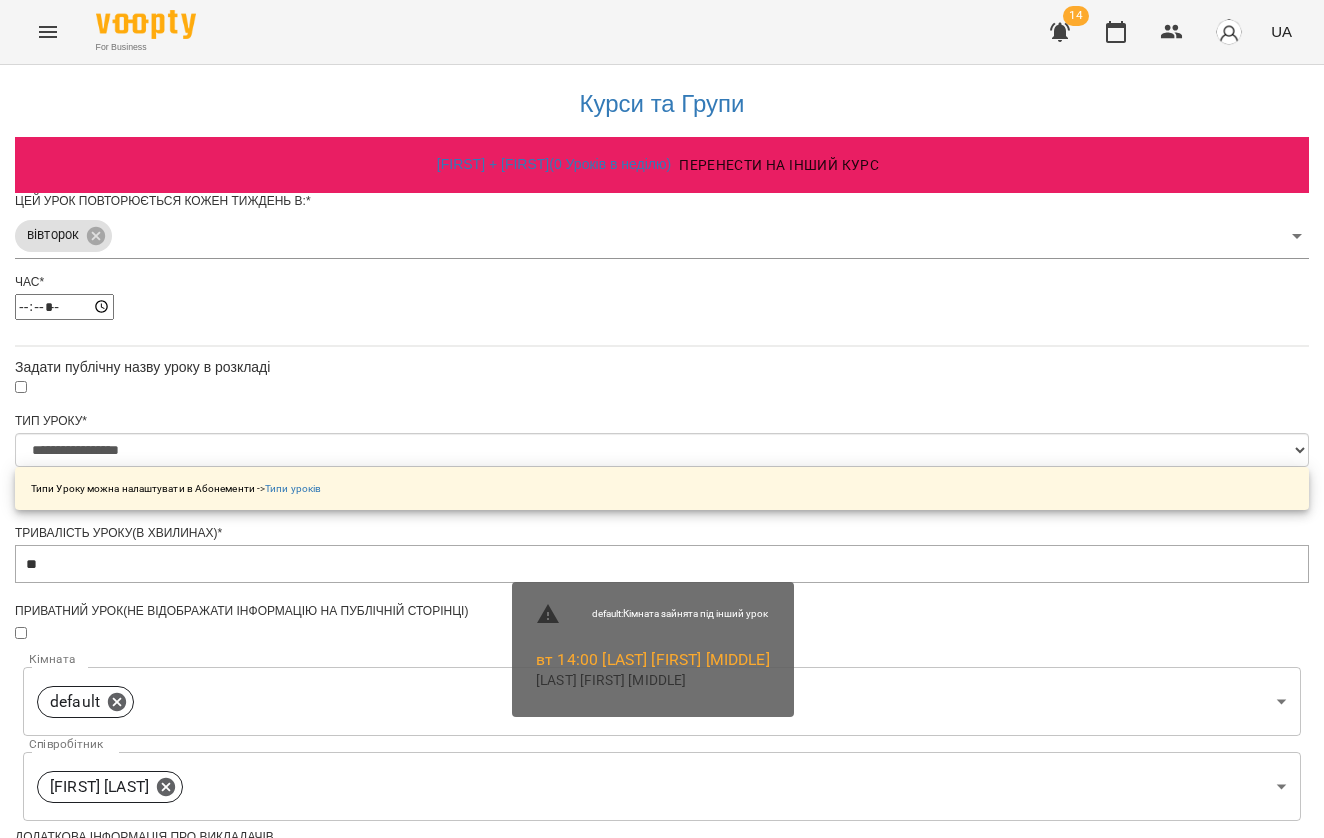 click on "Зберегти" at bounding box center [662, 1300] 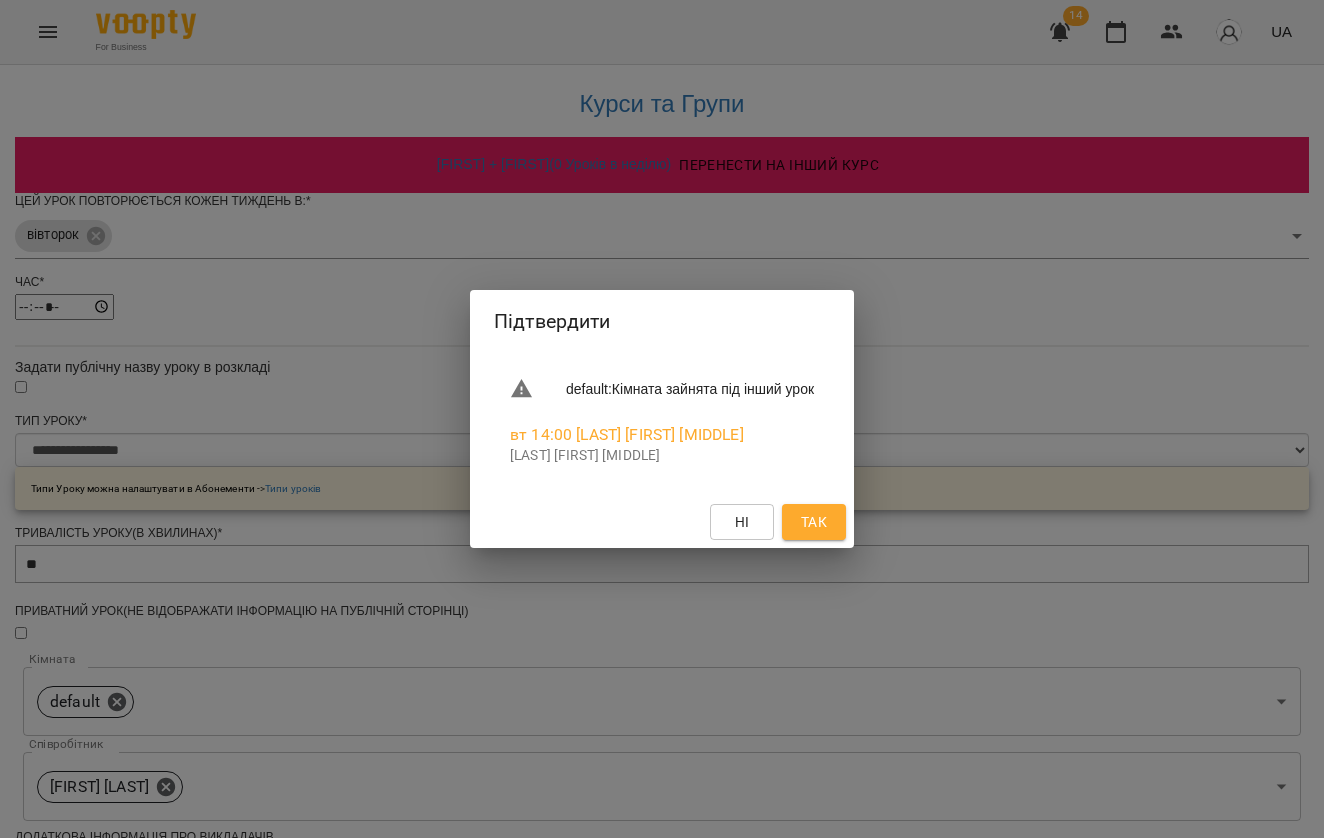 click on "Так" at bounding box center [814, 522] 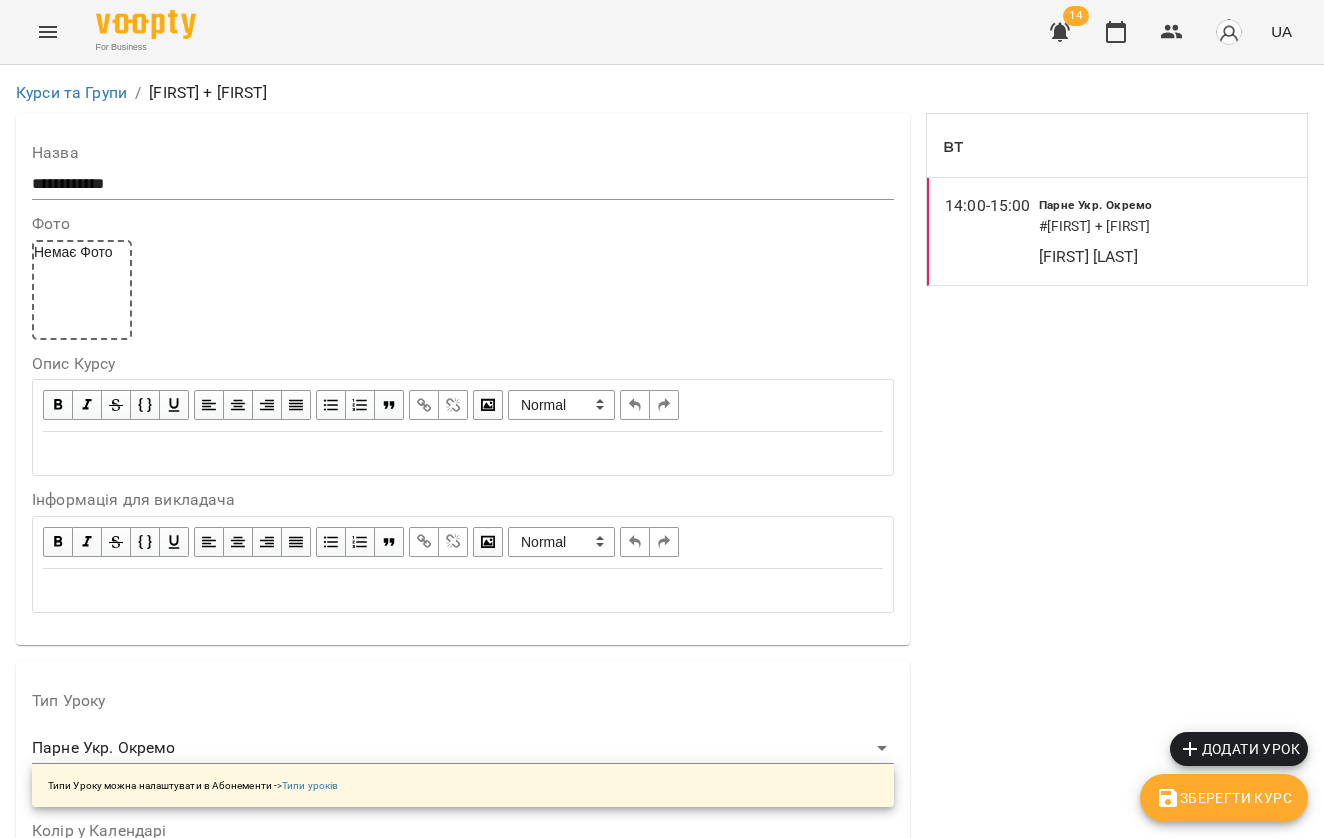 click on "Додати урок" at bounding box center [1239, 749] 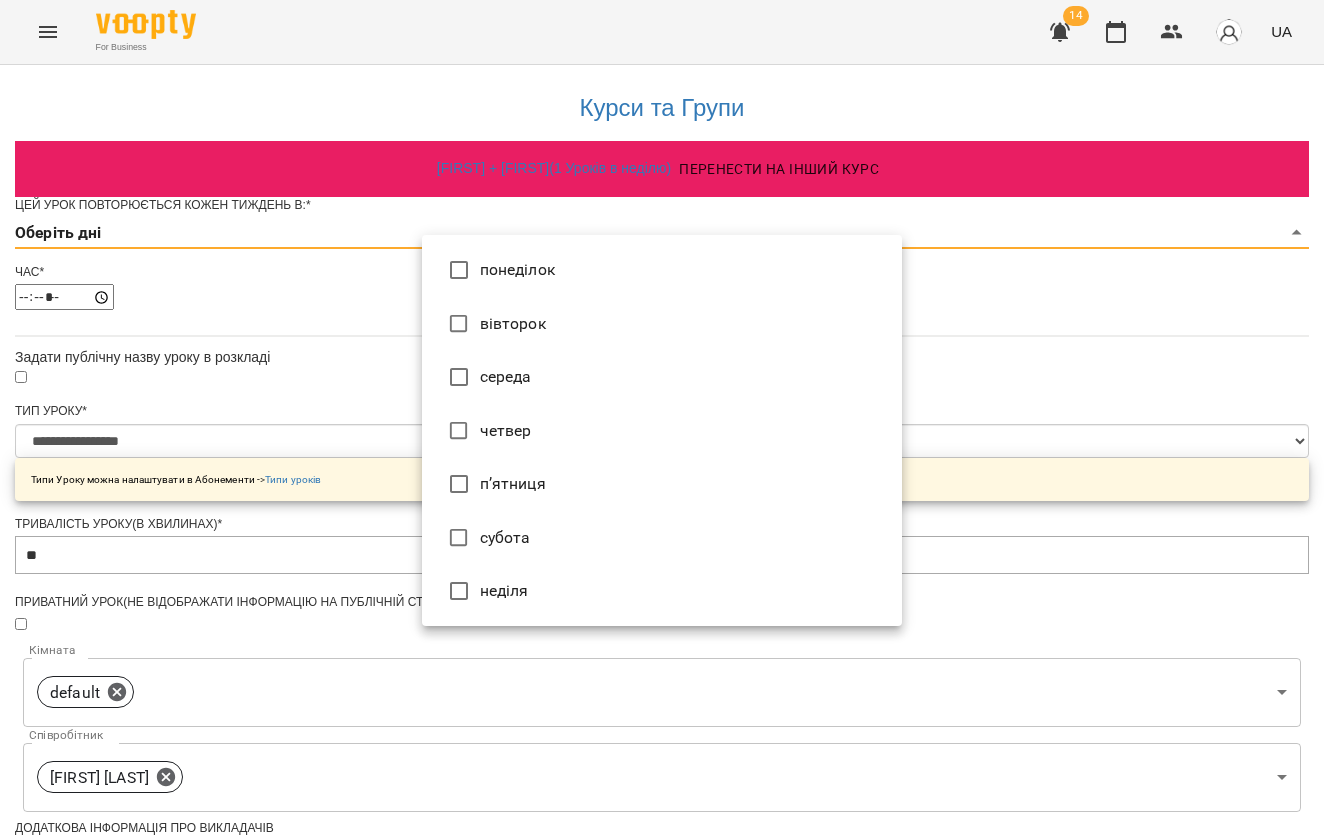 click on "**********" at bounding box center (662, 659) 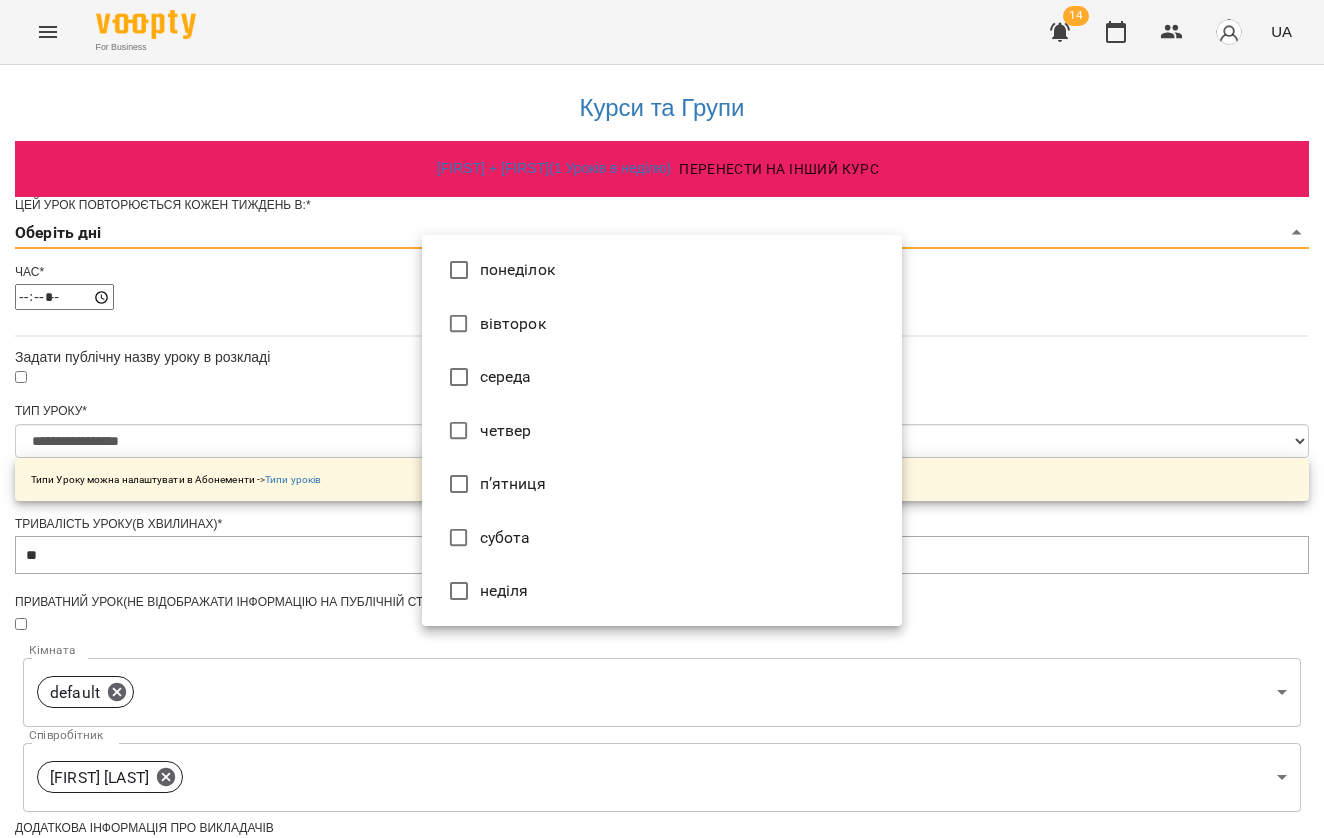 click on "четвер" at bounding box center [662, 431] 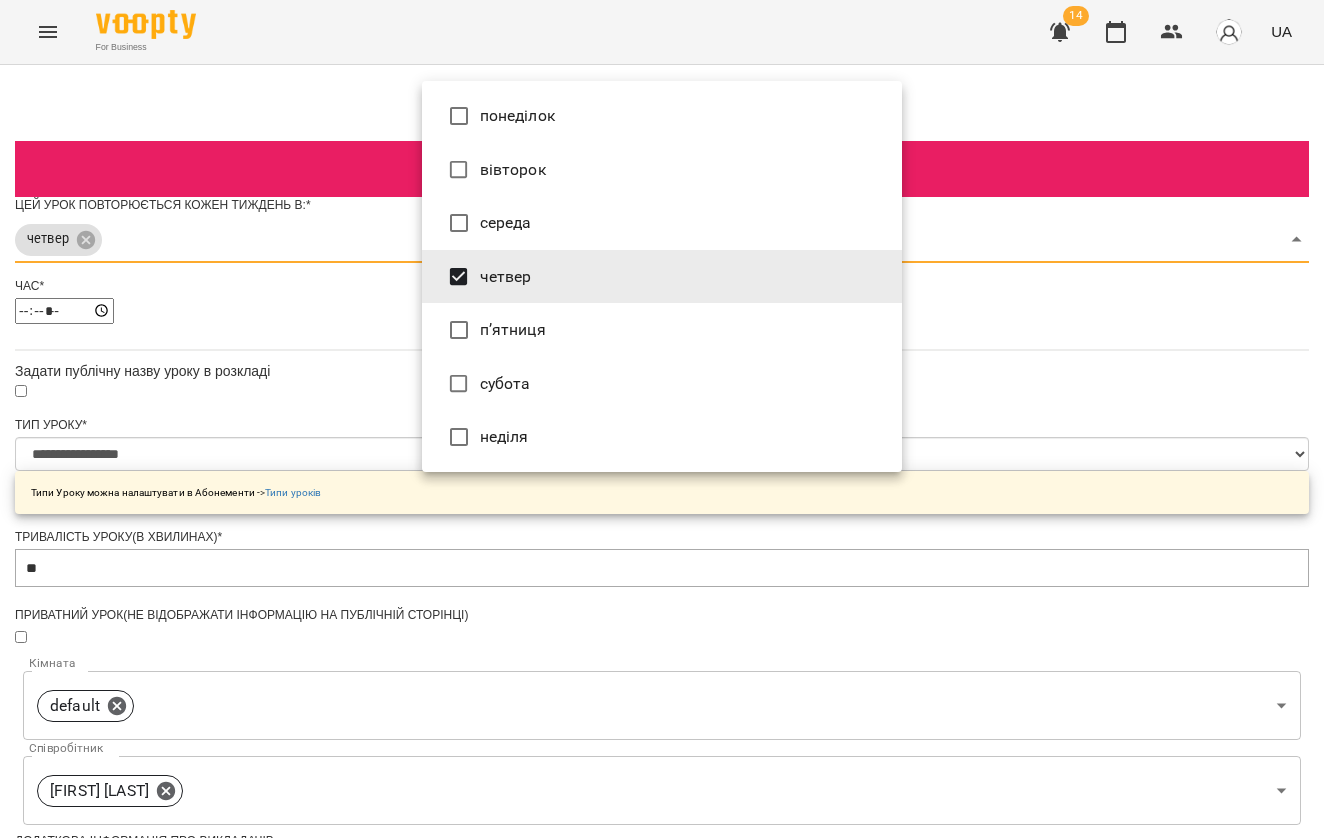 type on "*" 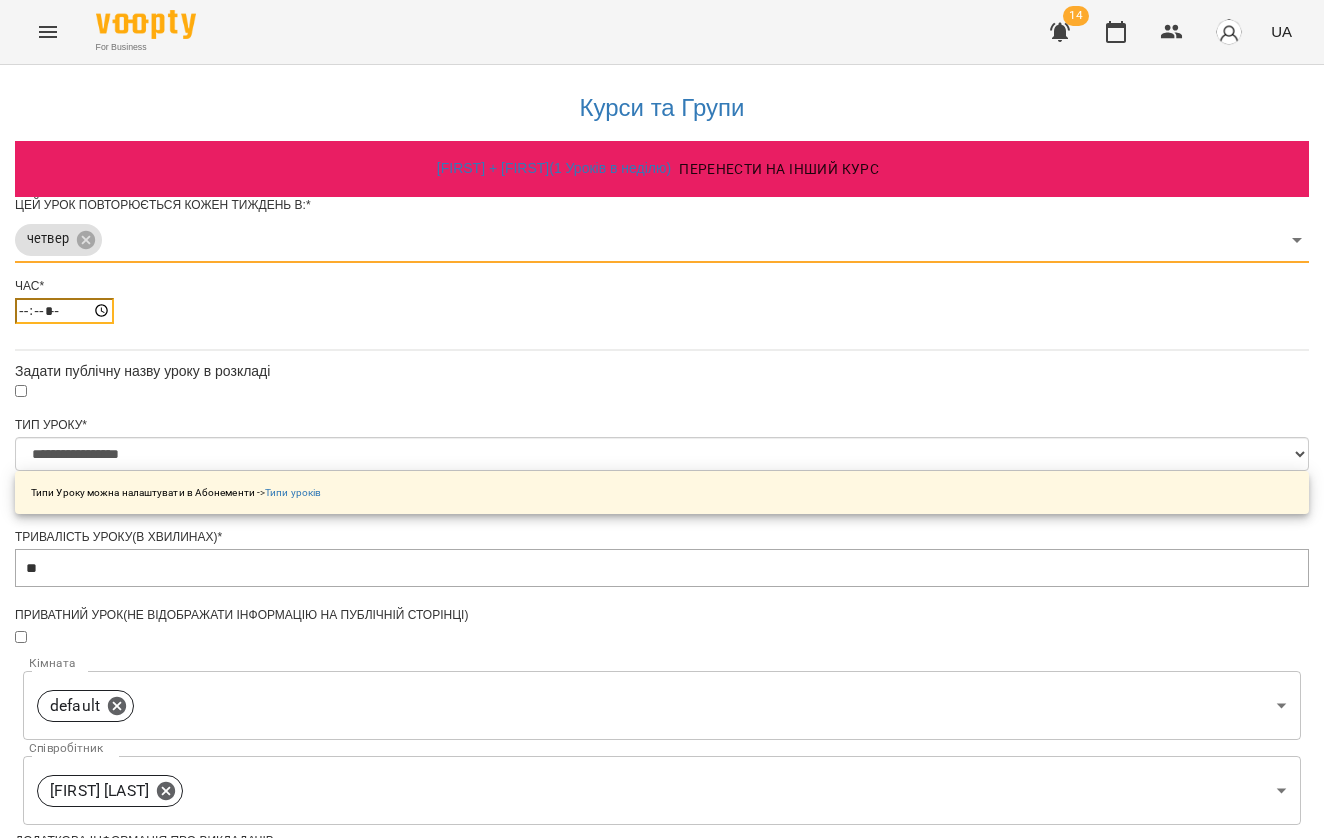click on "*****" at bounding box center [64, 311] 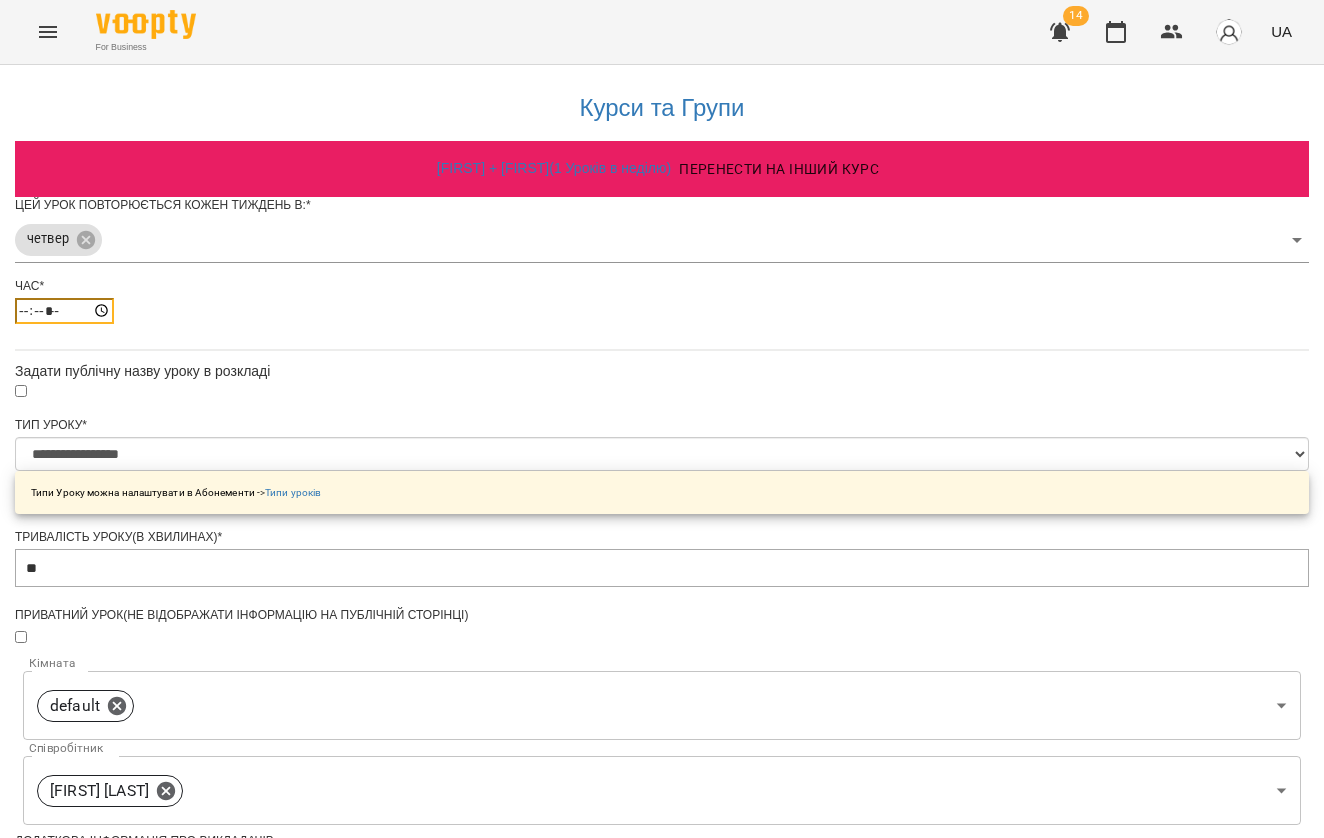 type on "*****" 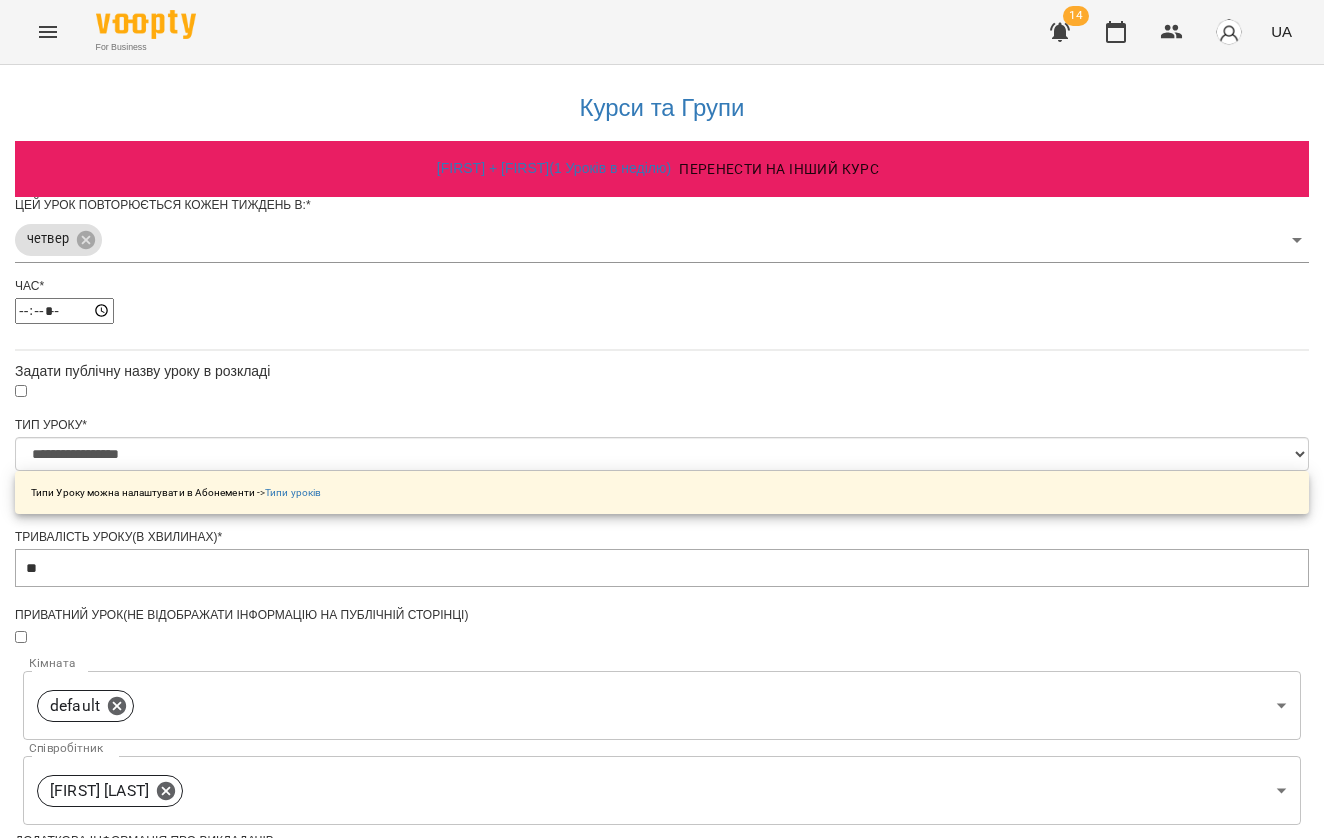 click on "**********" at bounding box center [662, 700] 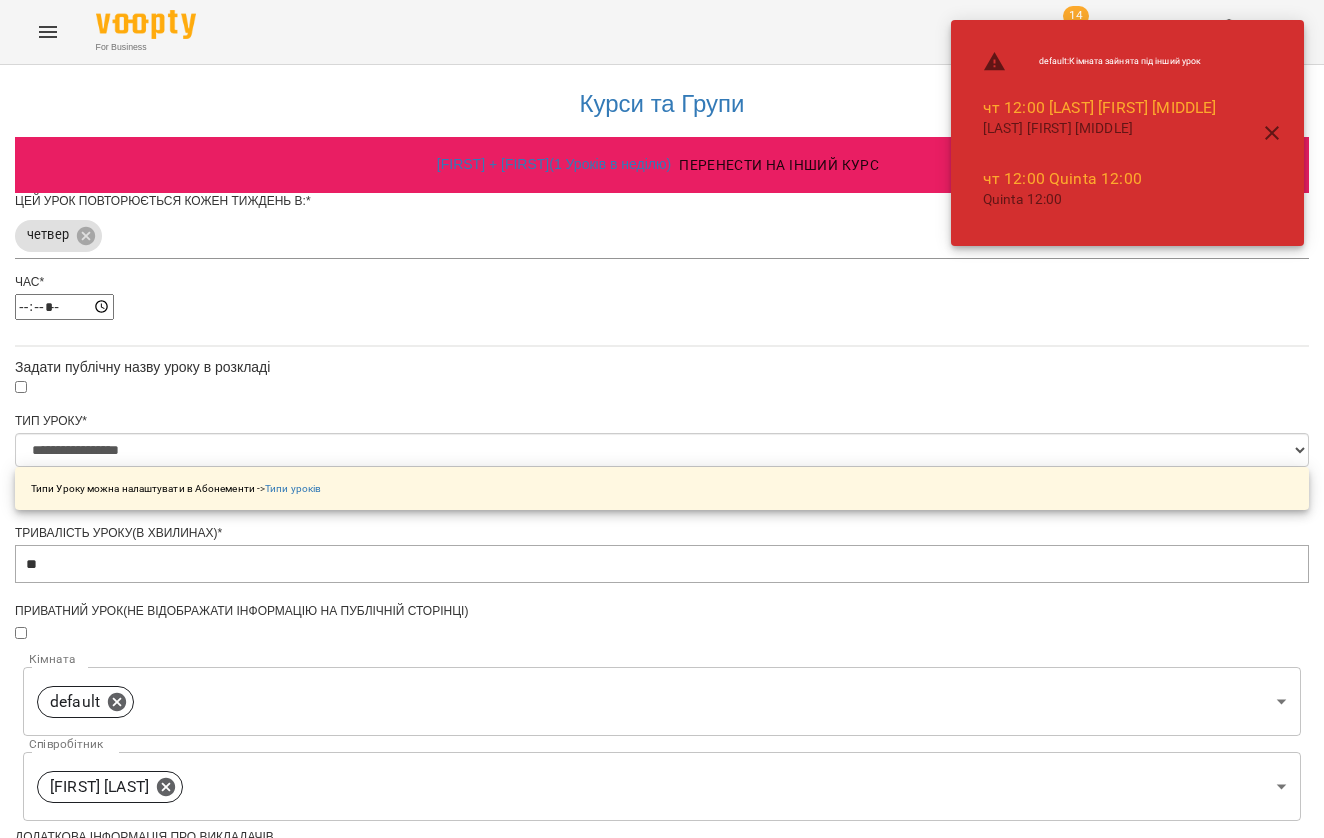 scroll, scrollTop: 579, scrollLeft: 0, axis: vertical 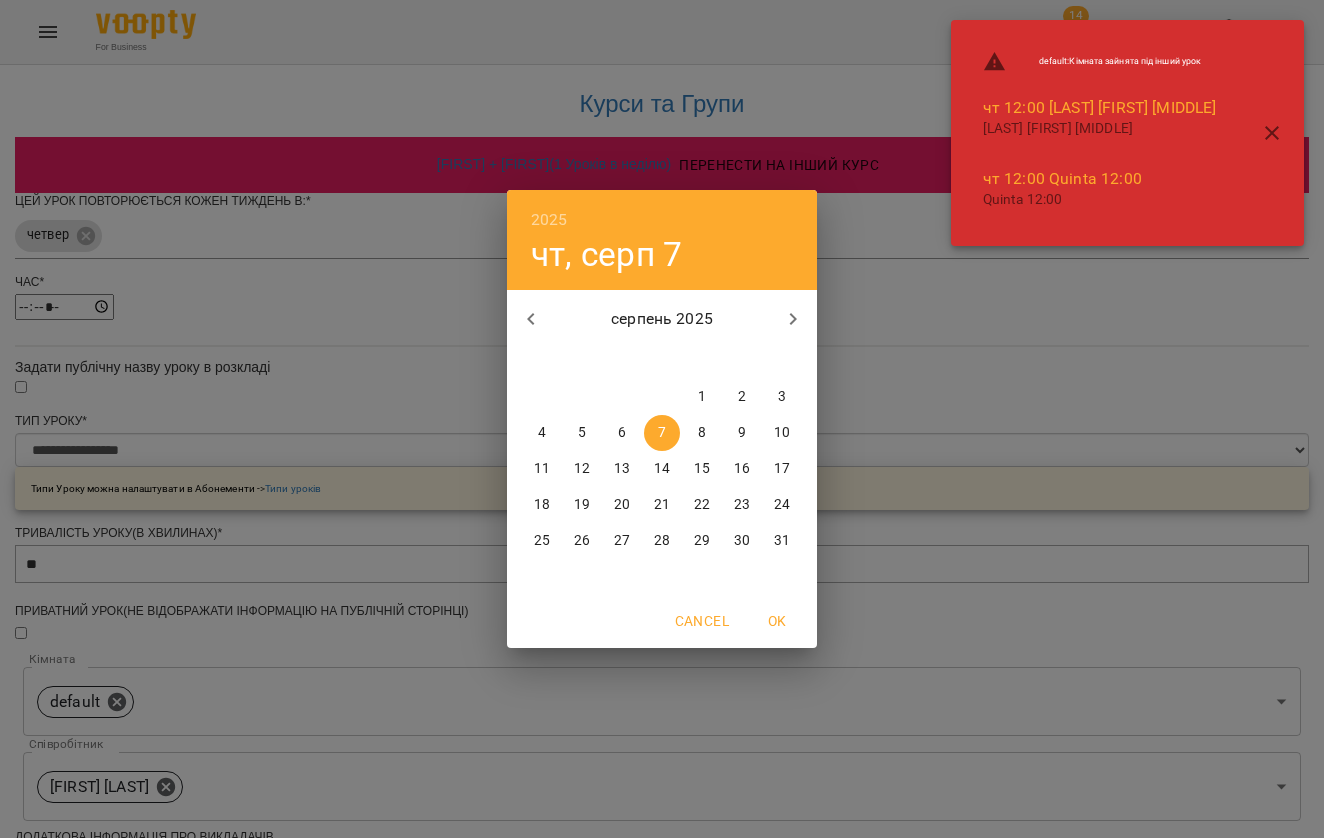 click on "8" at bounding box center [702, 433] 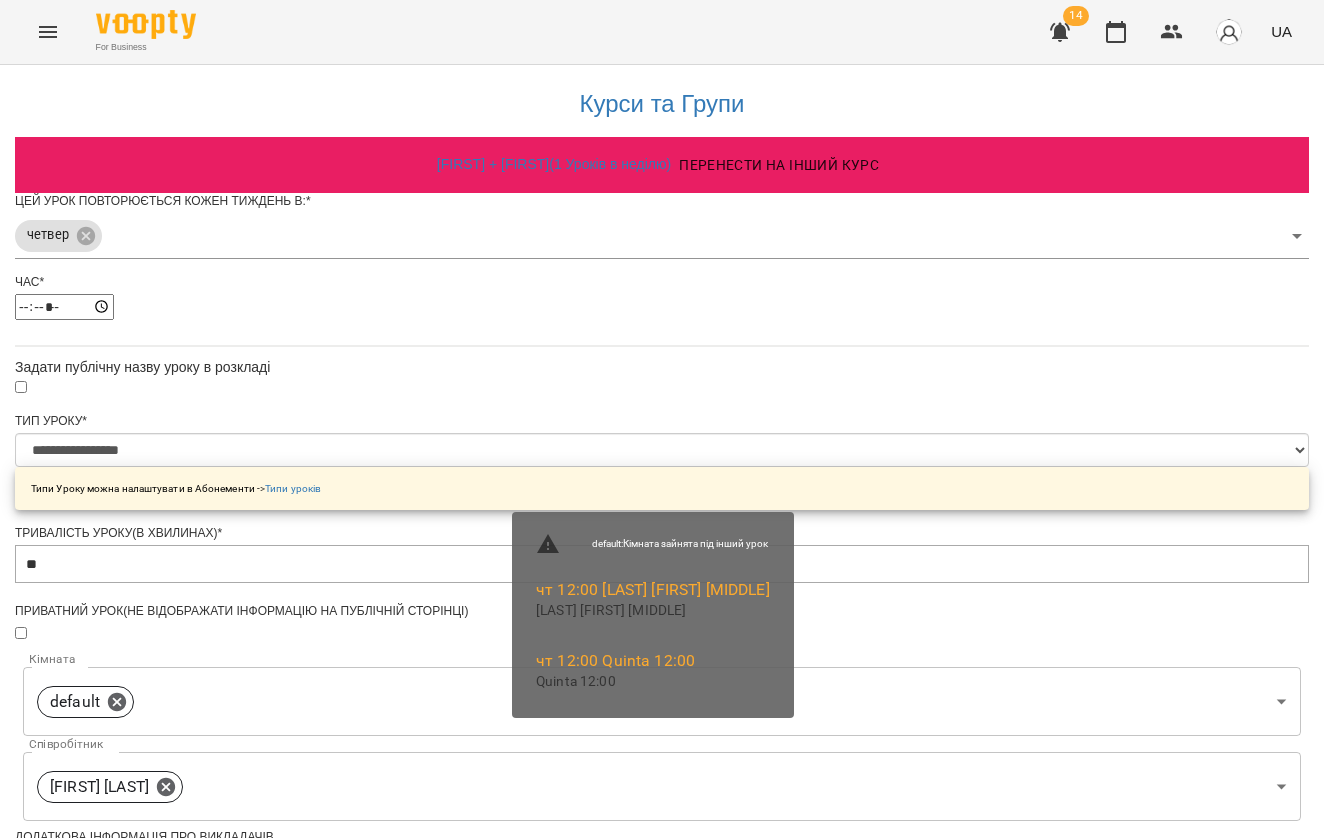 scroll, scrollTop: 635, scrollLeft: 0, axis: vertical 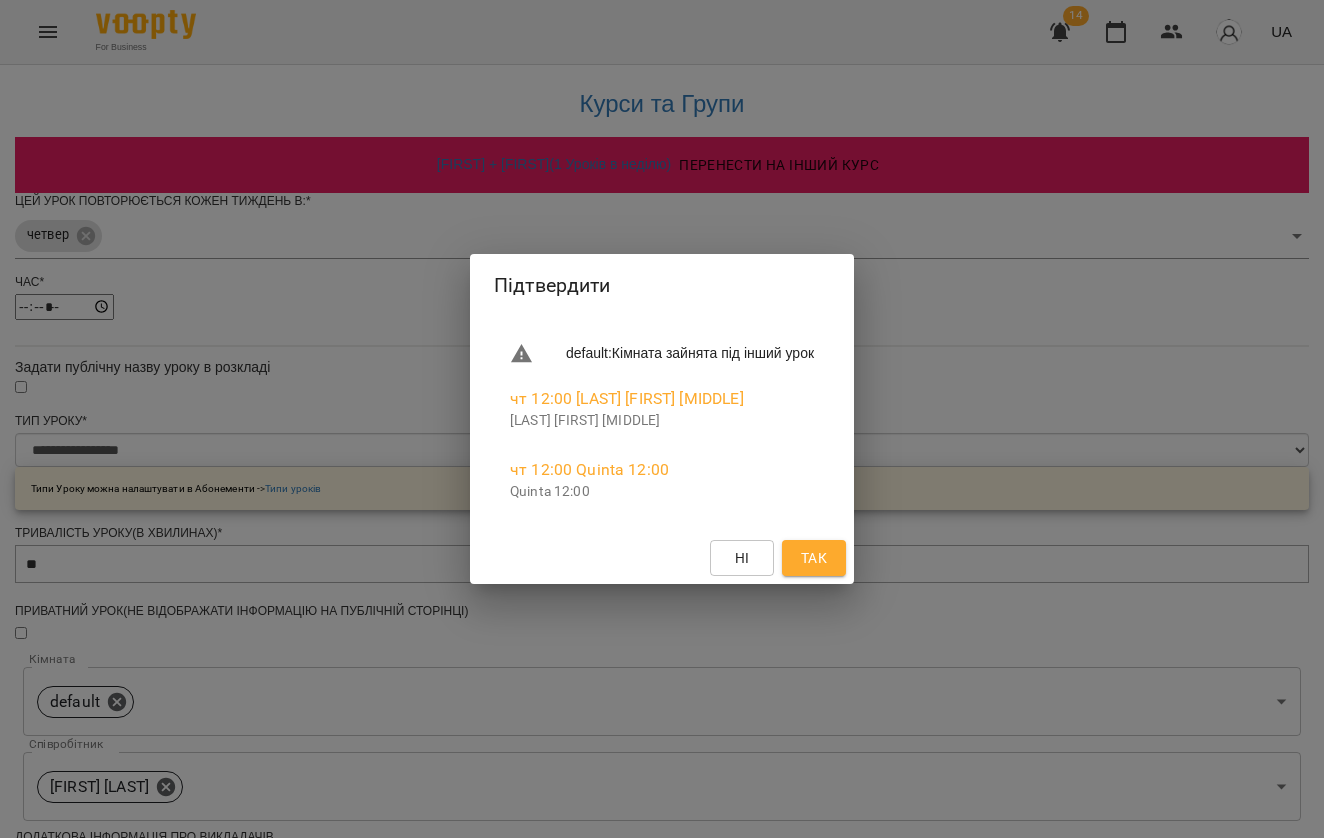 click on "Так" at bounding box center [814, 558] 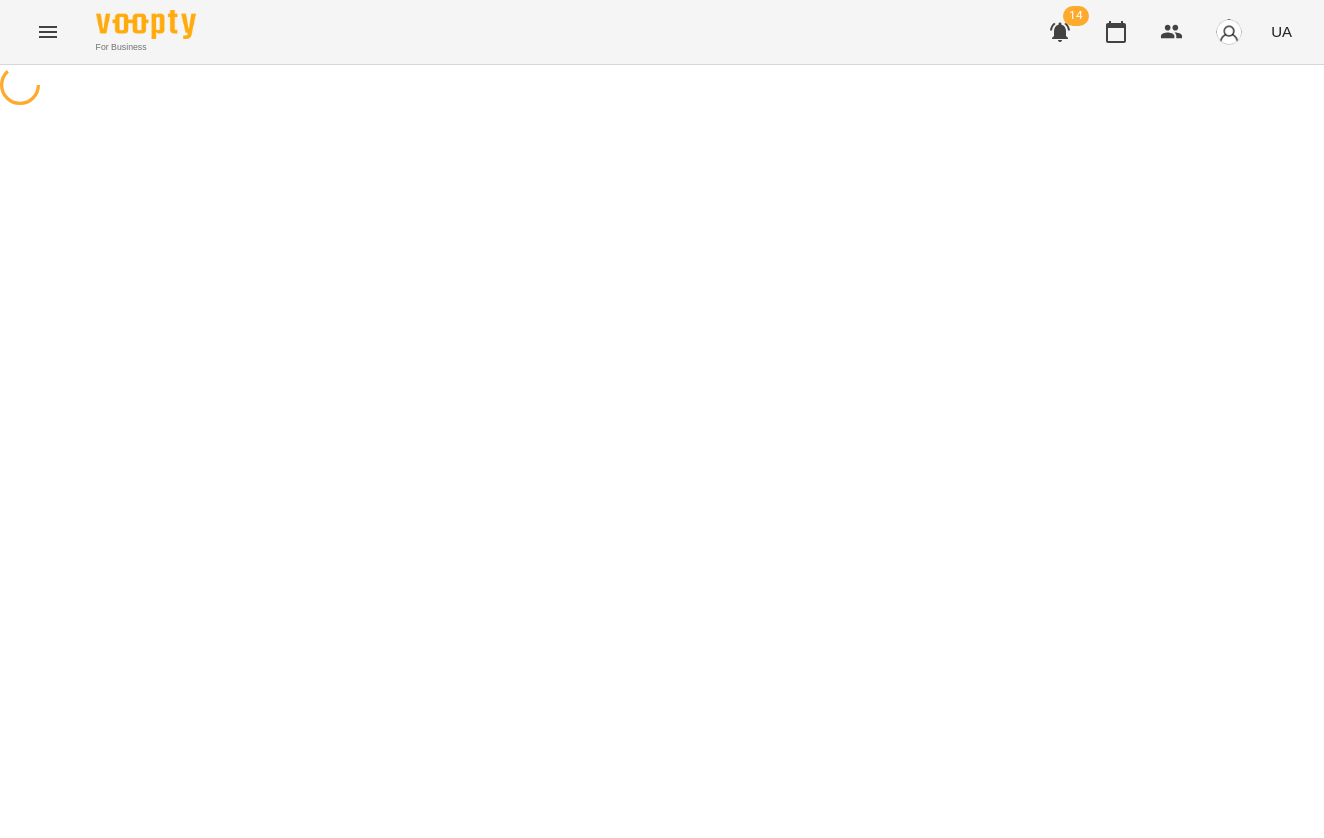 scroll, scrollTop: 0, scrollLeft: 0, axis: both 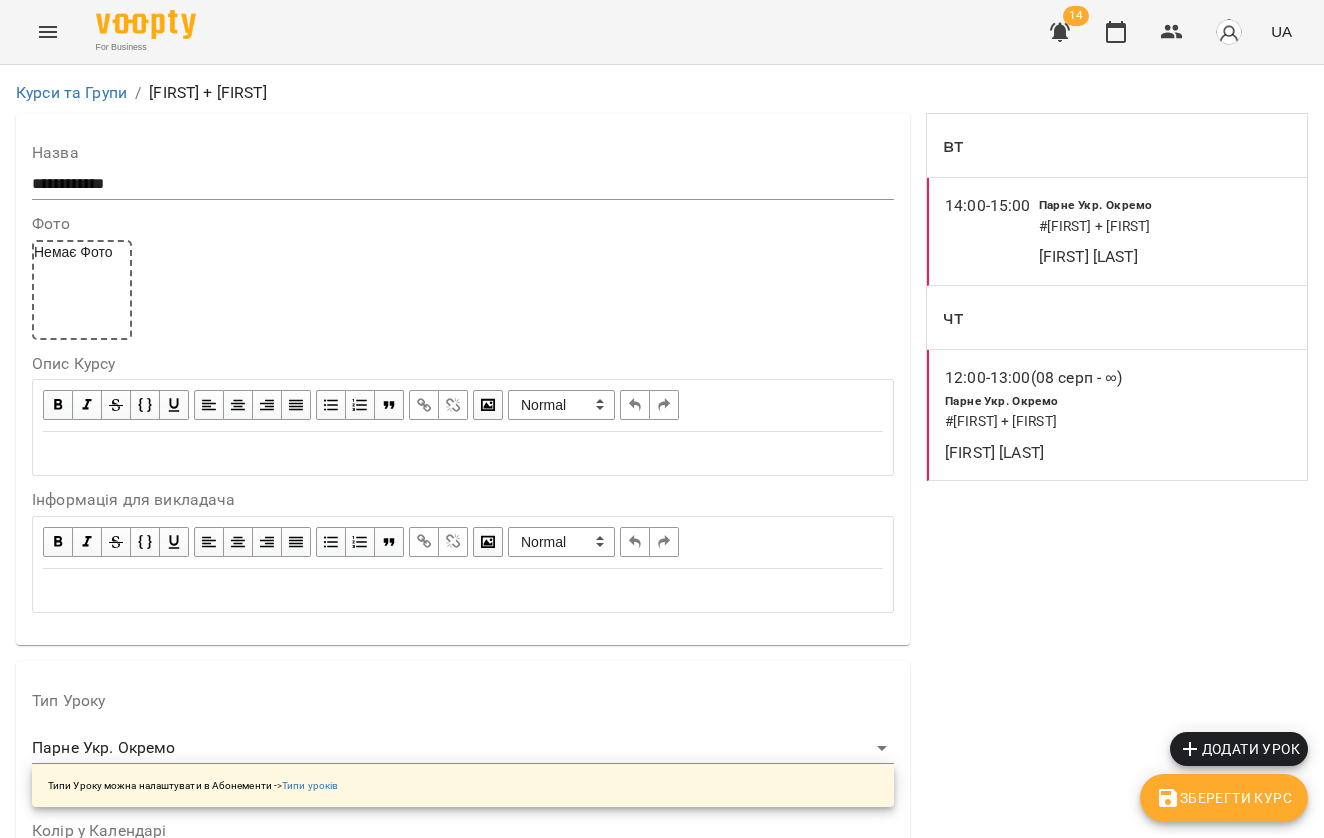click 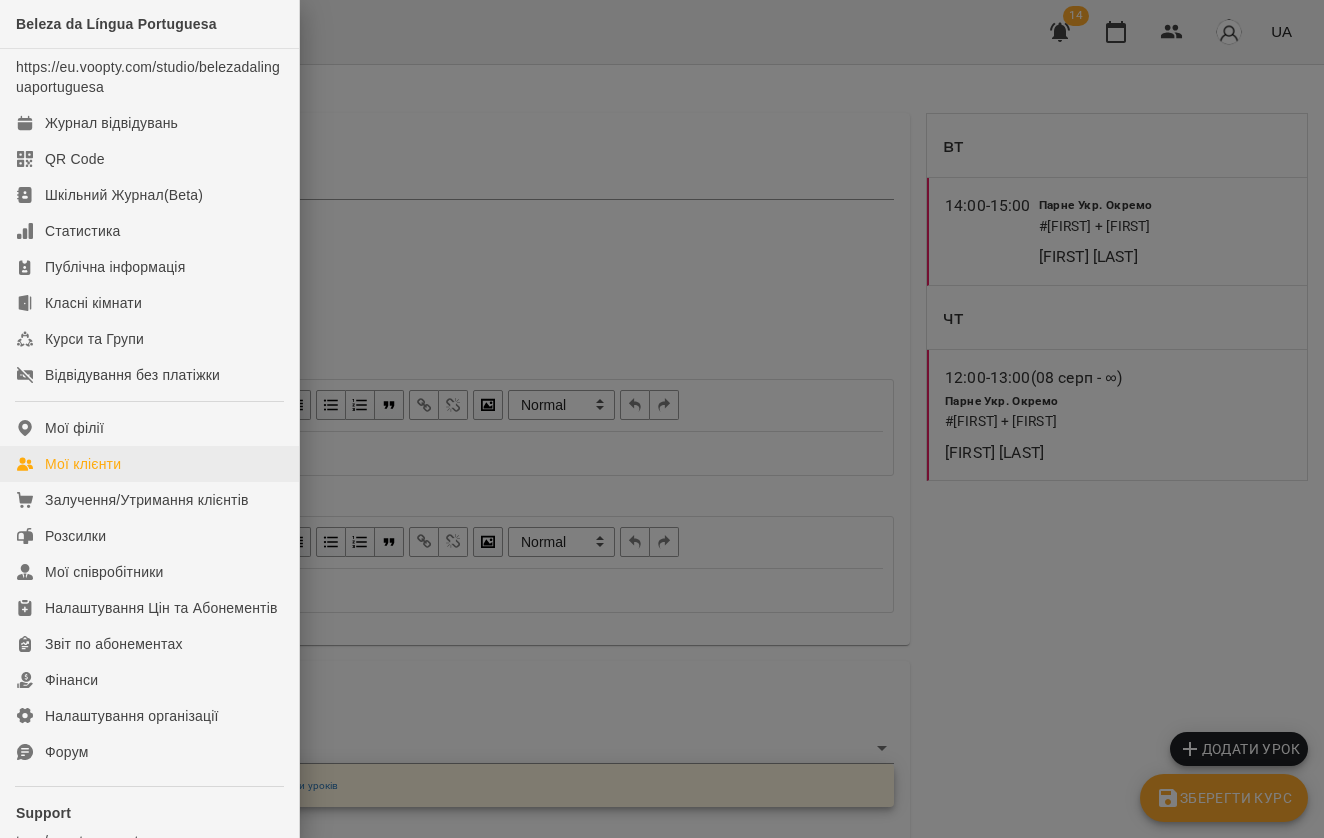 click on "Мої клієнти" at bounding box center [83, 464] 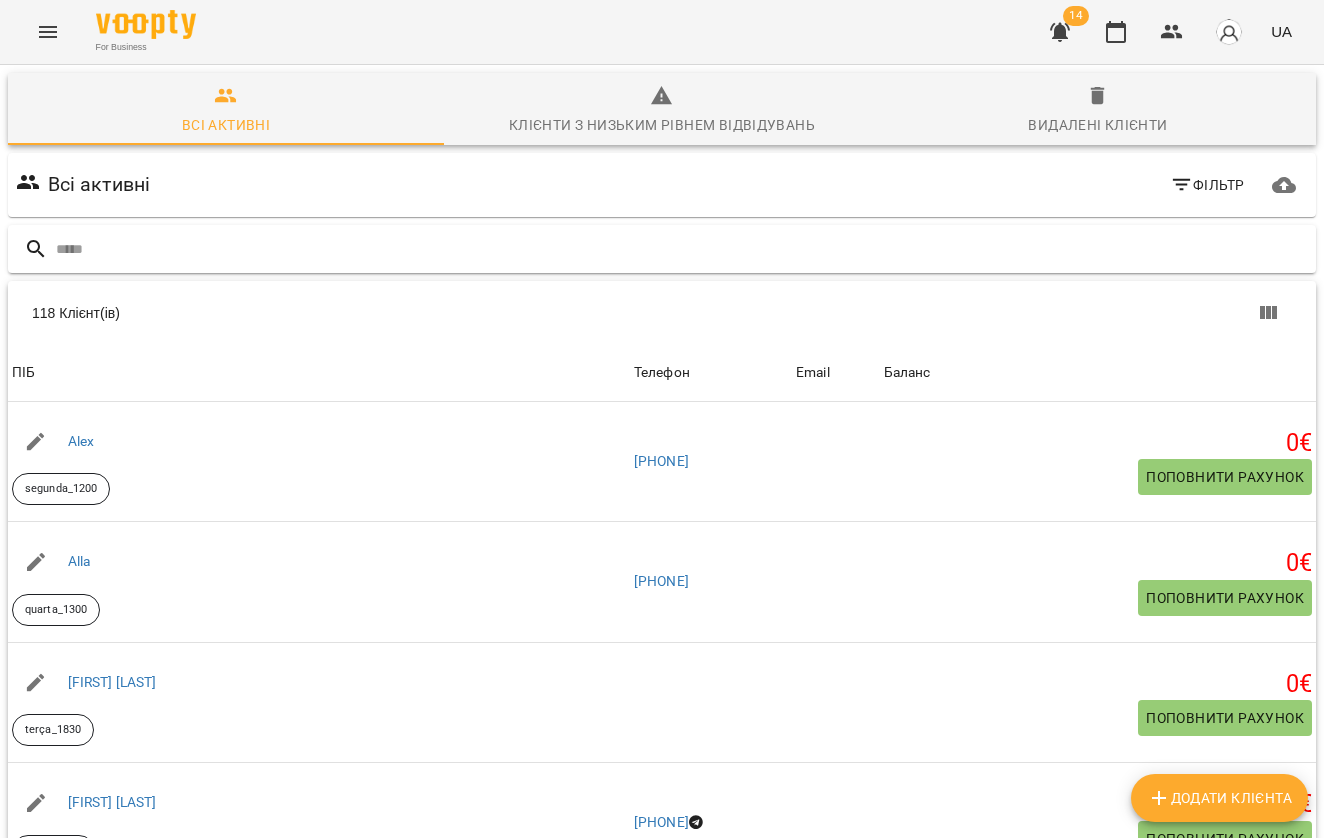 click at bounding box center [682, 249] 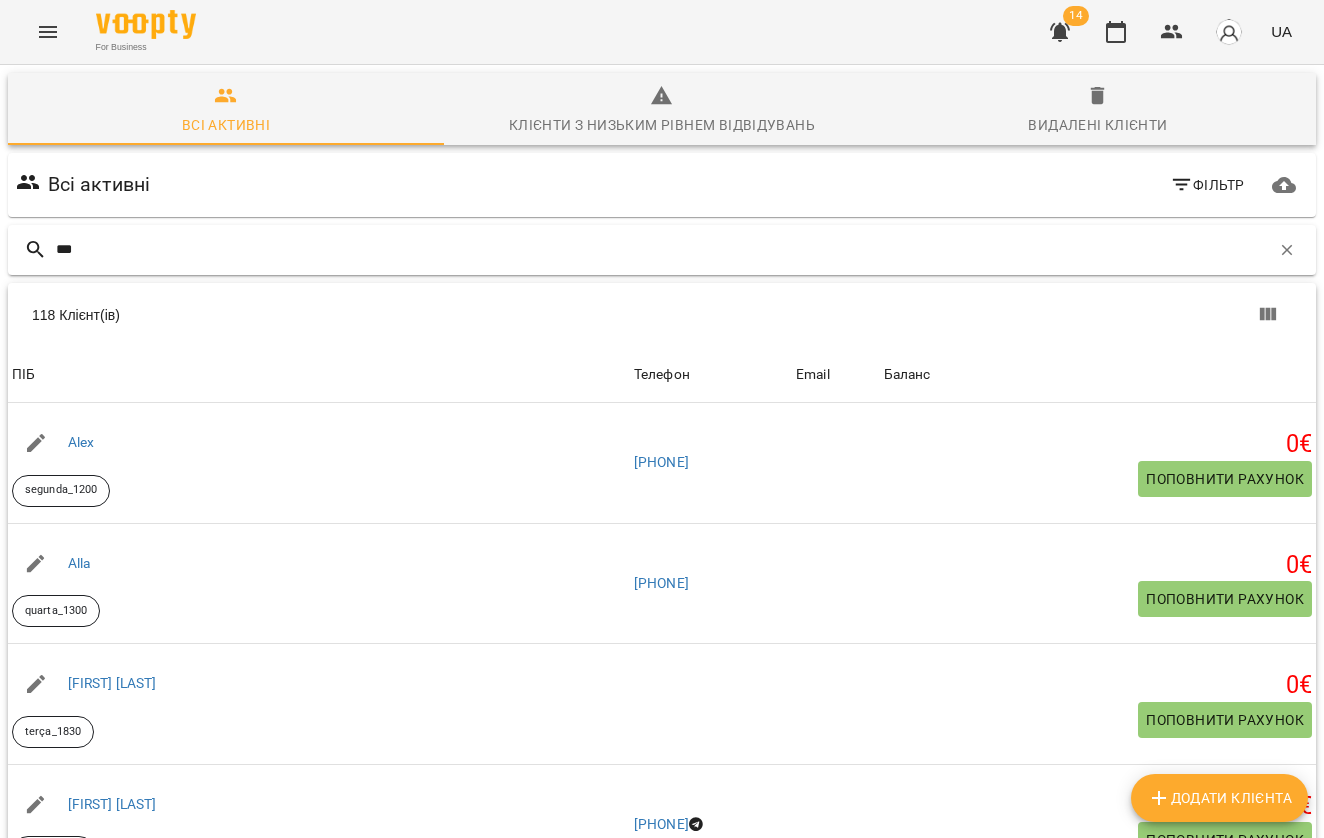 type on "****" 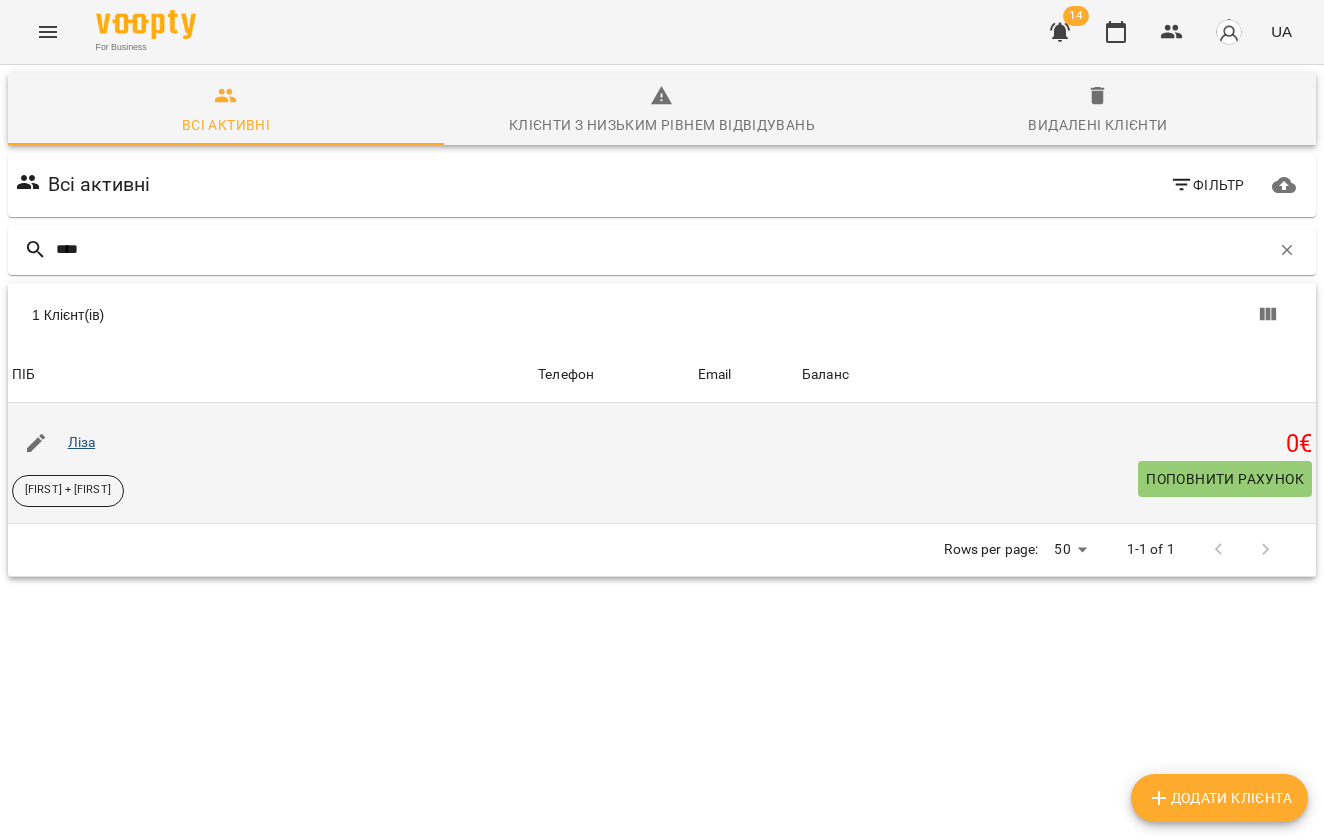 drag, startPoint x: 532, startPoint y: 262, endPoint x: 85, endPoint y: 447, distance: 483.7706 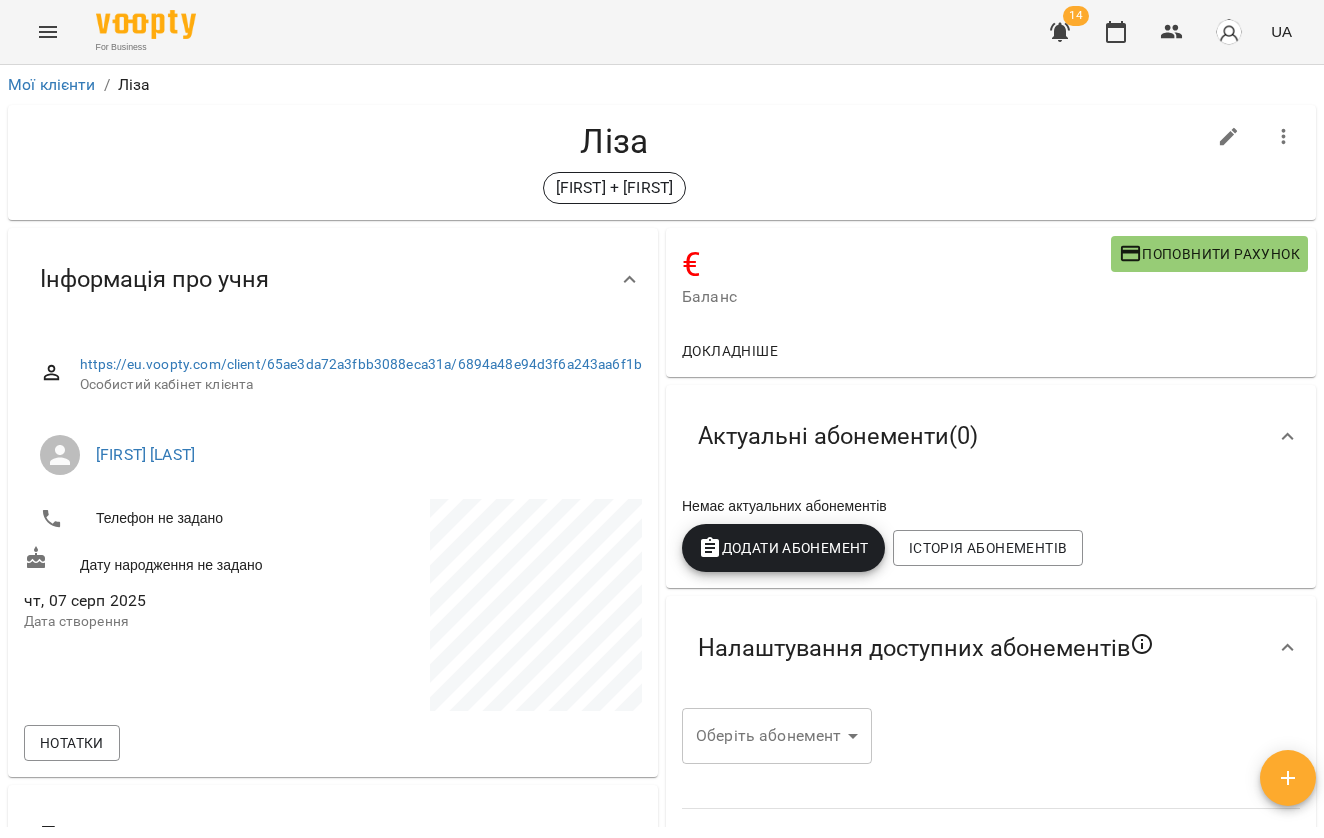 scroll, scrollTop: 0, scrollLeft: 0, axis: both 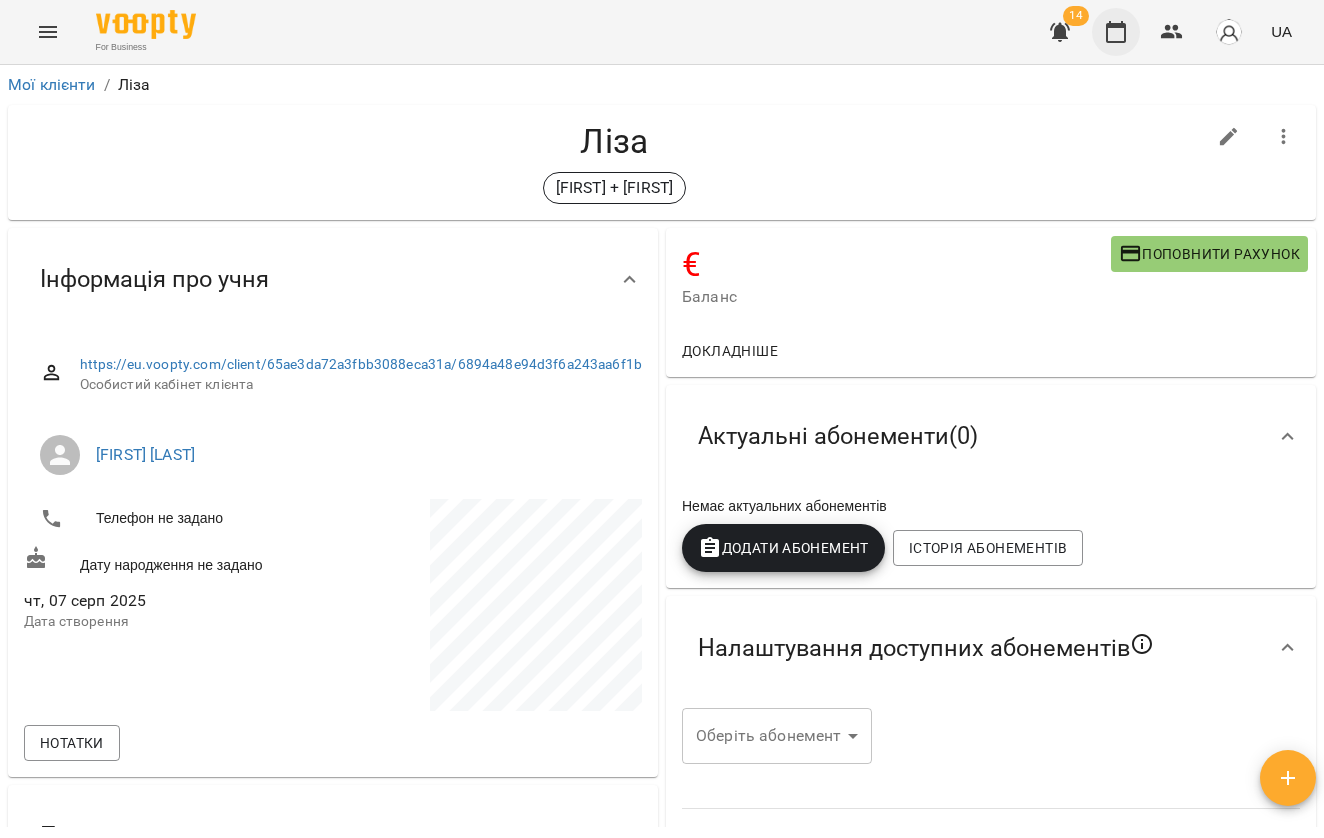 click 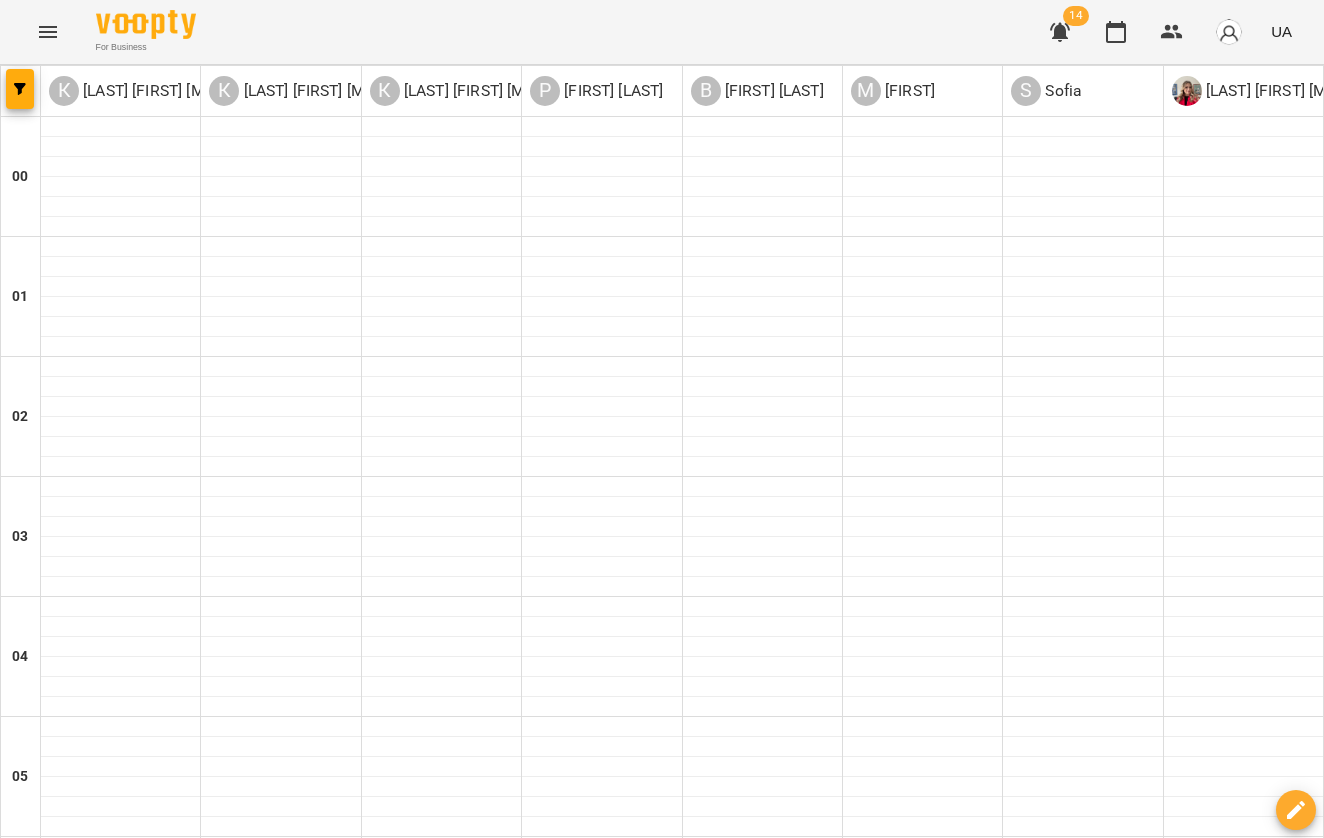 click at bounding box center (781, 3088) 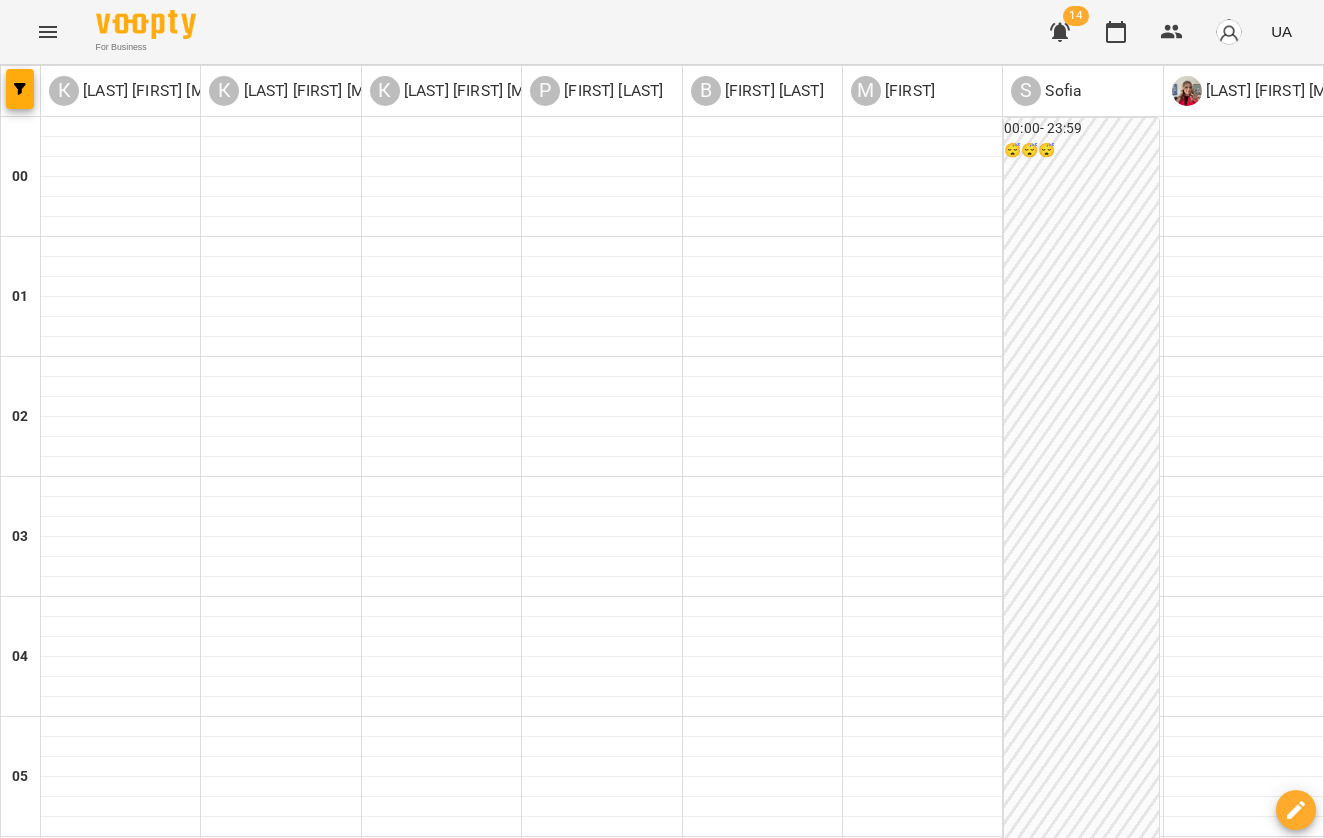 click 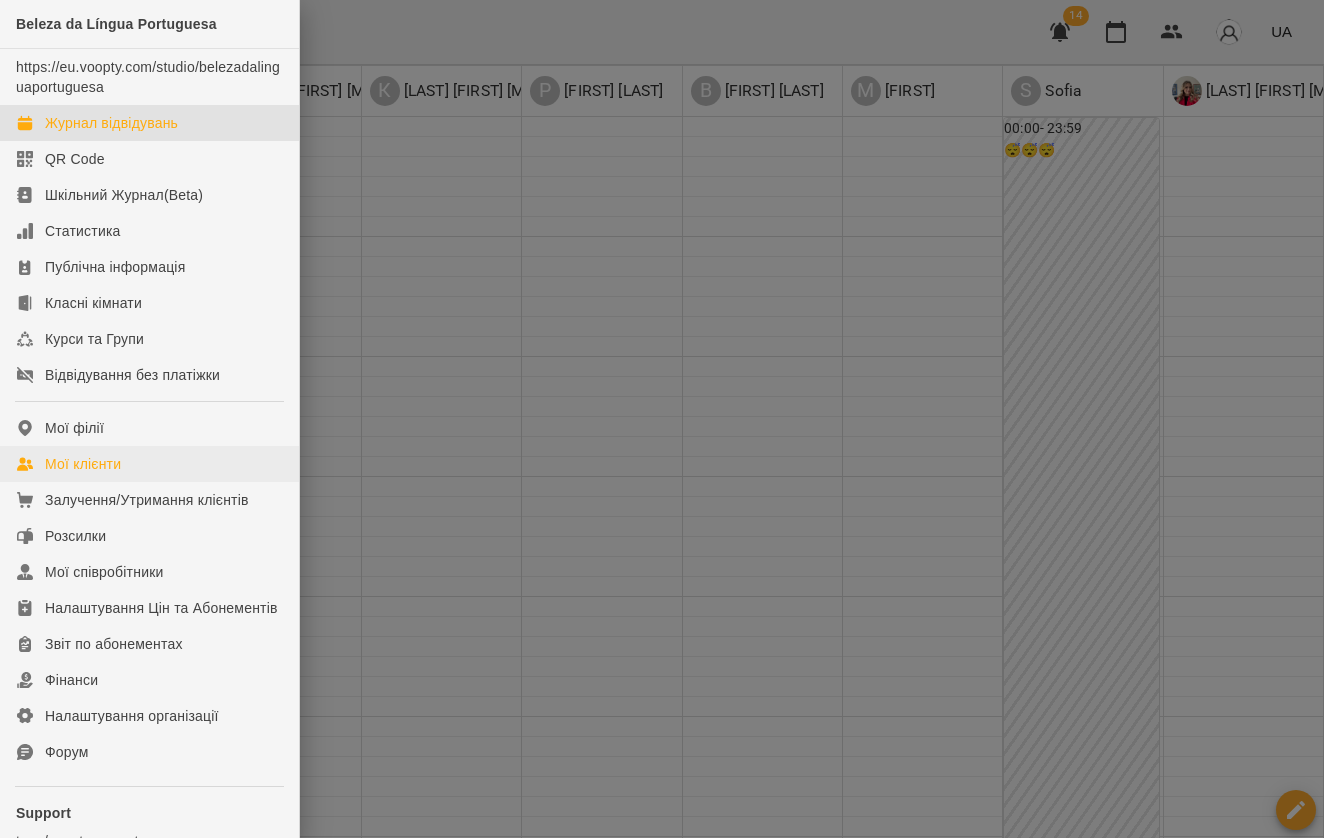 click on "Мої клієнти" at bounding box center (83, 464) 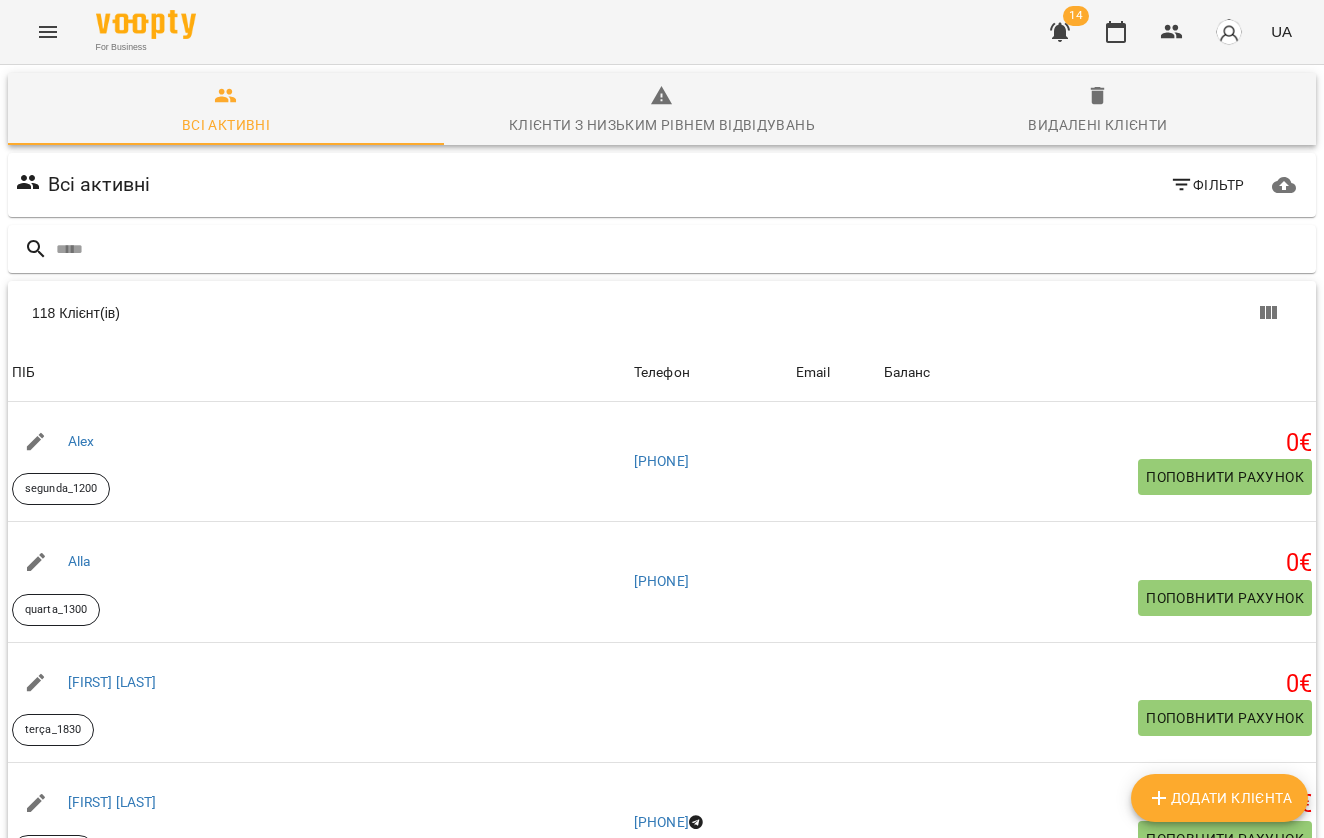 click 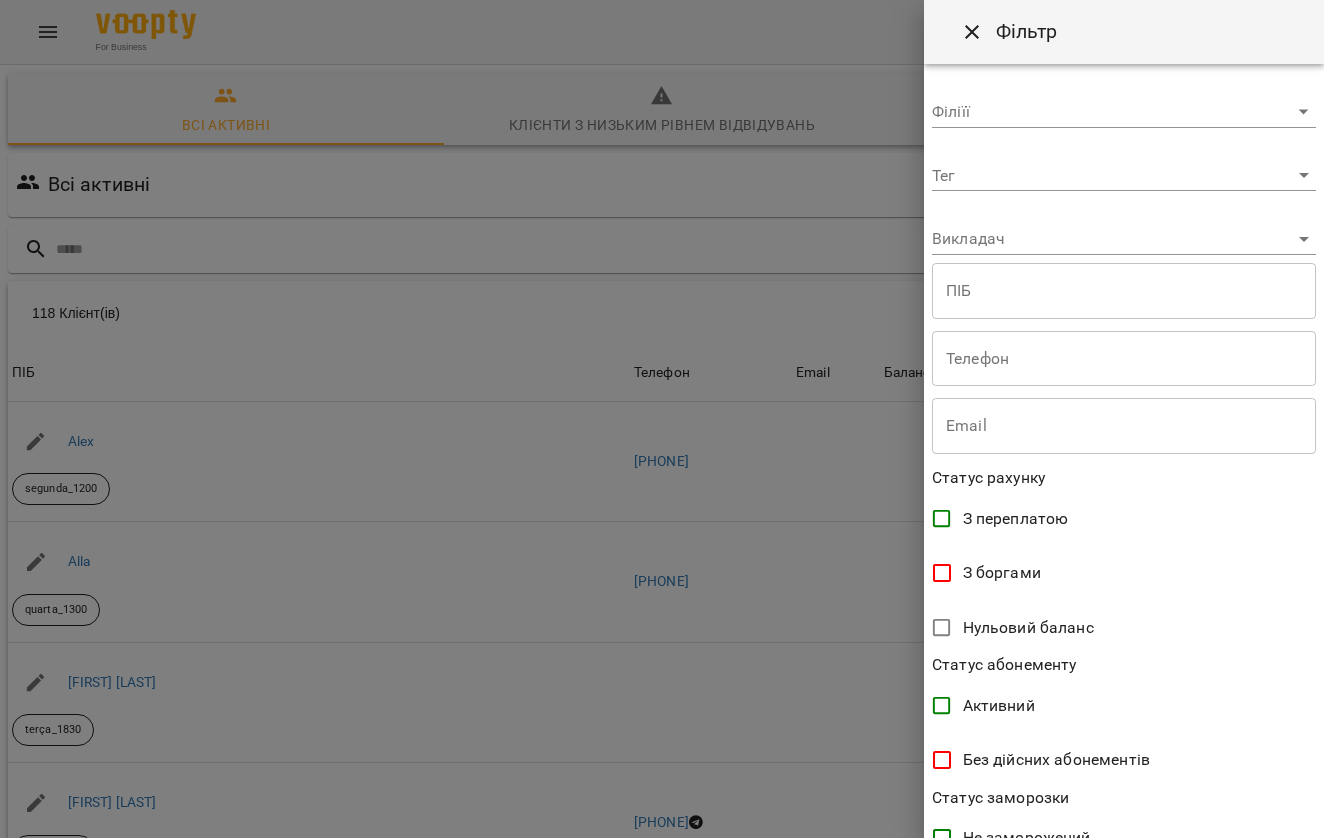 click on "For Business 14 UA Всі активні Клієнти з низьким рівнем відвідувань Видалені клієнти   Всі активні Фільтр 118   Клієнт(ів) 118   Клієнт(ів) ПІБ Телефон Email Баланс ПІБ [FIRST] segunda_1200 Телефон [PHONE] Email Баланс 0 € Поповнити рахунок ПІБ [FIRST] quarta_1300 Телефон [PHONE] Email Баланс 0 € Поповнити рахунок ПІБ [FIRST] [LAST] terça_1830 Телефон Email Баланс 0 € Поповнити рахунок ПІБ [FIRST] [LAST] ind_veronika Телефон [PHONE] Email Баланс 0 € Поповнити рахунок ПІБ [FIRST] [LAST] terça_1830 Телефон Email Баланс 0 € Поповнити рахунок ПІБ [FIRST] [LAST] ind_kate Телефон Email Баланс 0 € Поповнити рахунок ПІБ [FIRST] 0" at bounding box center [662, 522] 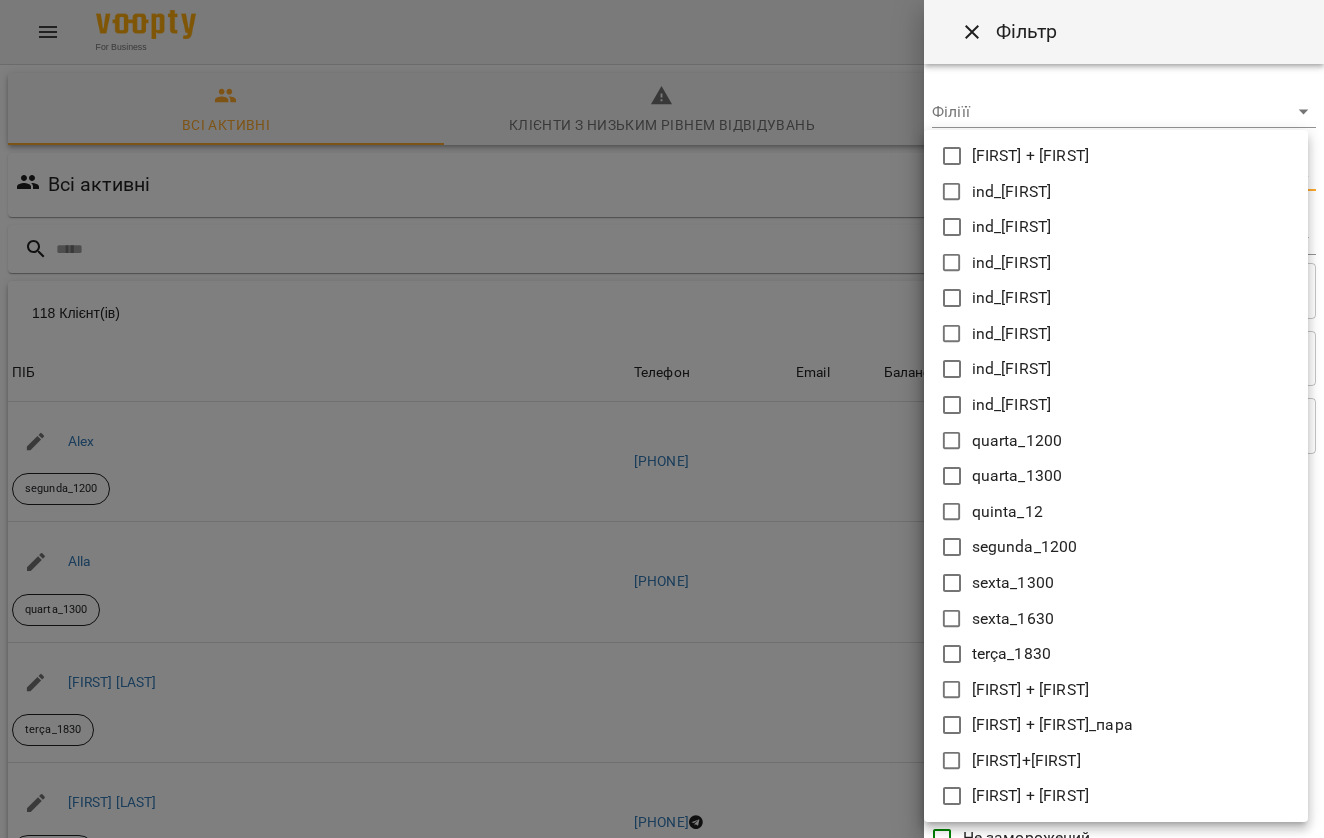 click on "ind_[FIRST]" at bounding box center (1012, 369) 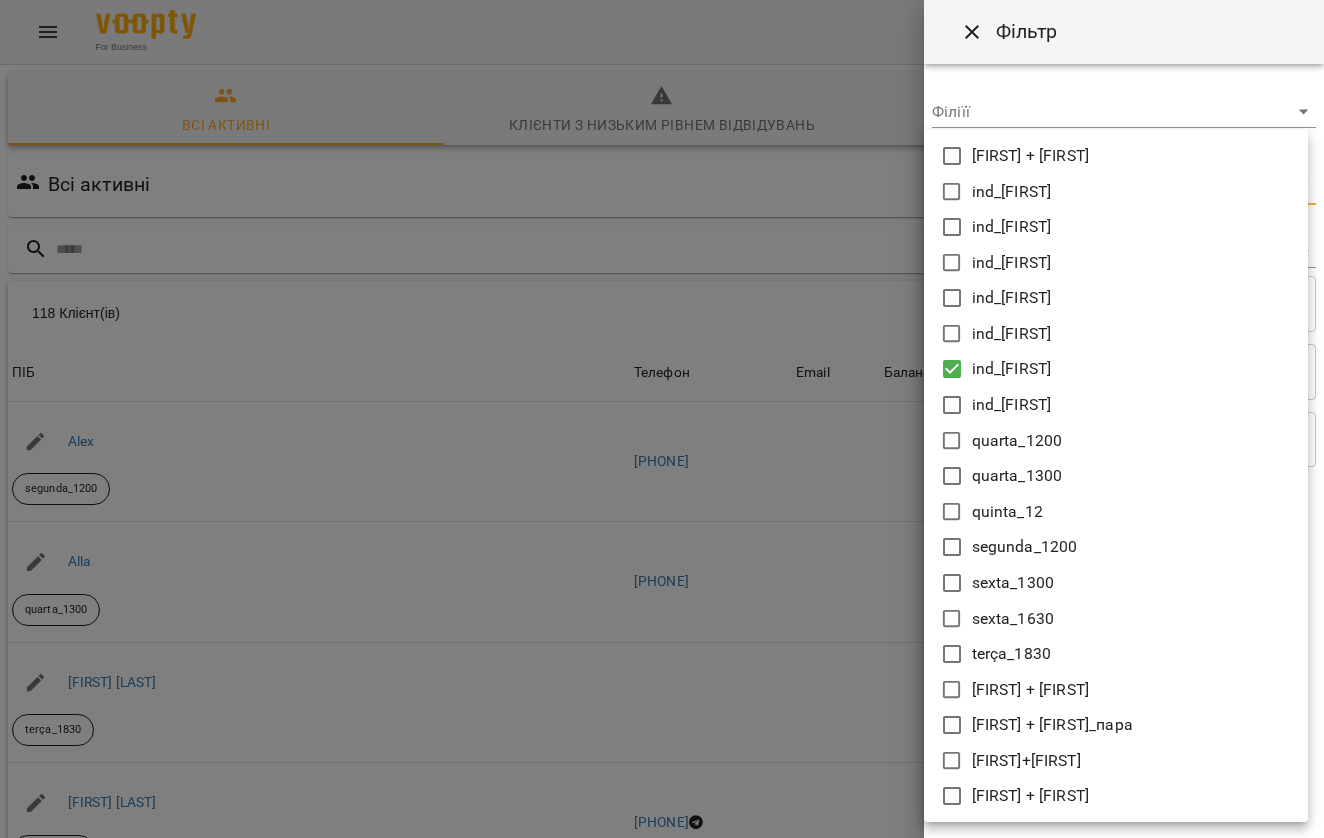 click at bounding box center [662, 419] 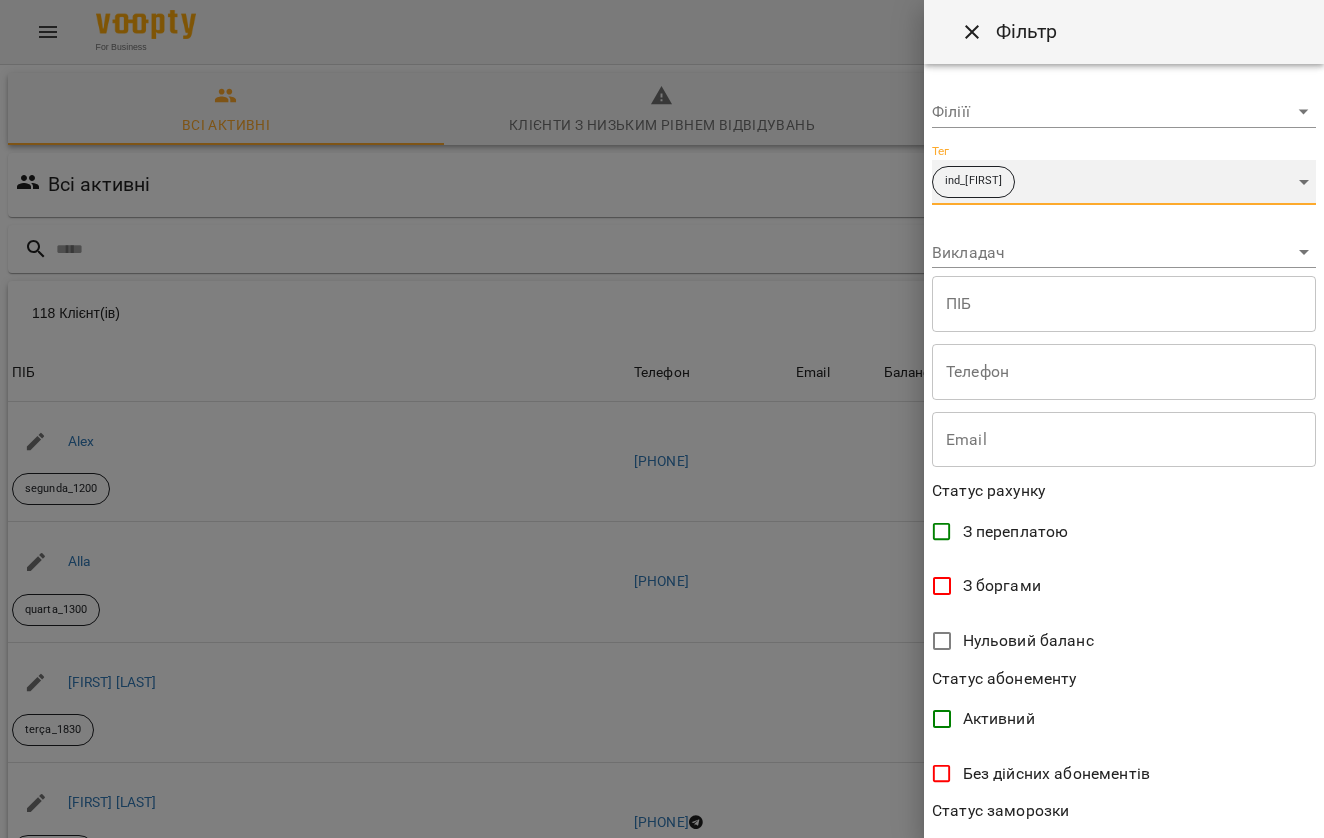 scroll, scrollTop: 287, scrollLeft: 0, axis: vertical 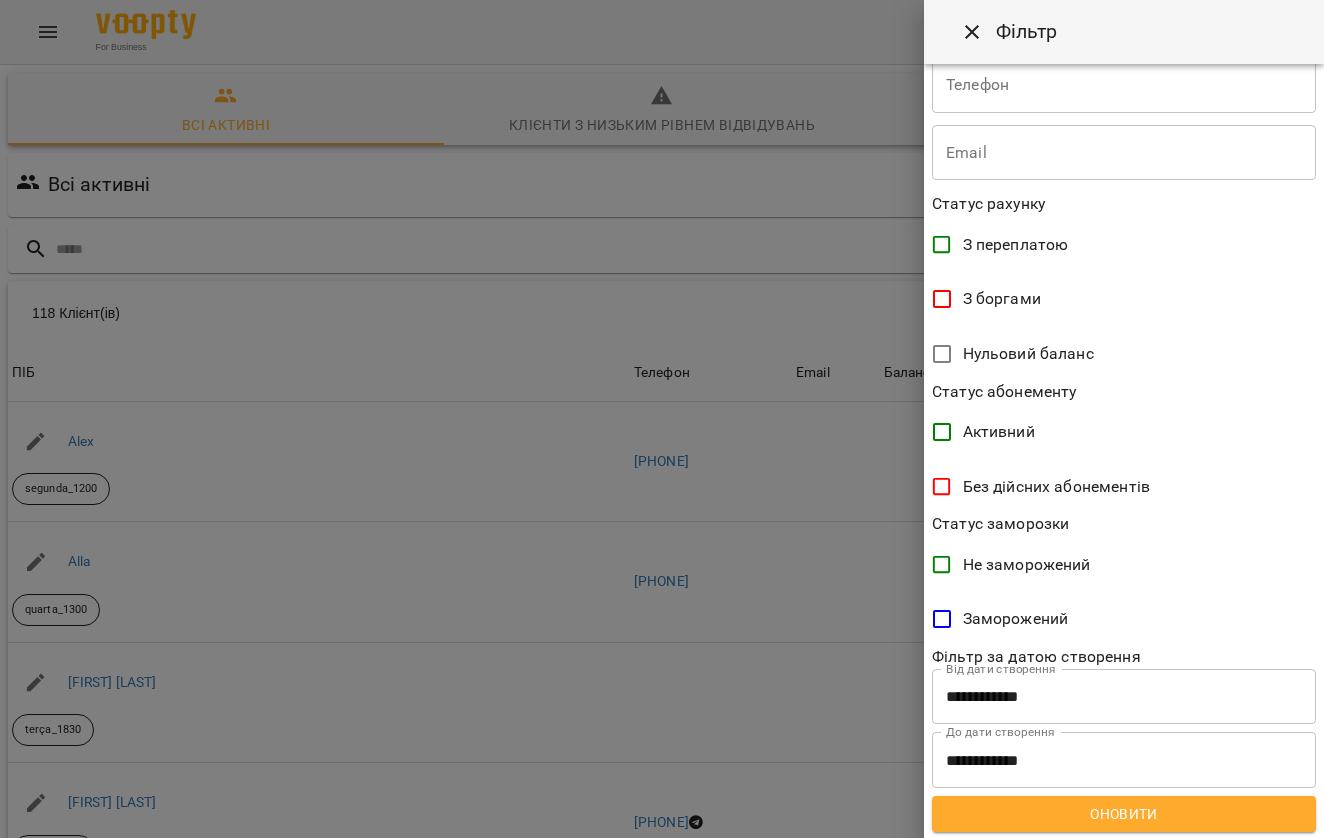 click on "Оновити" at bounding box center (1124, 814) 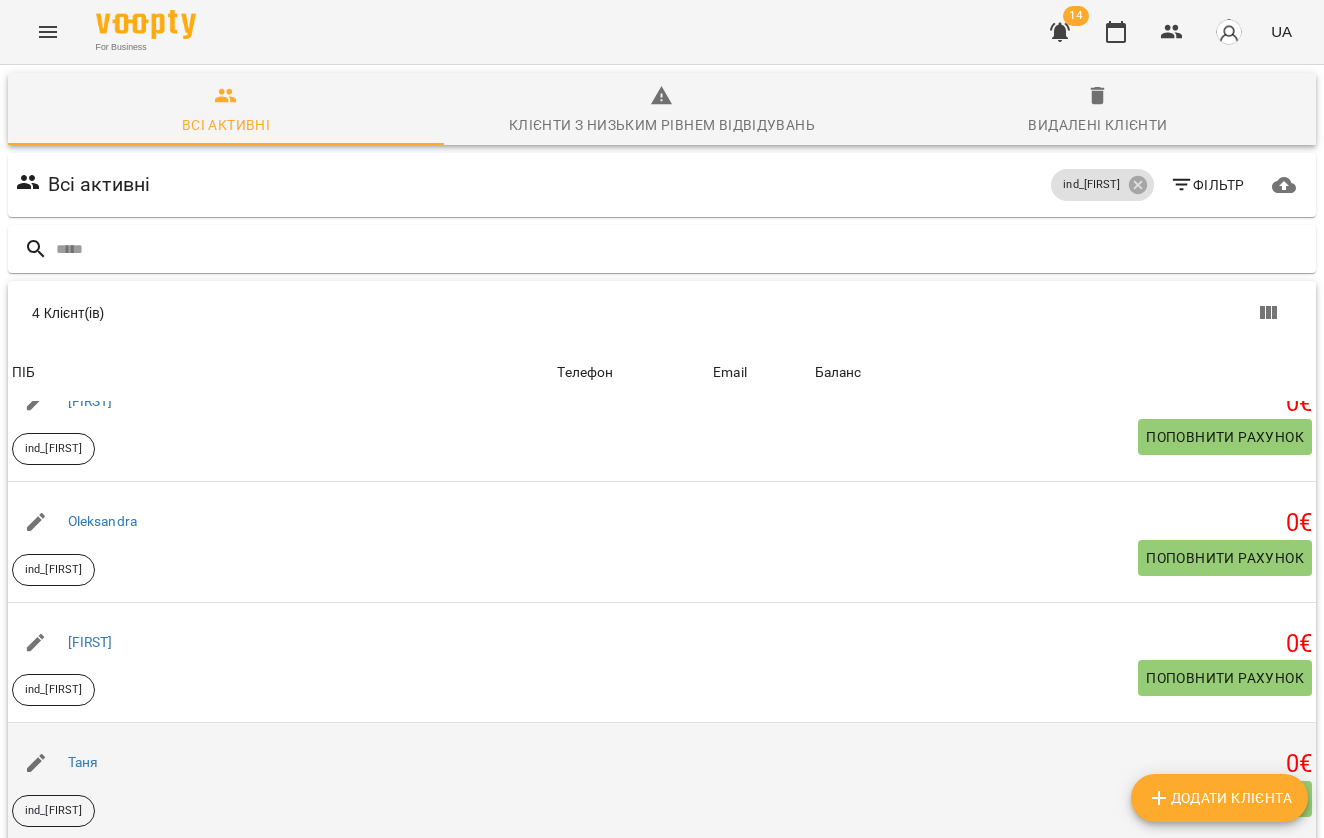 scroll, scrollTop: 41, scrollLeft: 0, axis: vertical 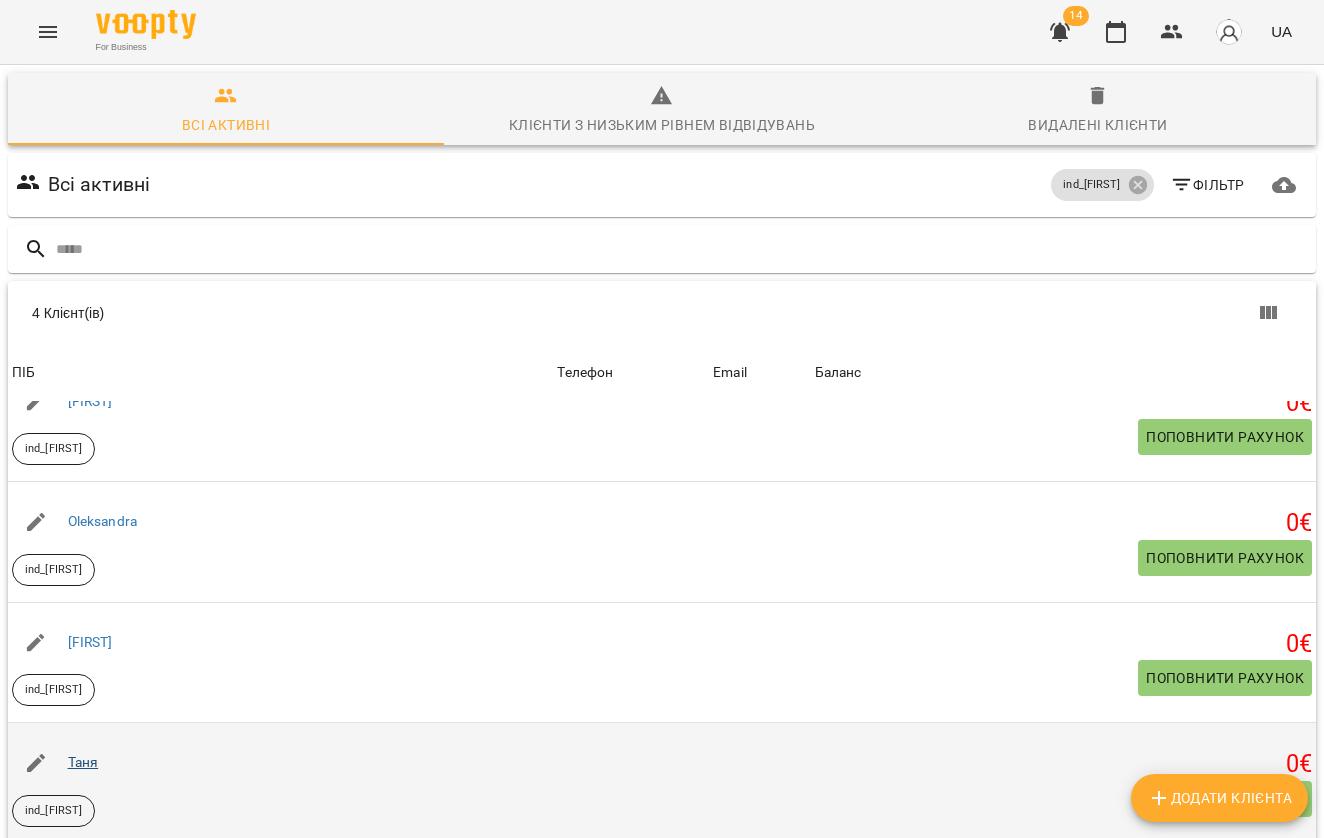 click on "Таня" at bounding box center [83, 762] 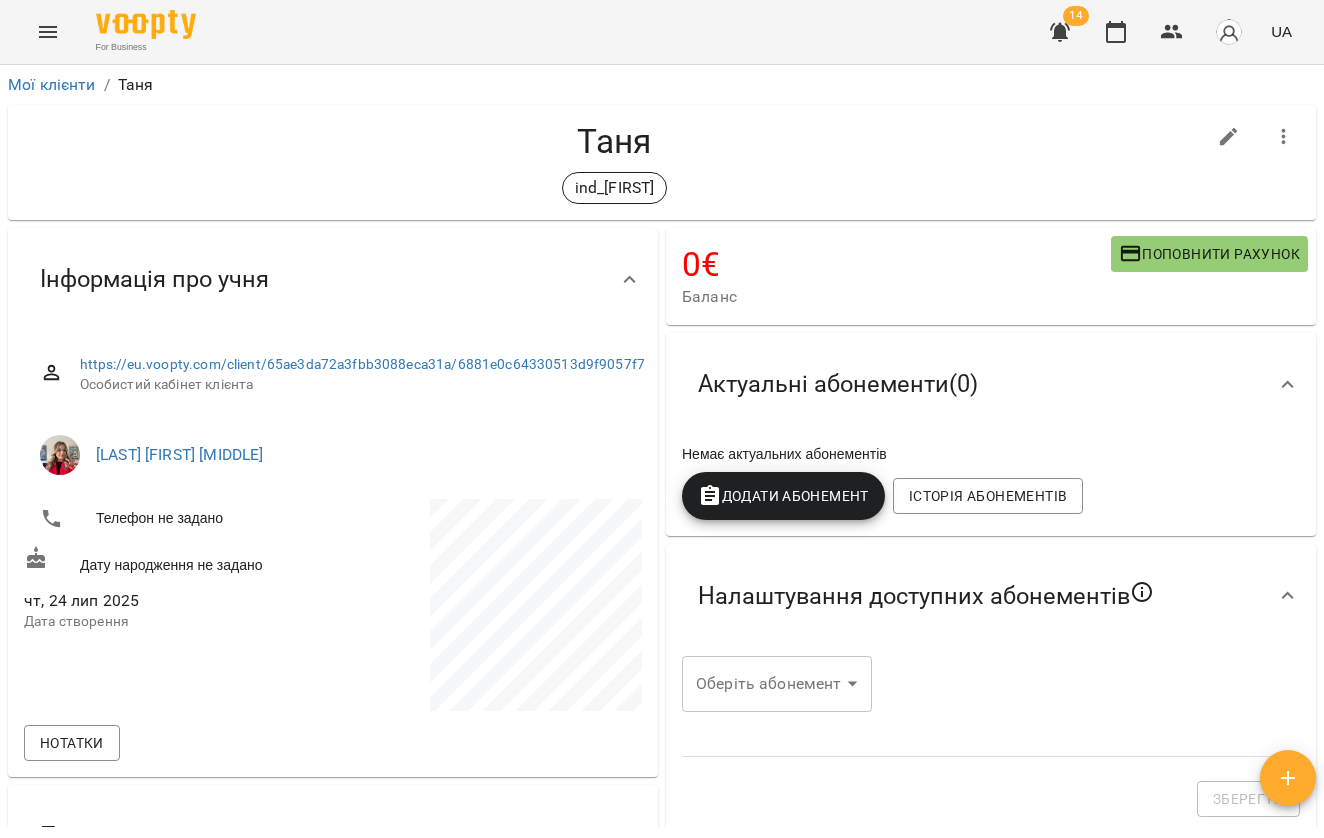 click on "Додати Абонемент" at bounding box center (783, 496) 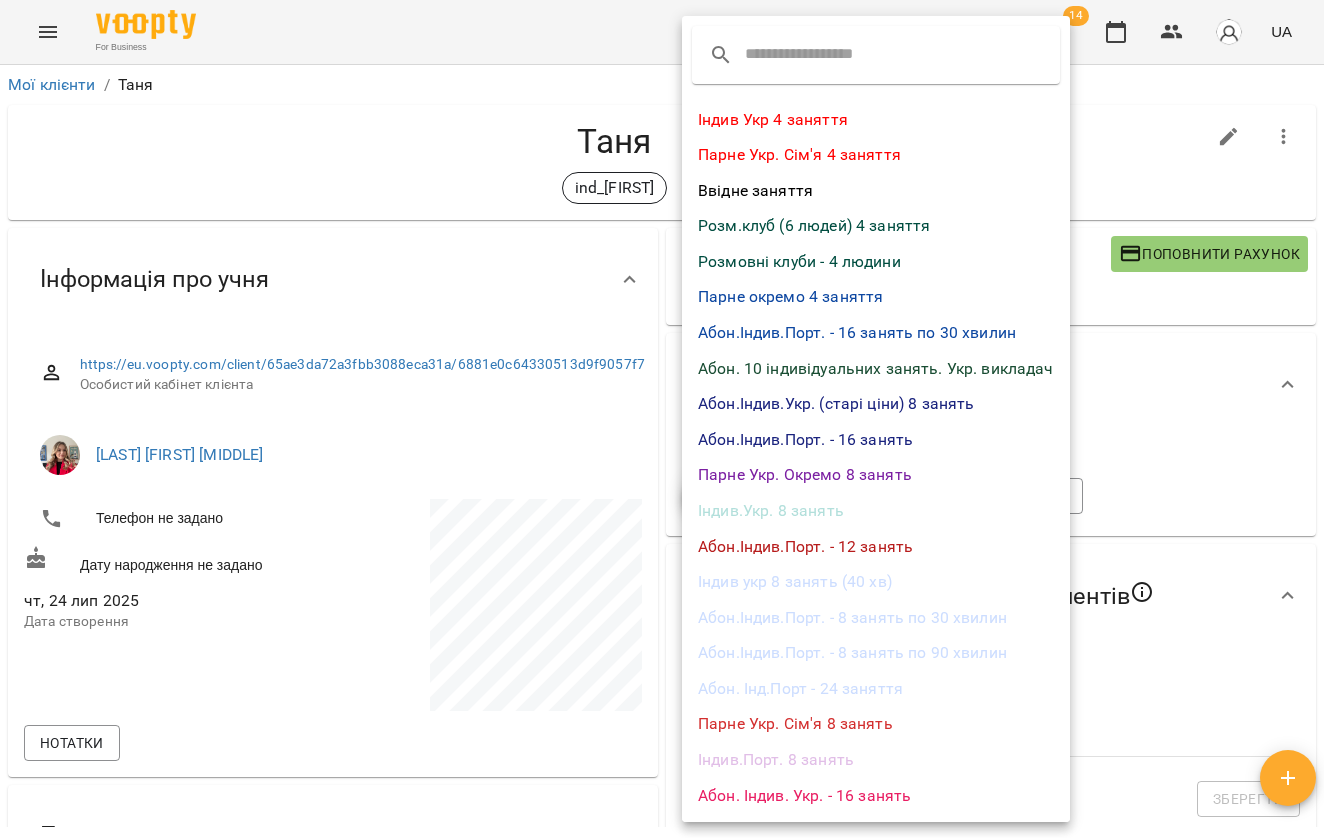 click on "Індив.Укр. 8 занять" at bounding box center [876, 511] 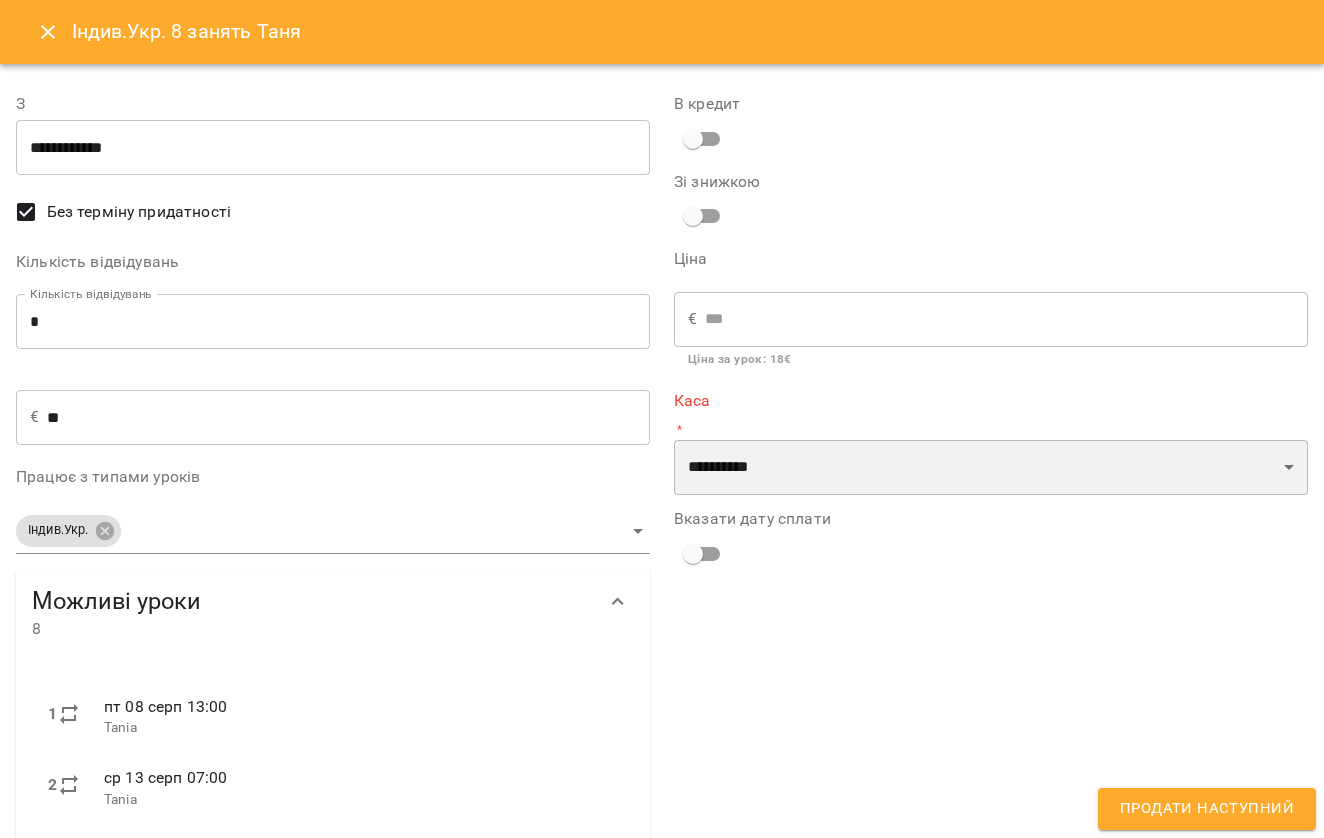 click on "**********" at bounding box center (991, 468) 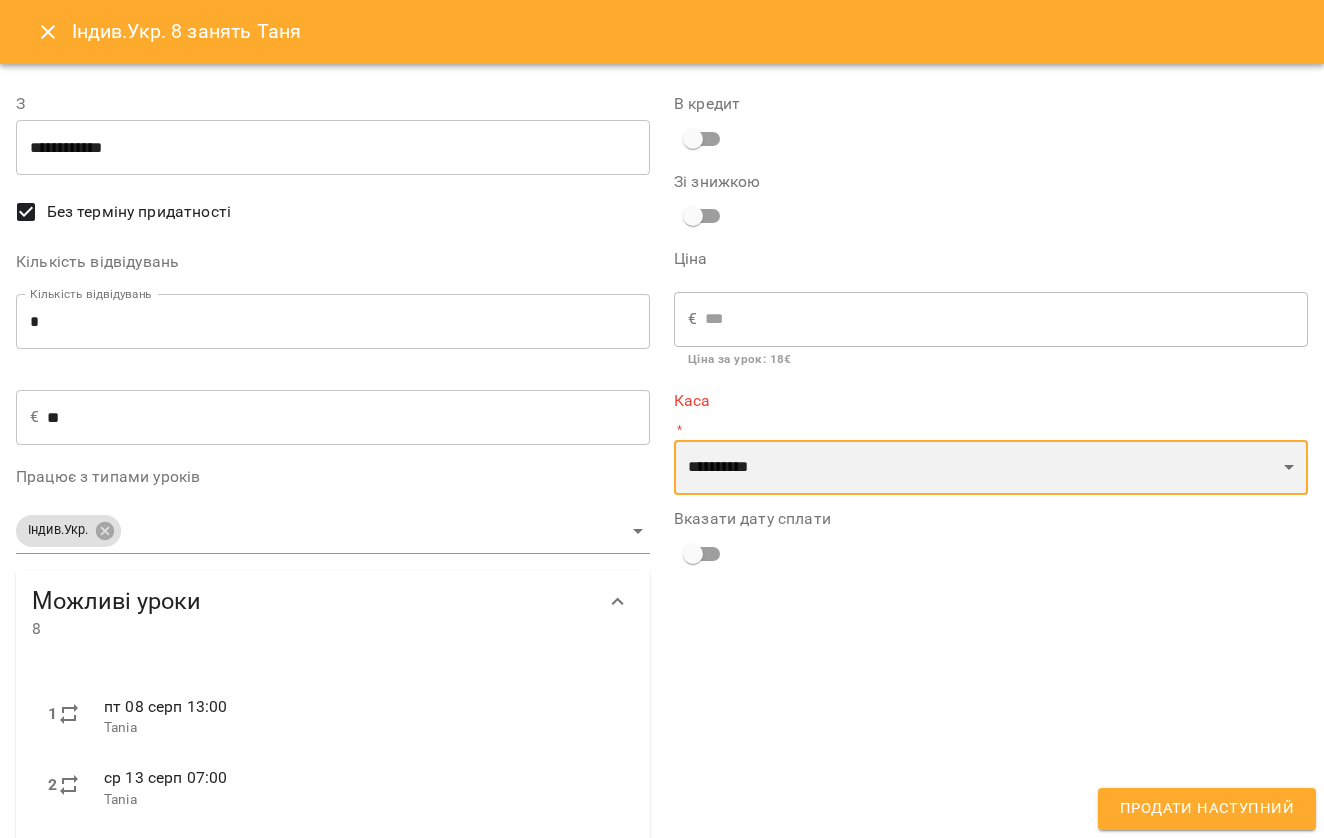 select on "**********" 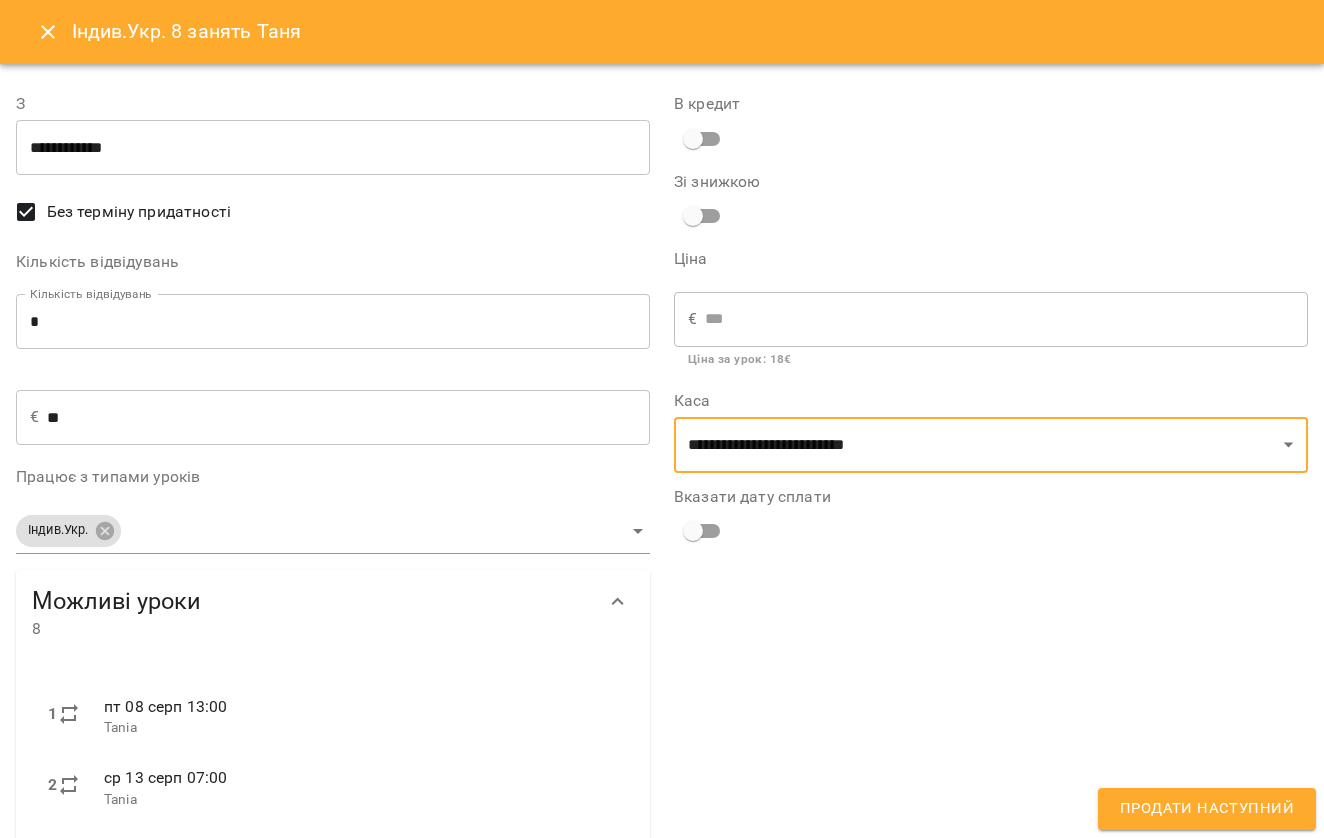 click on "Продати наступний" at bounding box center (1207, 809) 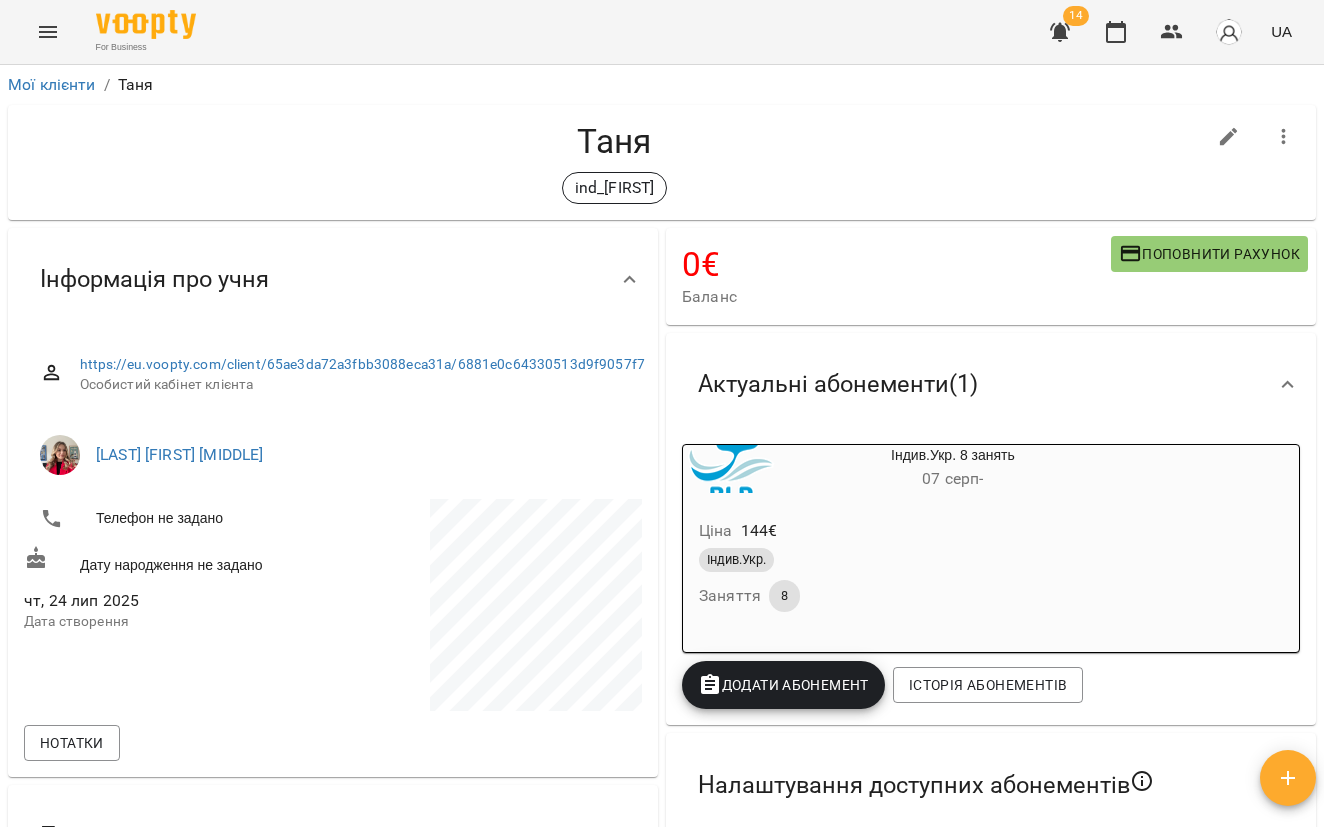 scroll, scrollTop: 0, scrollLeft: 0, axis: both 